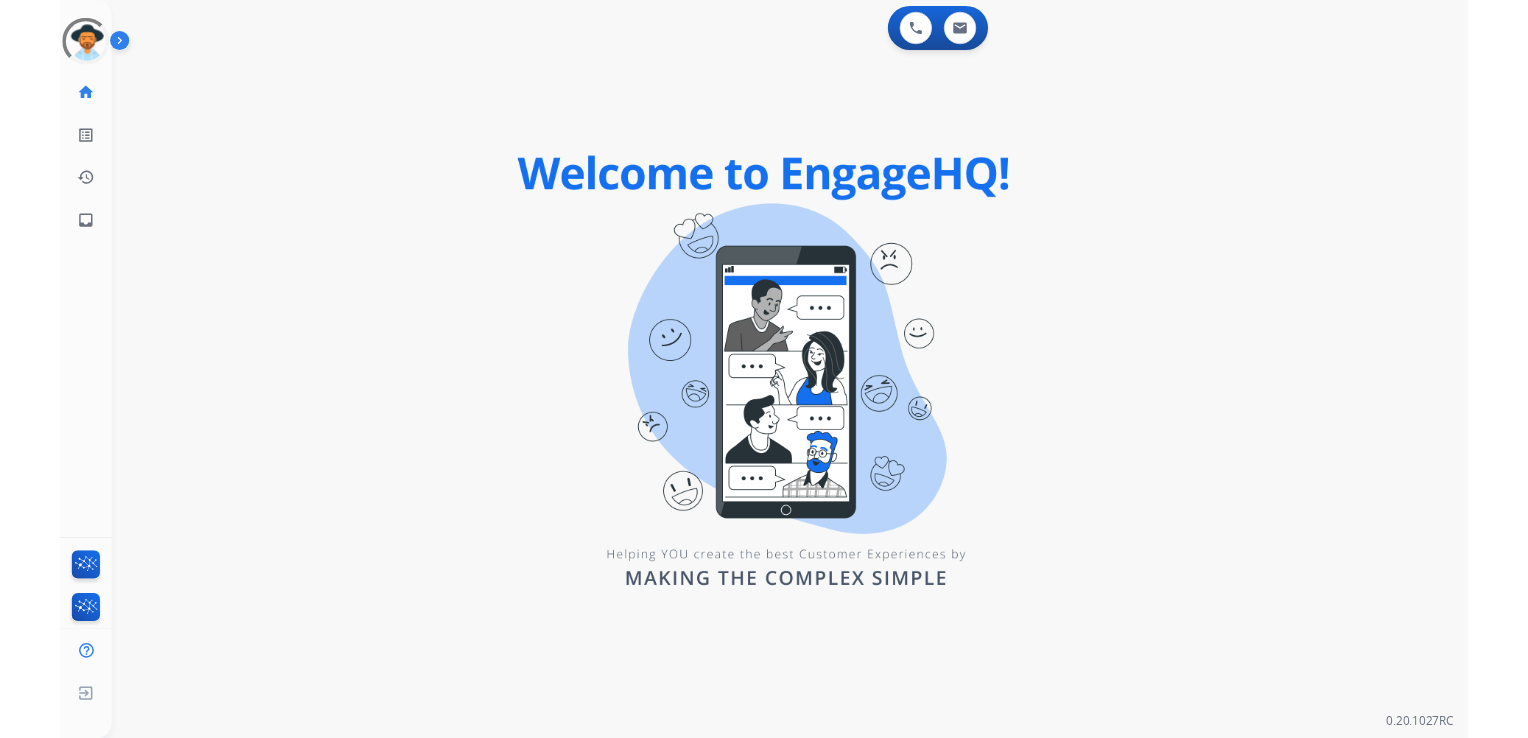 scroll, scrollTop: 0, scrollLeft: 0, axis: both 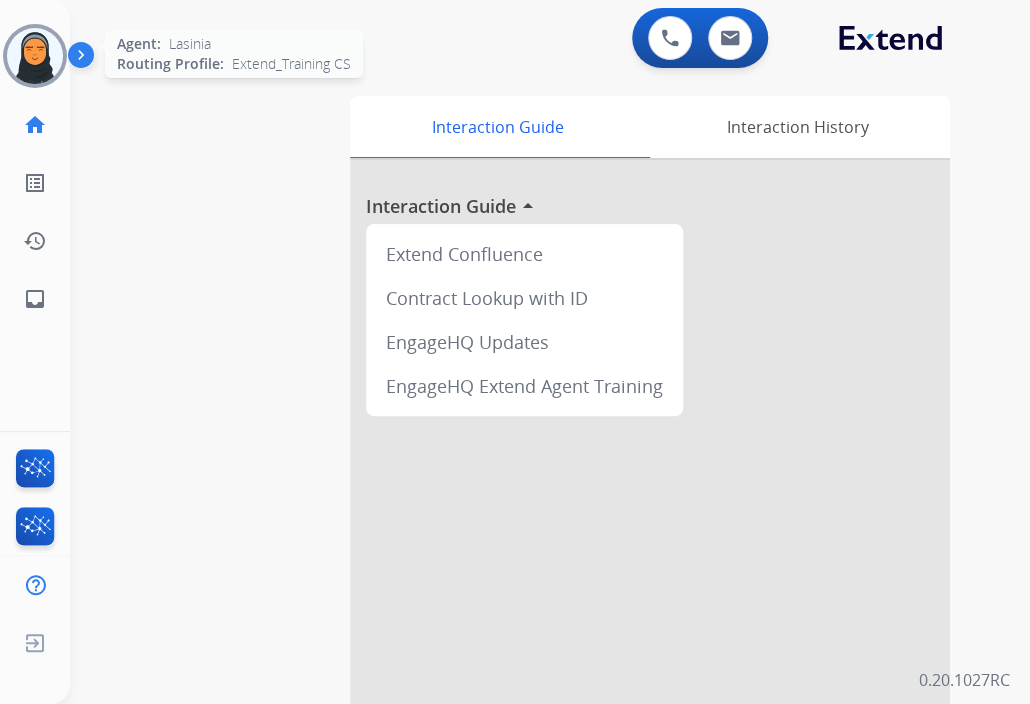 click at bounding box center [35, 56] 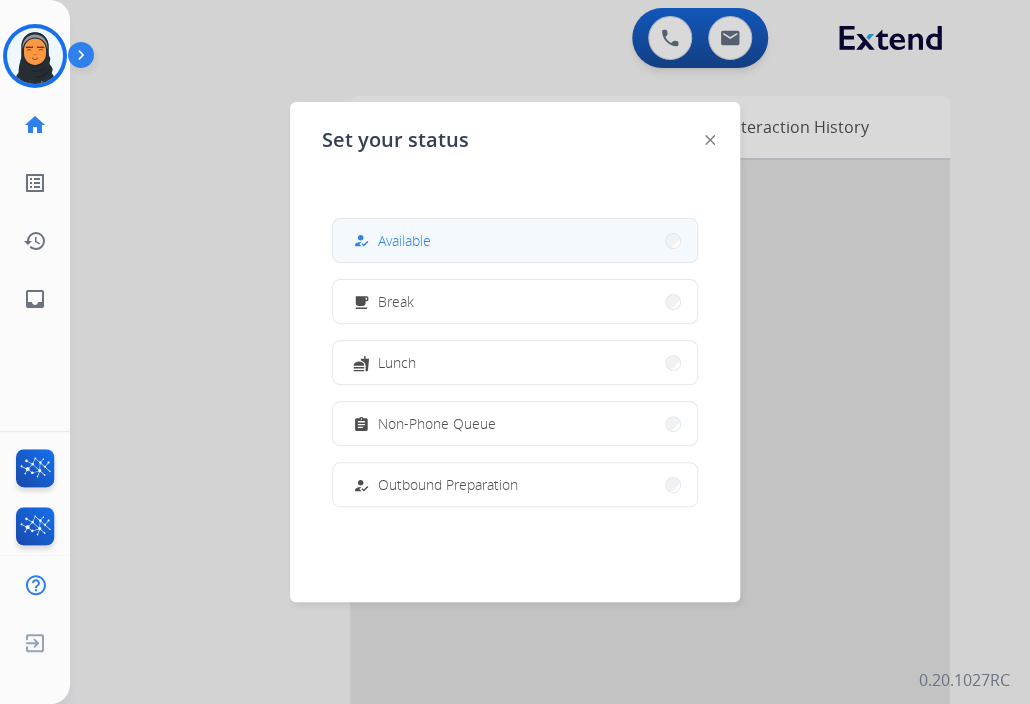 click on "how_to_reg Available" at bounding box center (515, 240) 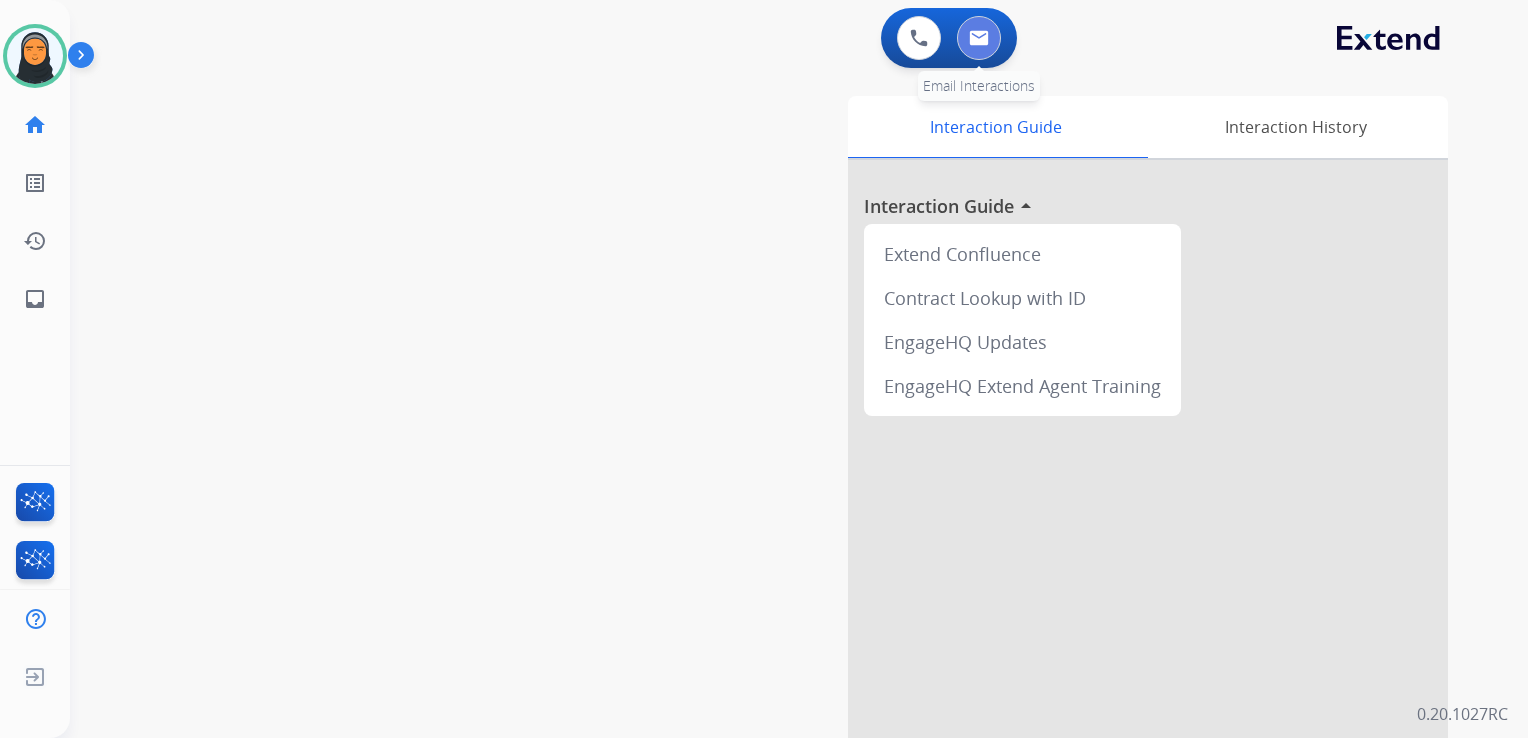 click at bounding box center (979, 38) 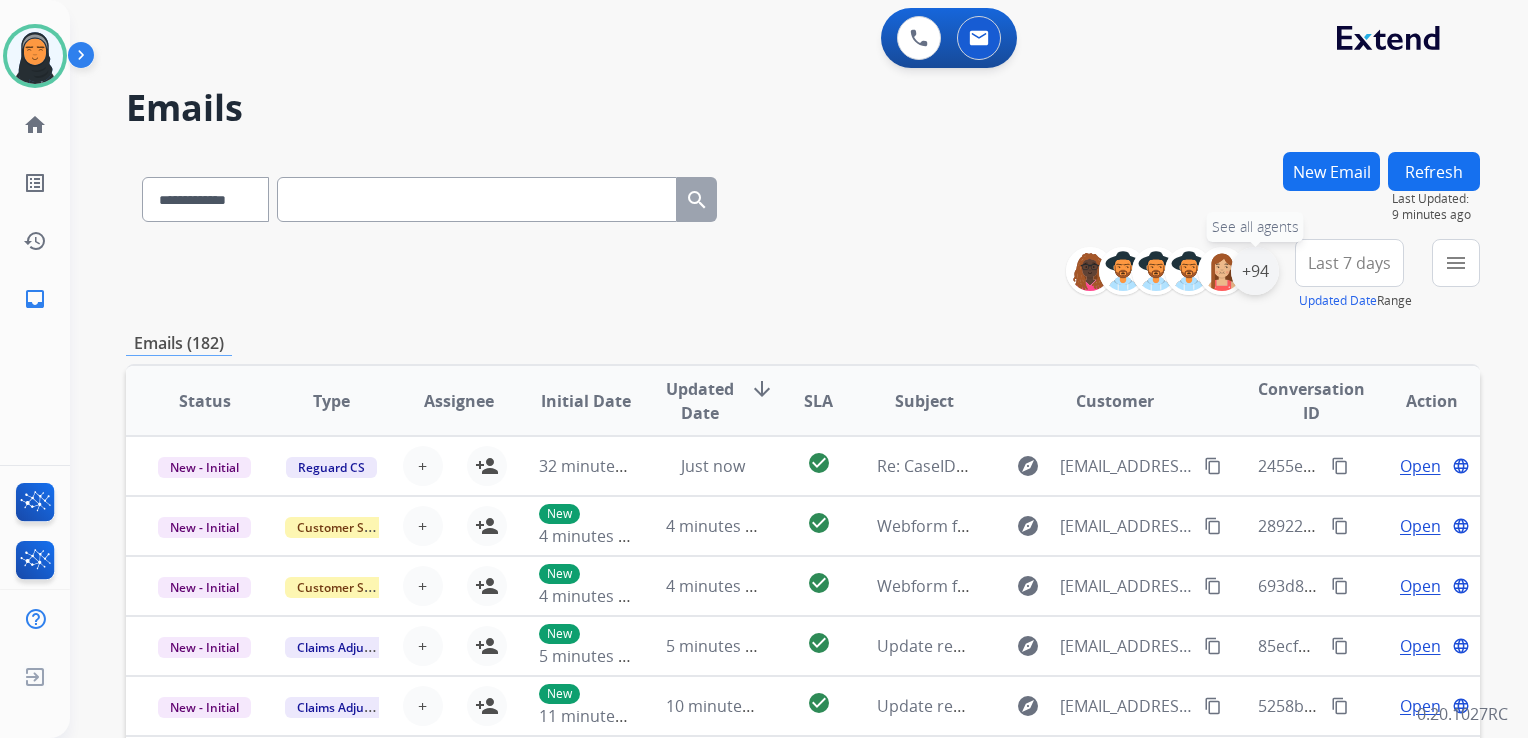 click on "+94" at bounding box center [1255, 271] 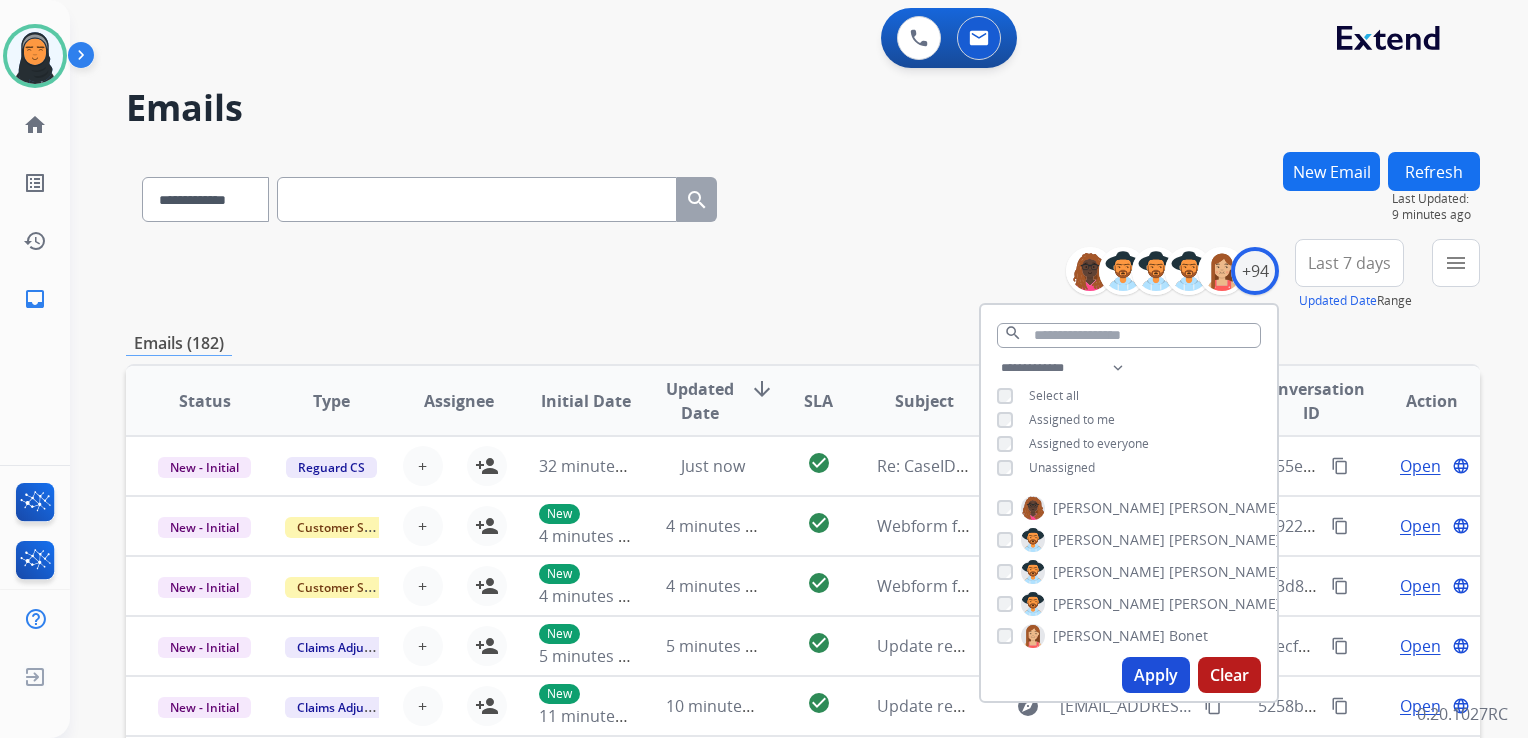 click on "Apply" at bounding box center [1156, 675] 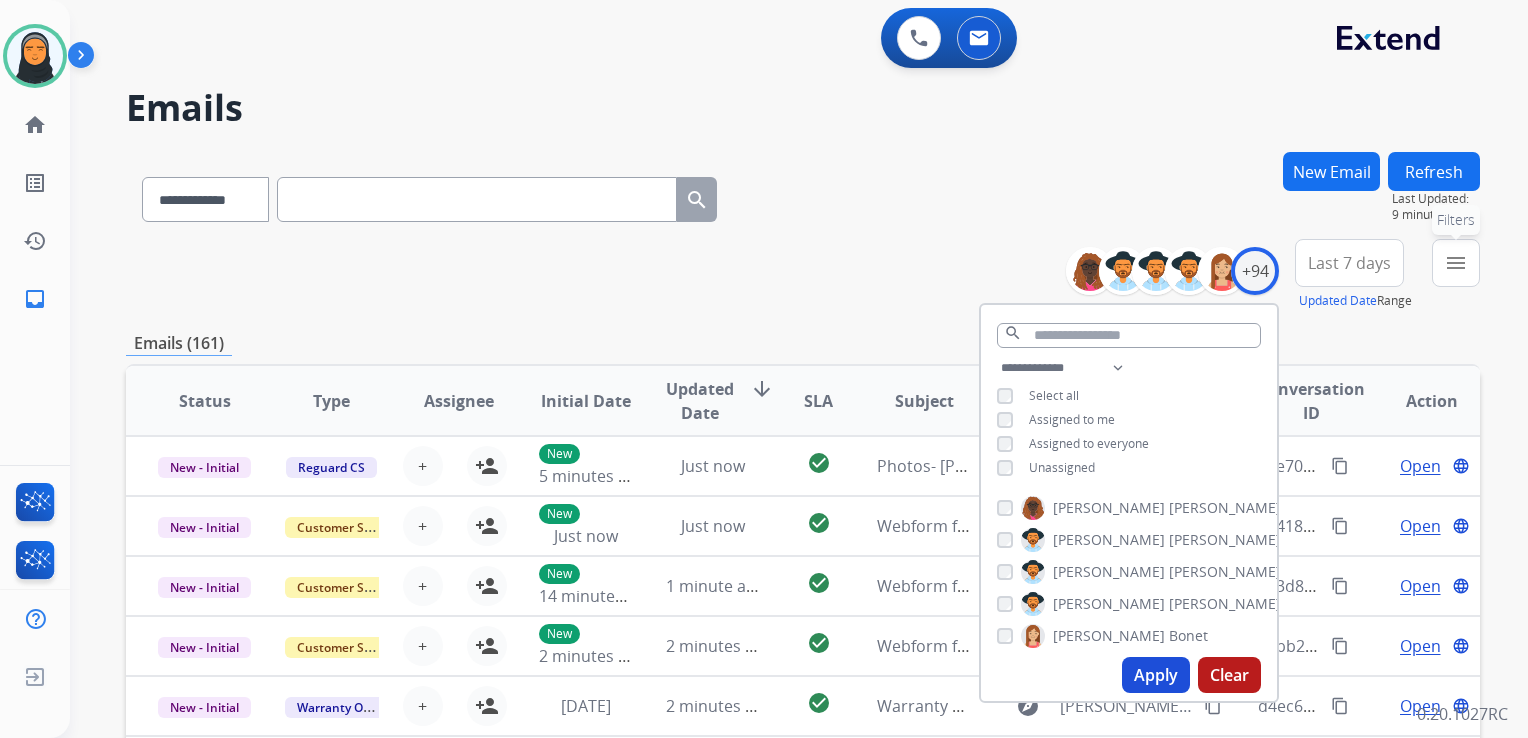 click on "menu" at bounding box center (1456, 263) 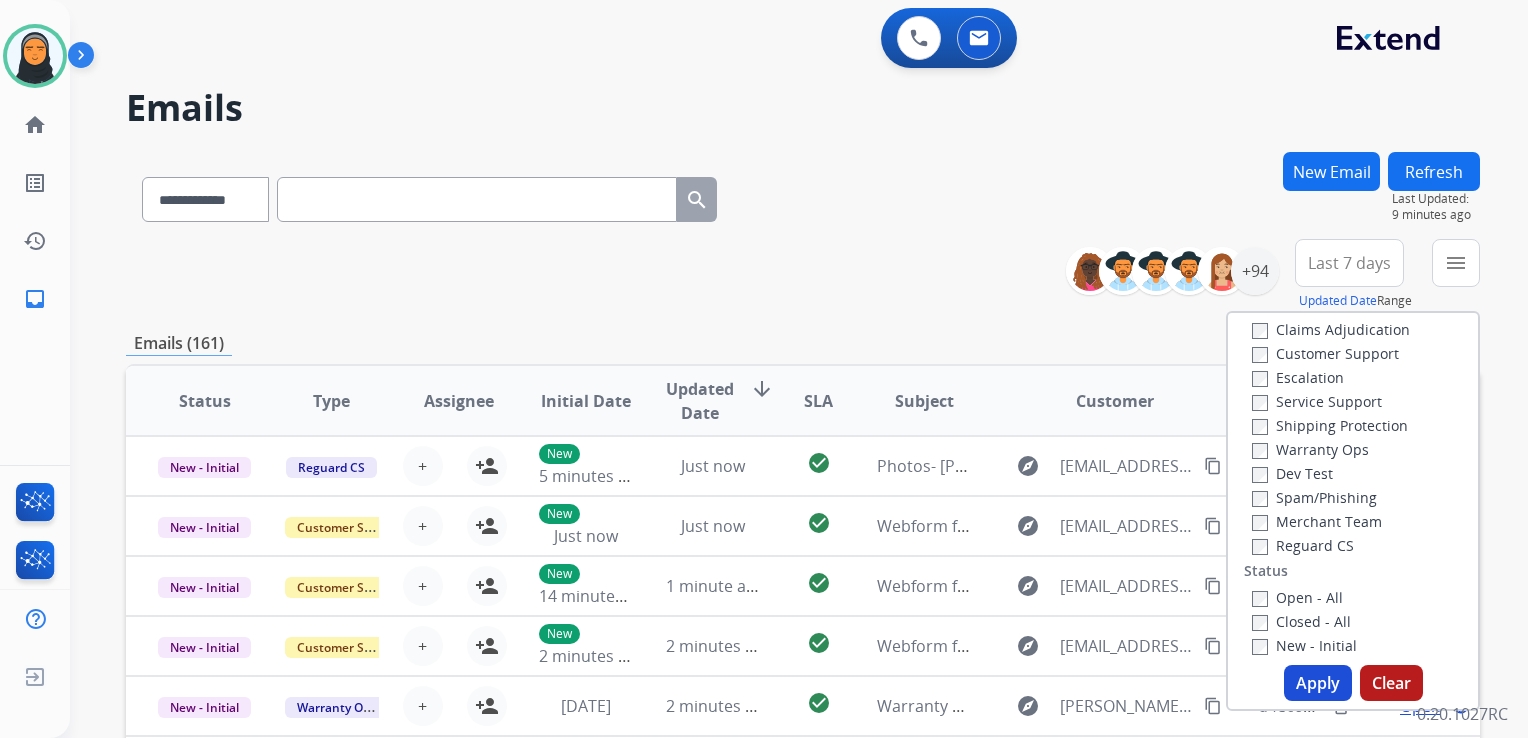 scroll, scrollTop: 0, scrollLeft: 0, axis: both 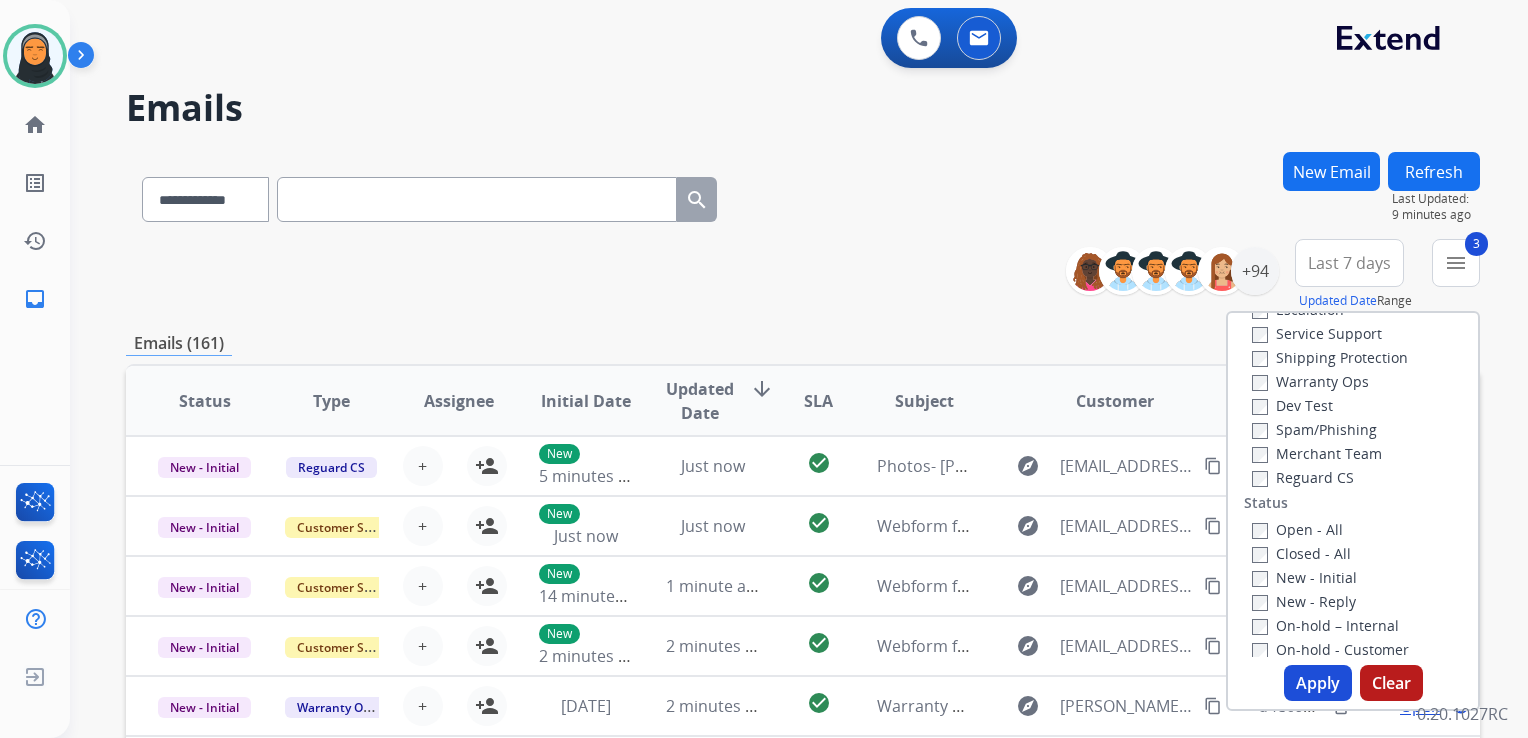 click on "Apply" at bounding box center [1318, 683] 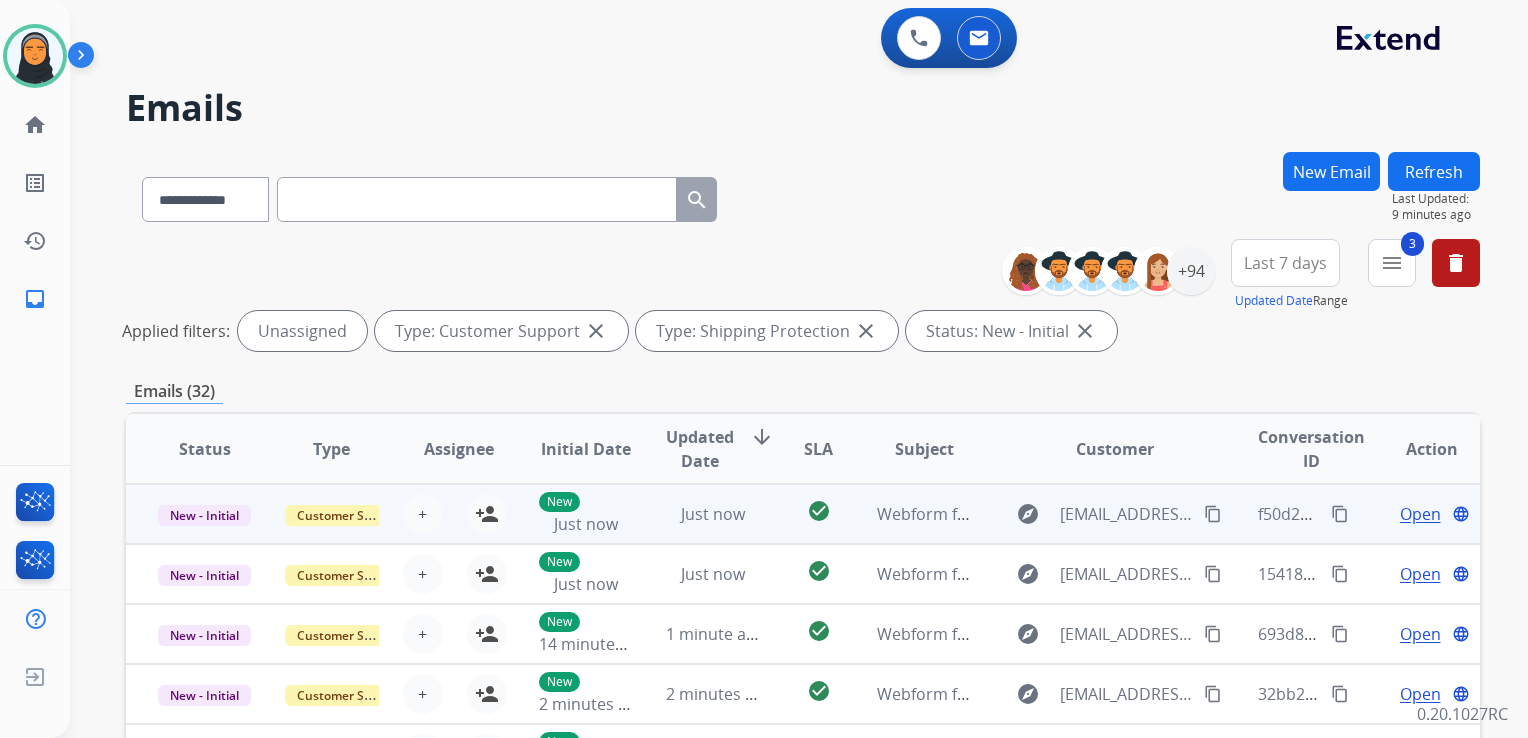 scroll, scrollTop: 1, scrollLeft: 0, axis: vertical 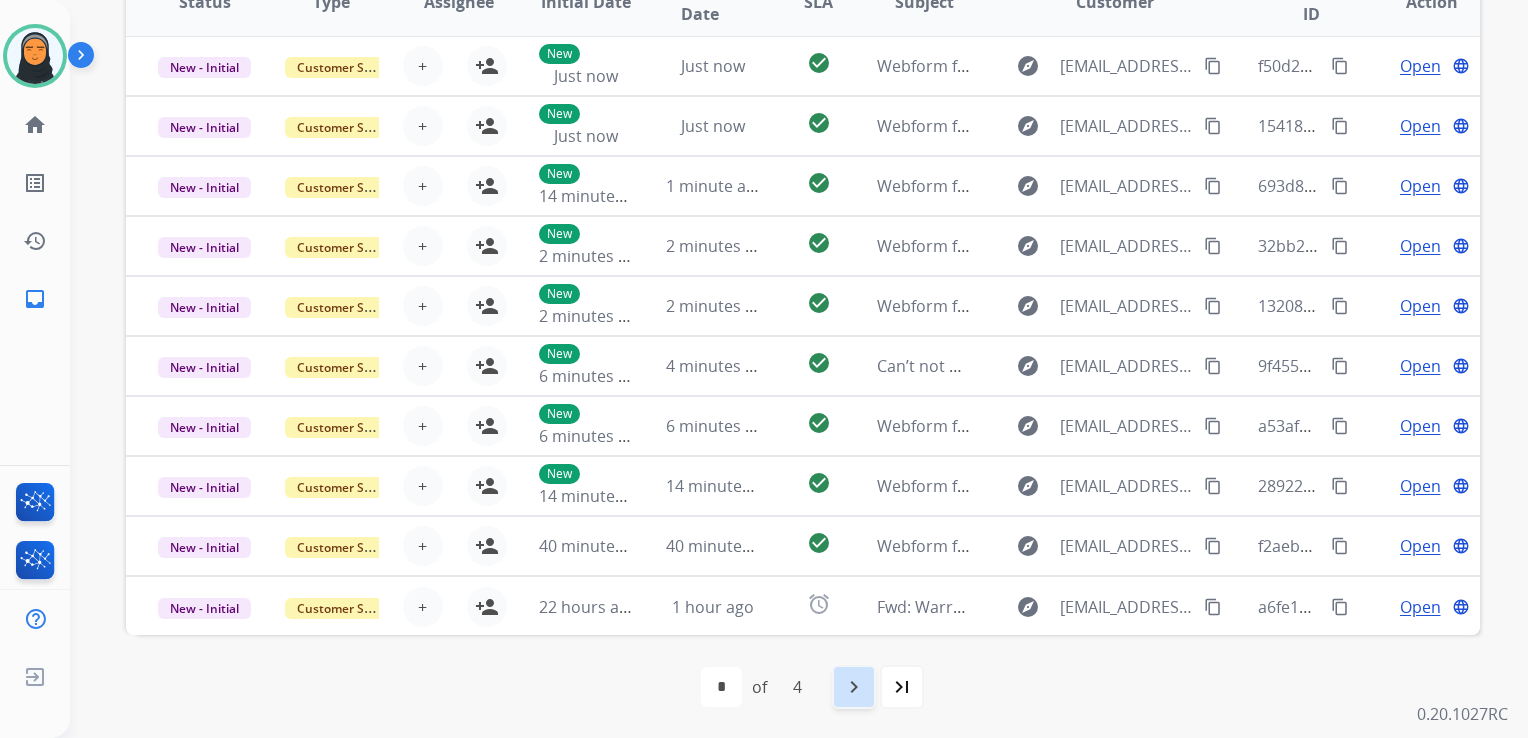 click on "navigate_next" at bounding box center (854, 687) 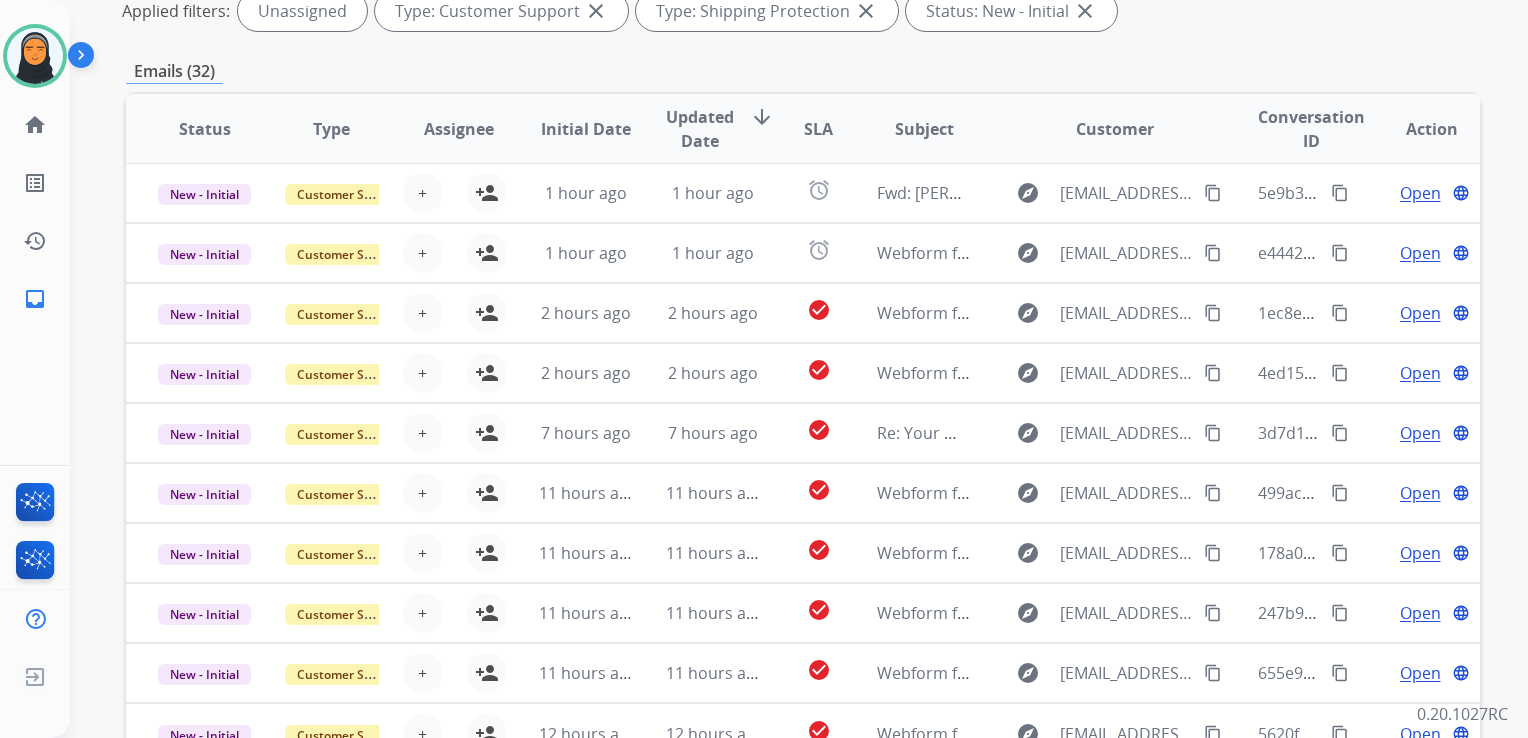 scroll, scrollTop: 447, scrollLeft: 0, axis: vertical 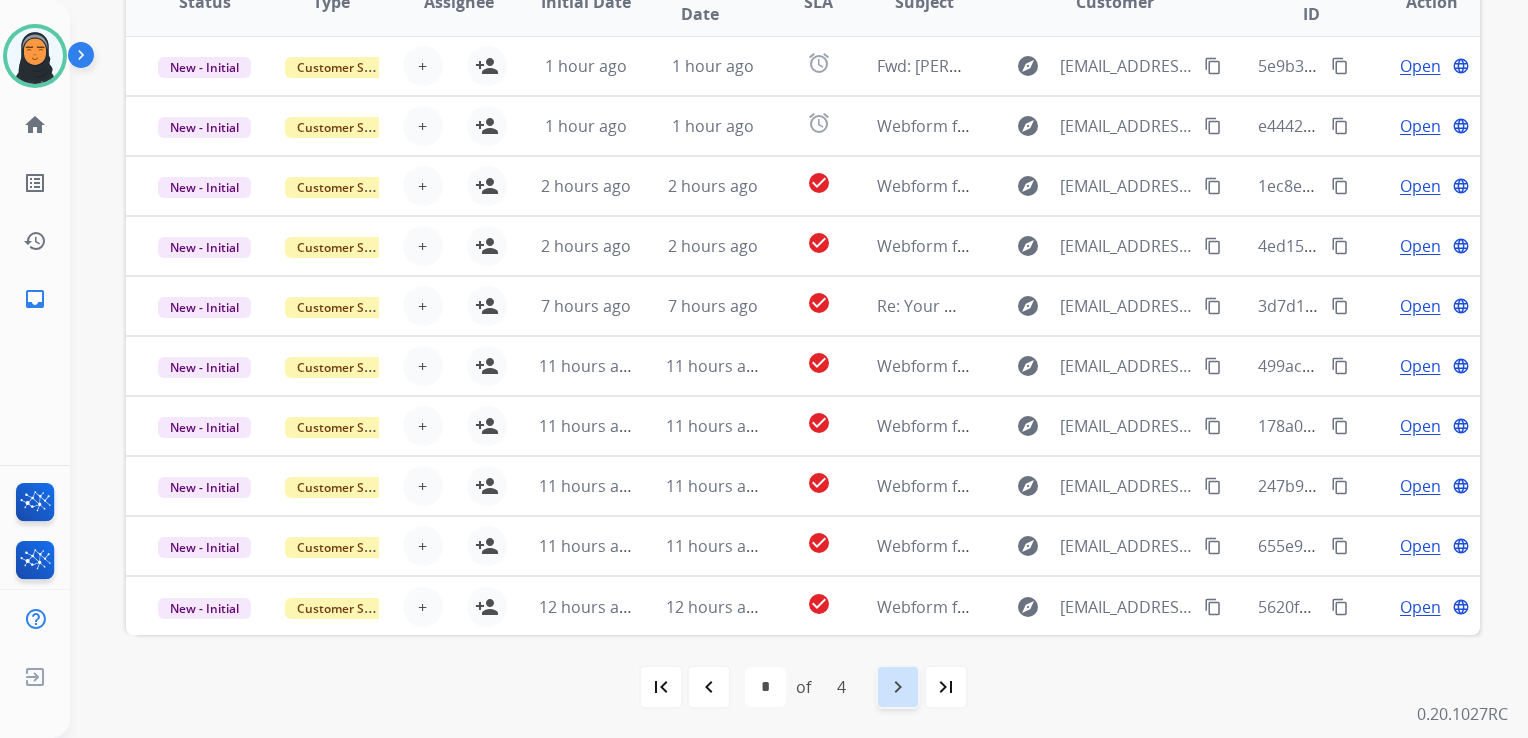 click on "navigate_next" at bounding box center [898, 687] 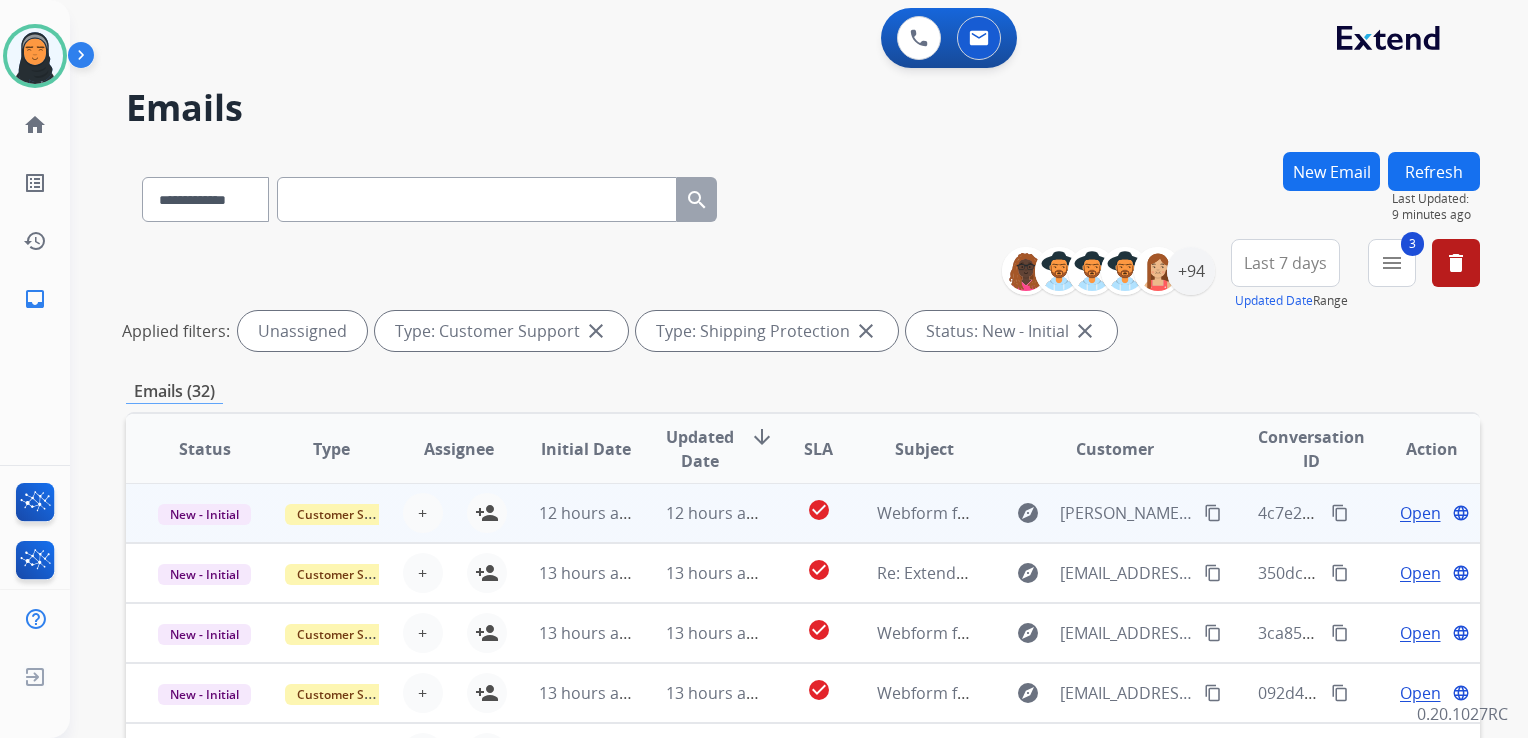 click on "12 hours ago" at bounding box center (697, 513) 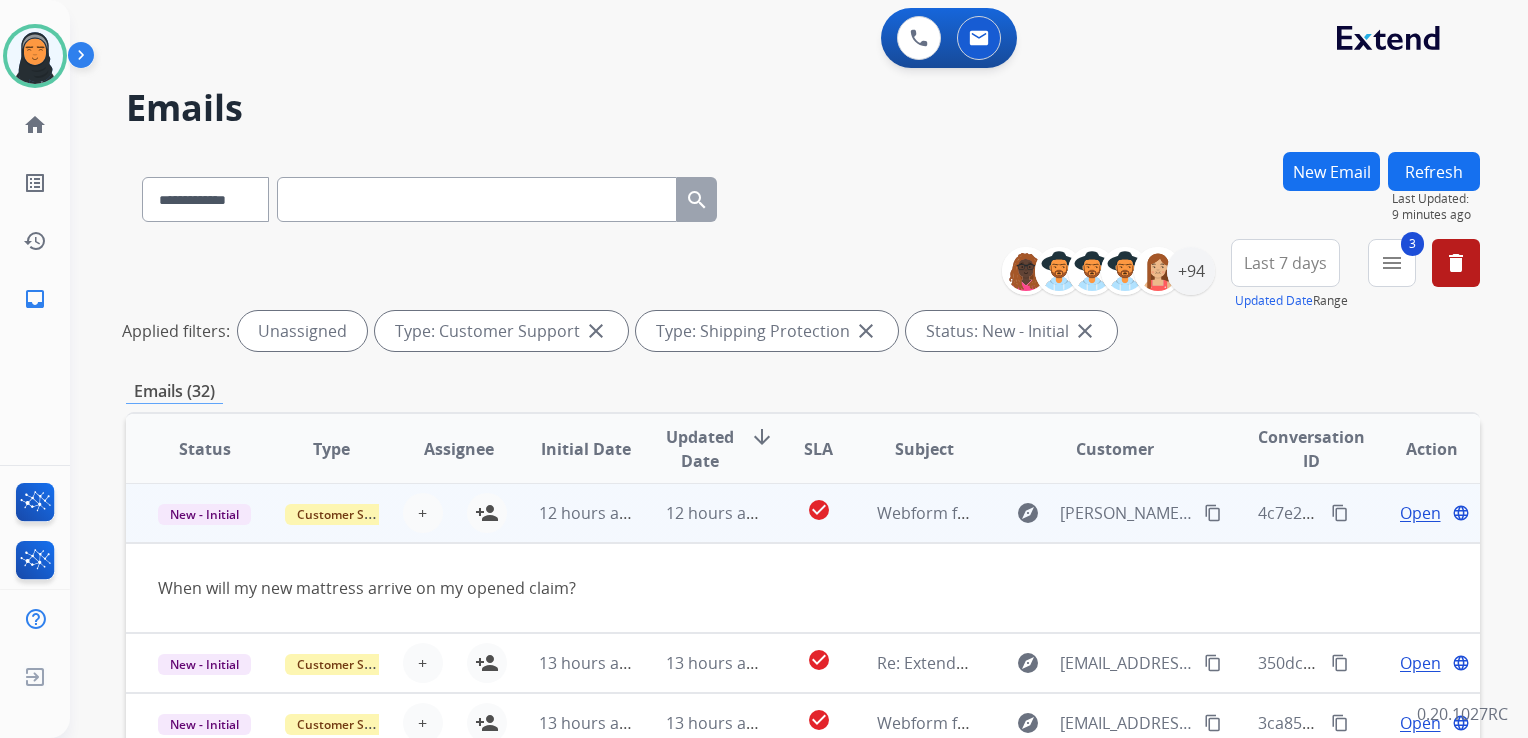 scroll, scrollTop: 0, scrollLeft: 0, axis: both 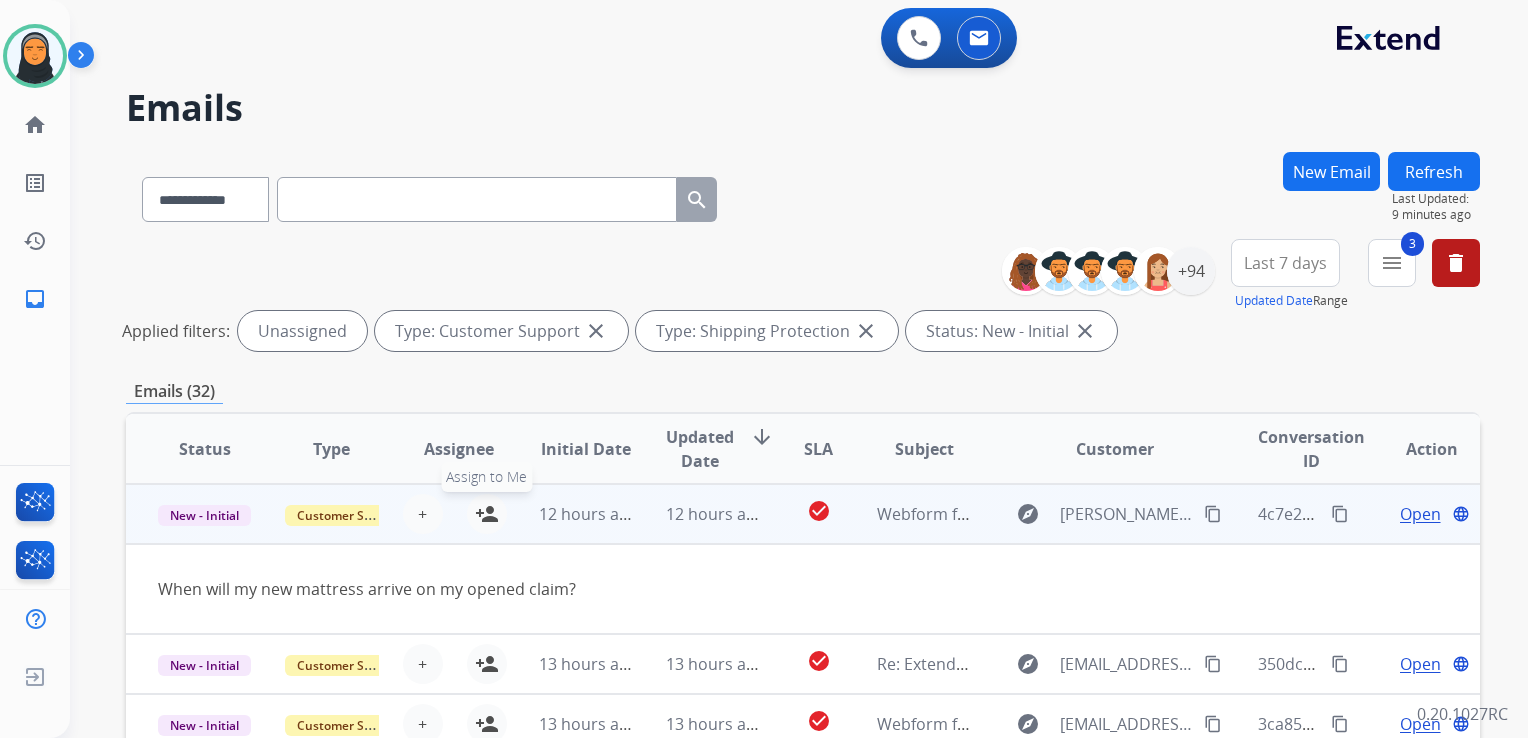 click on "person_add" at bounding box center (487, 514) 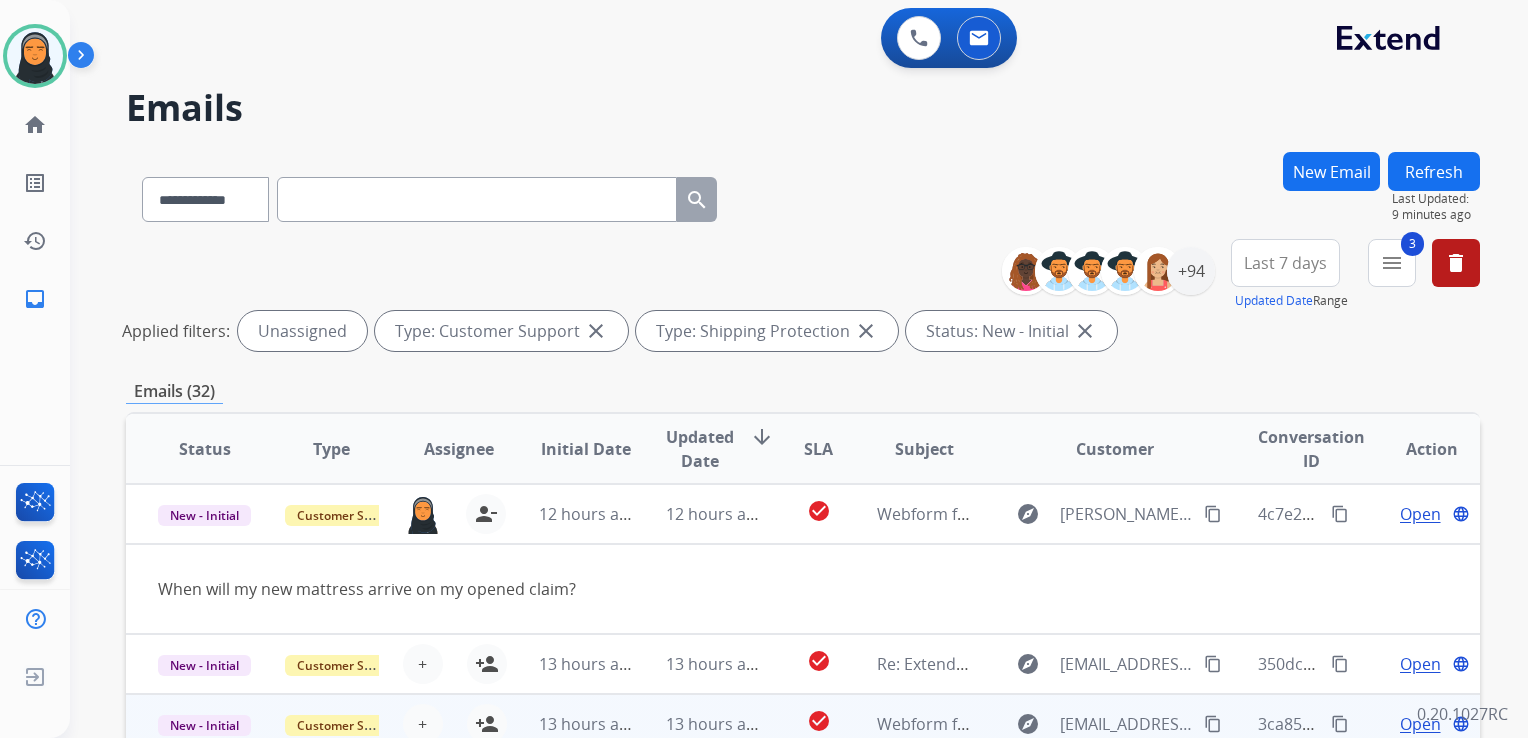 scroll, scrollTop: 91, scrollLeft: 0, axis: vertical 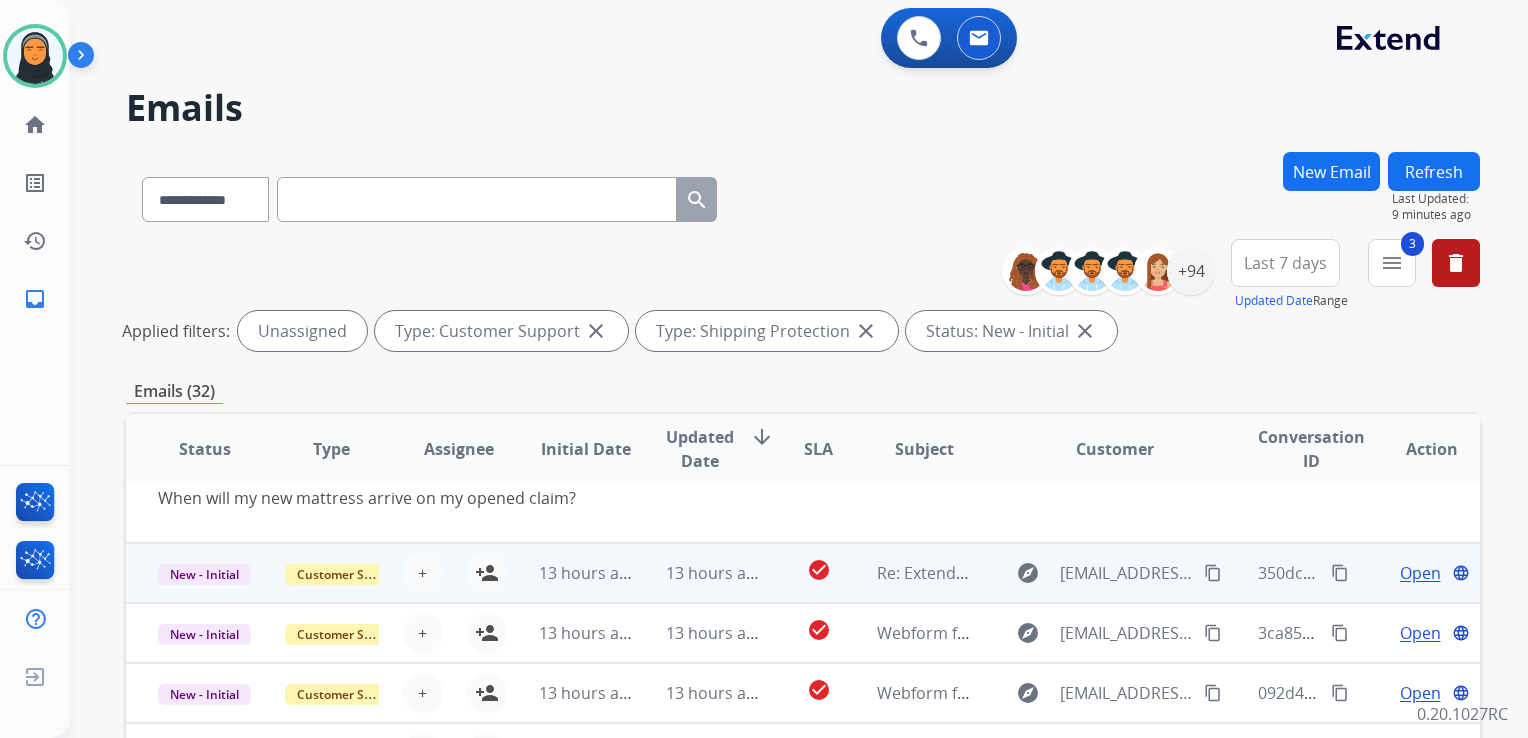 click on "13 hours ago" at bounding box center [697, 573] 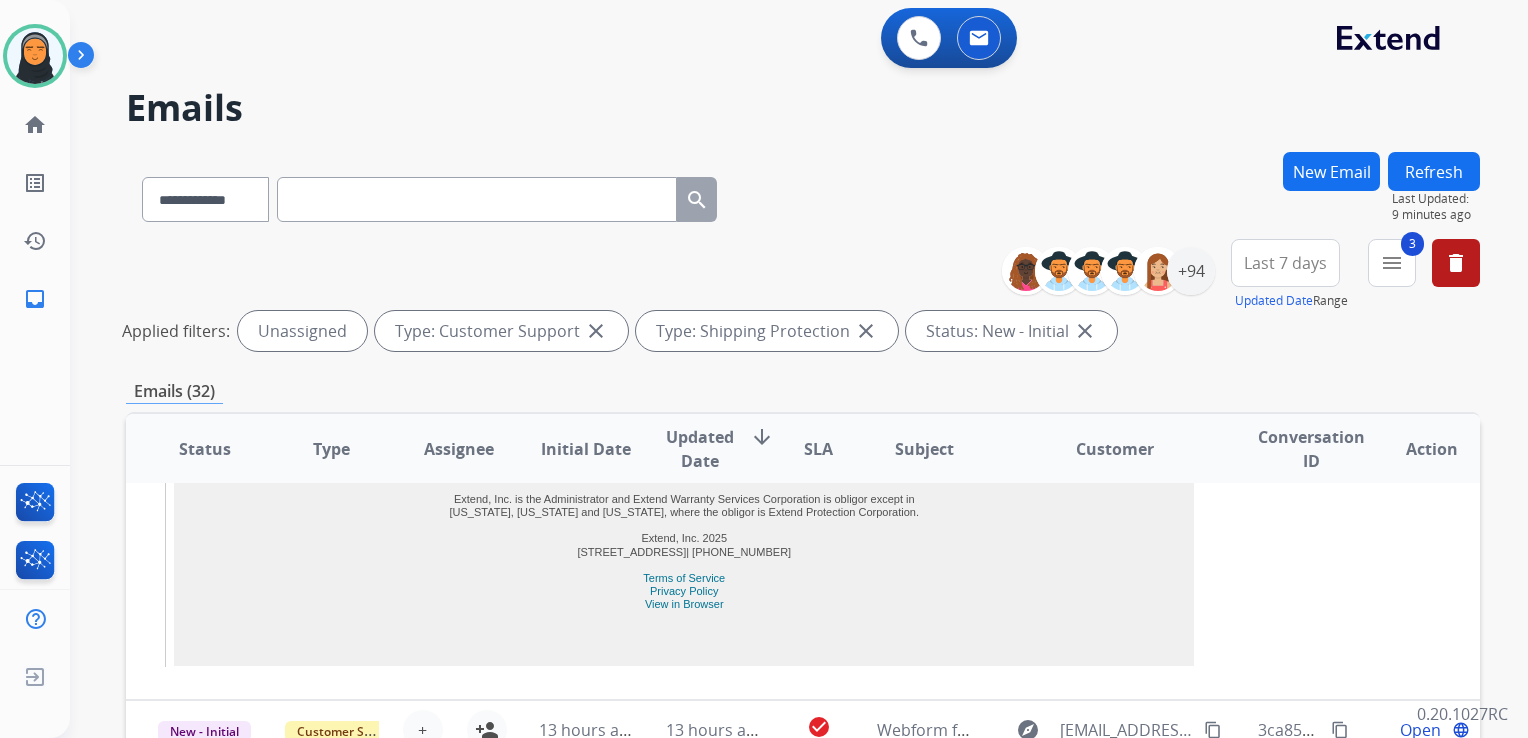scroll, scrollTop: 2334, scrollLeft: 0, axis: vertical 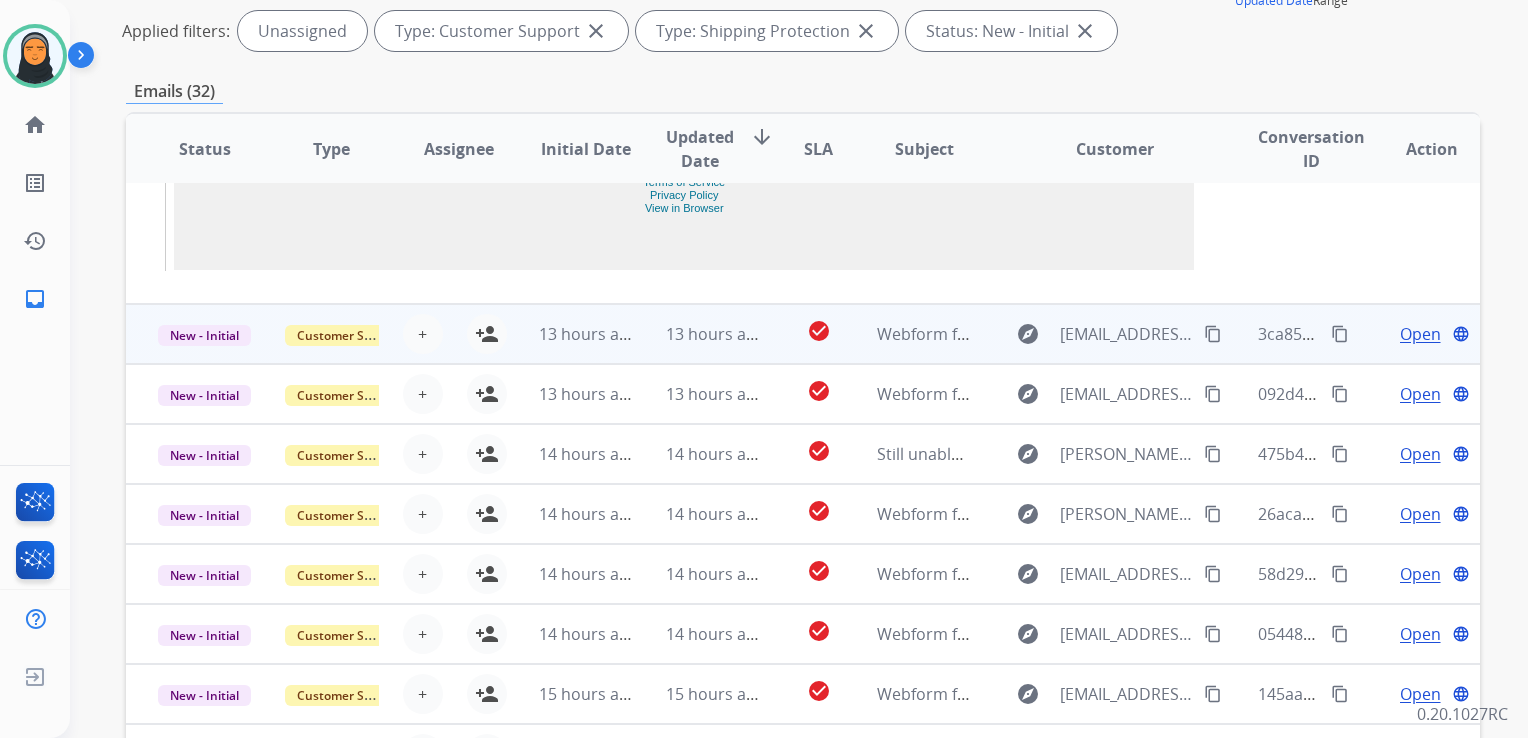 click on "13 hours ago" at bounding box center [697, 334] 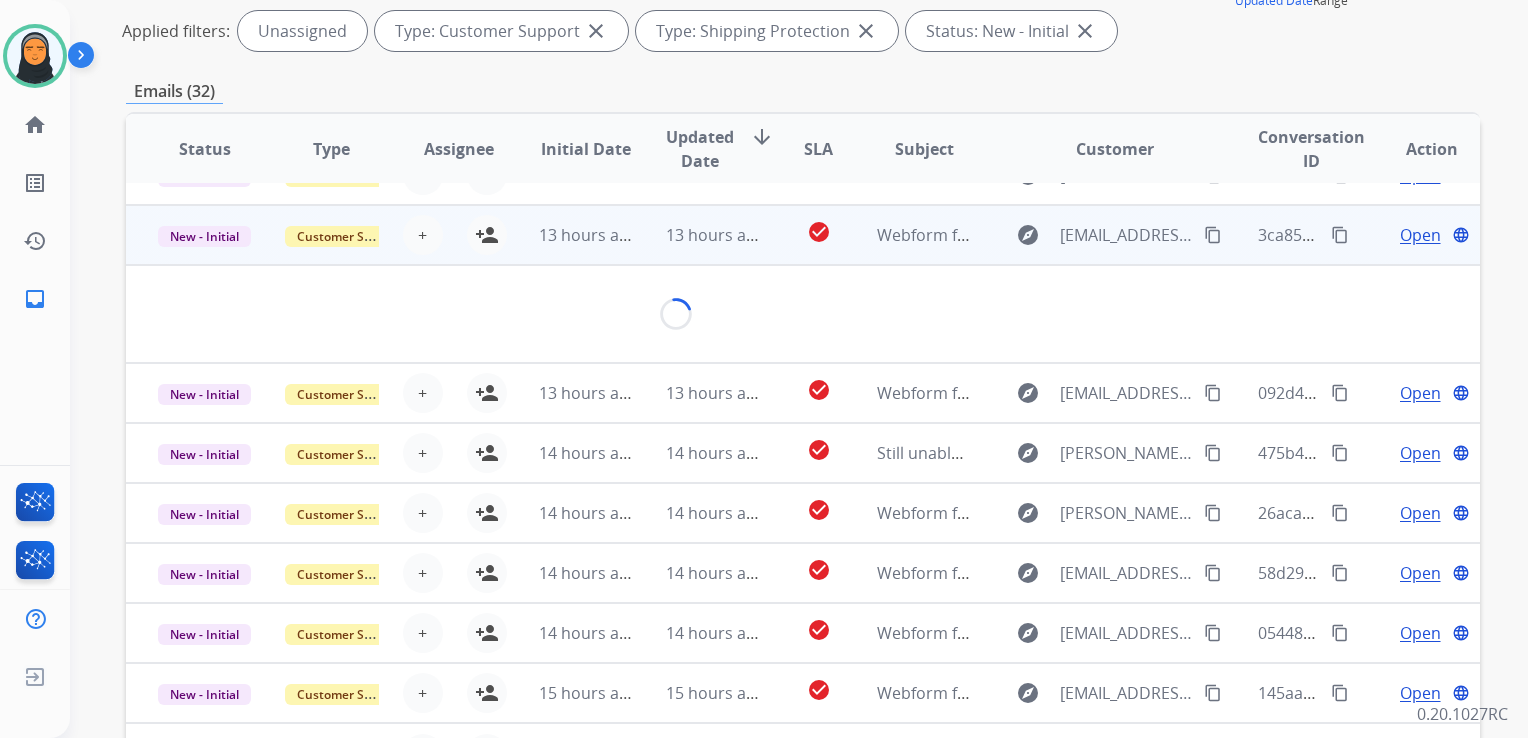 scroll, scrollTop: 91, scrollLeft: 0, axis: vertical 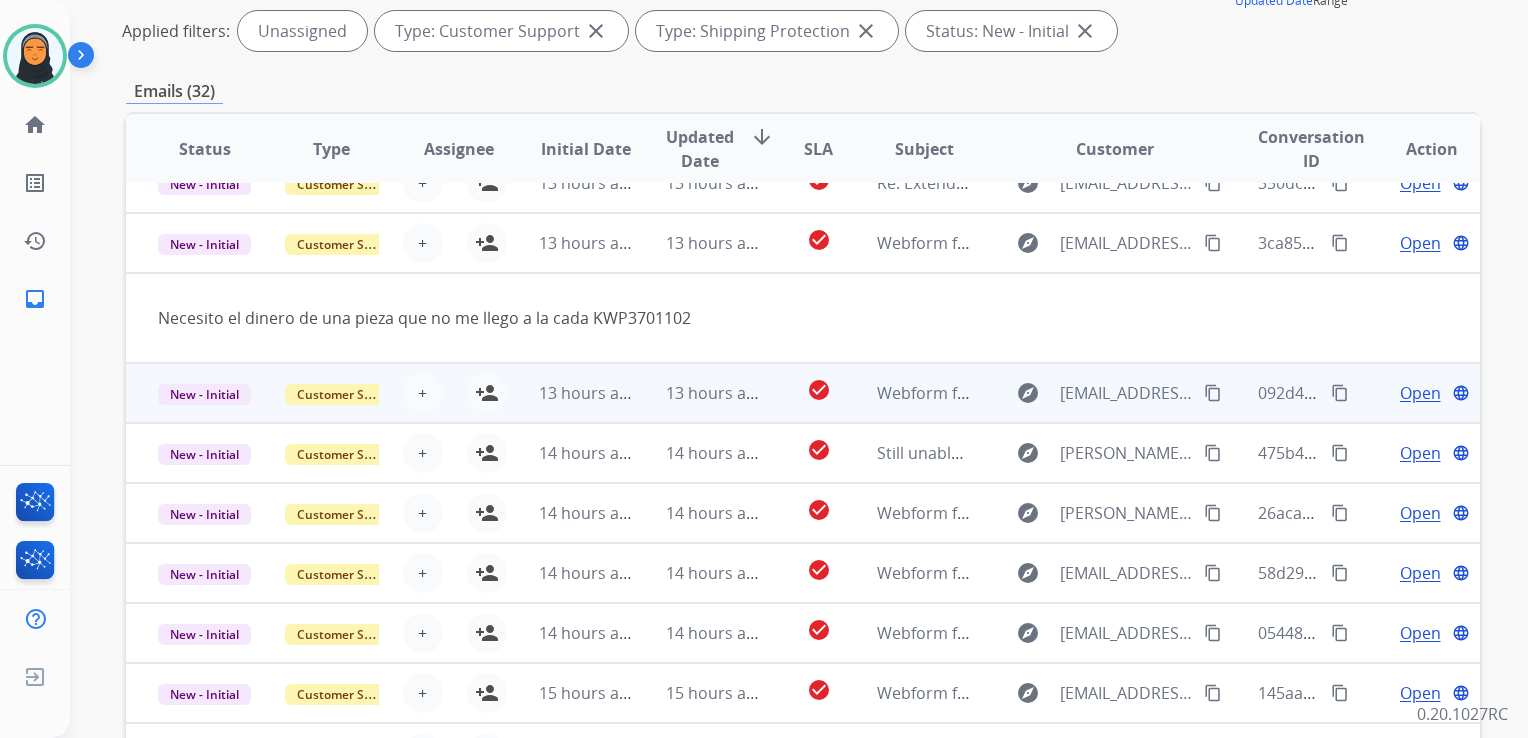 click on "13 hours ago" at bounding box center (697, 393) 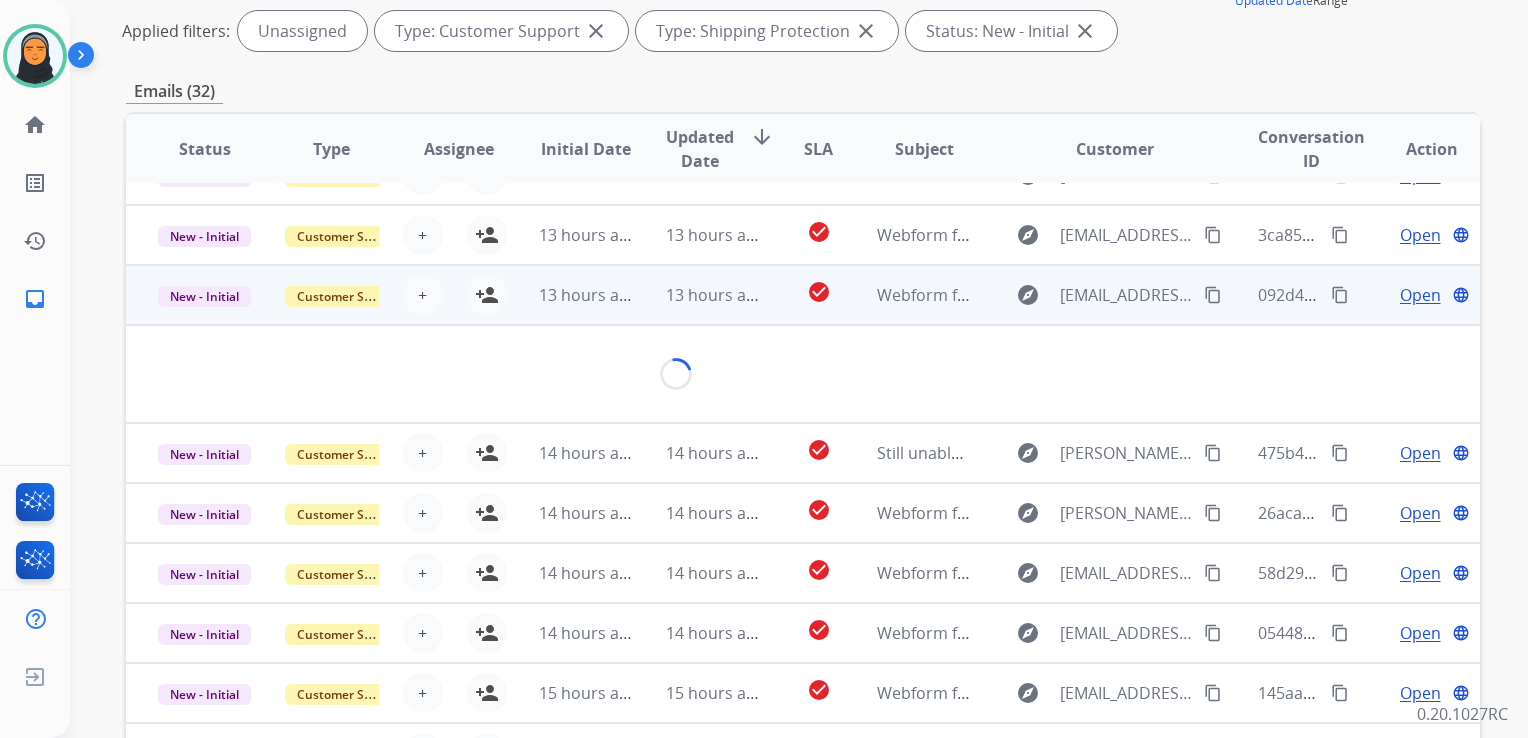 scroll, scrollTop: 115, scrollLeft: 0, axis: vertical 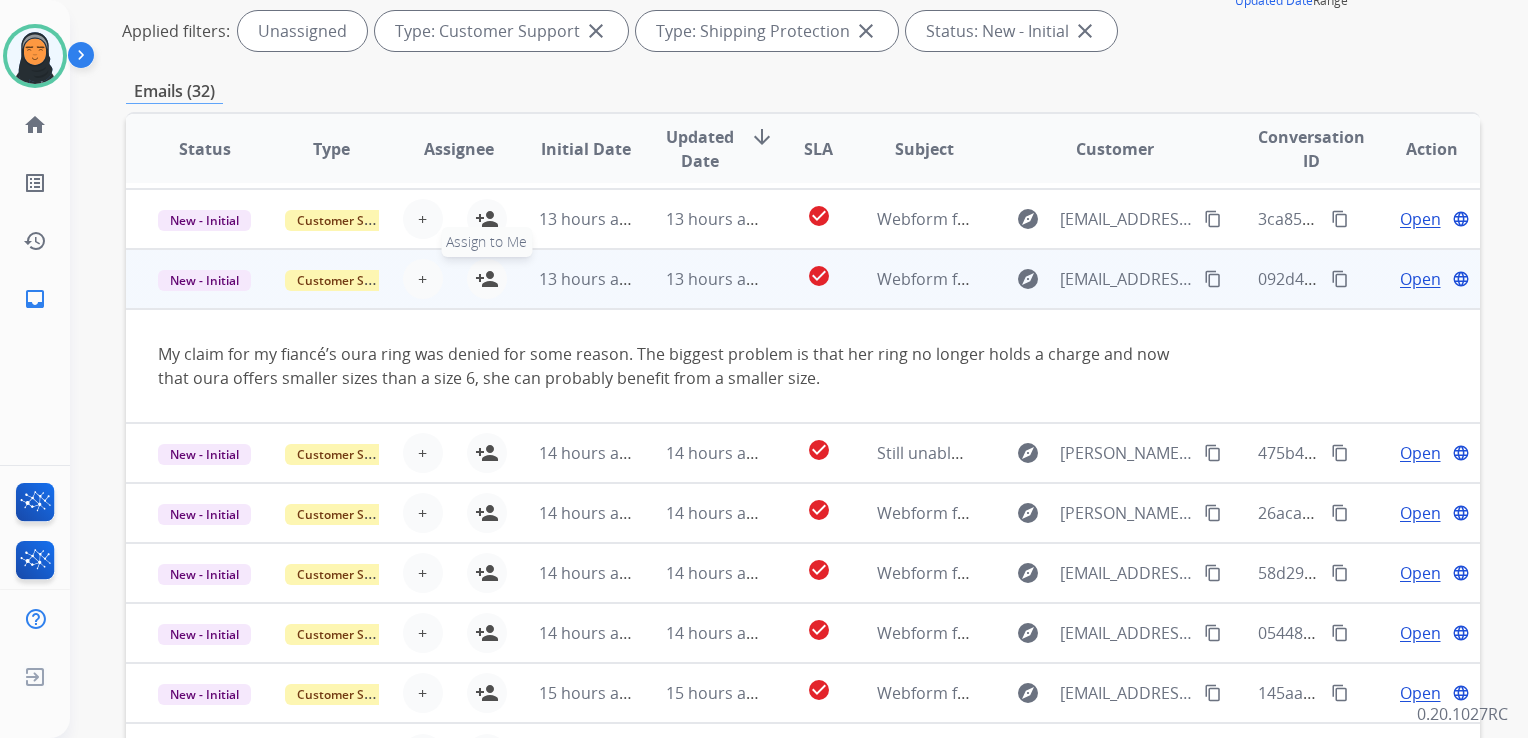 click on "person_add" at bounding box center (487, 279) 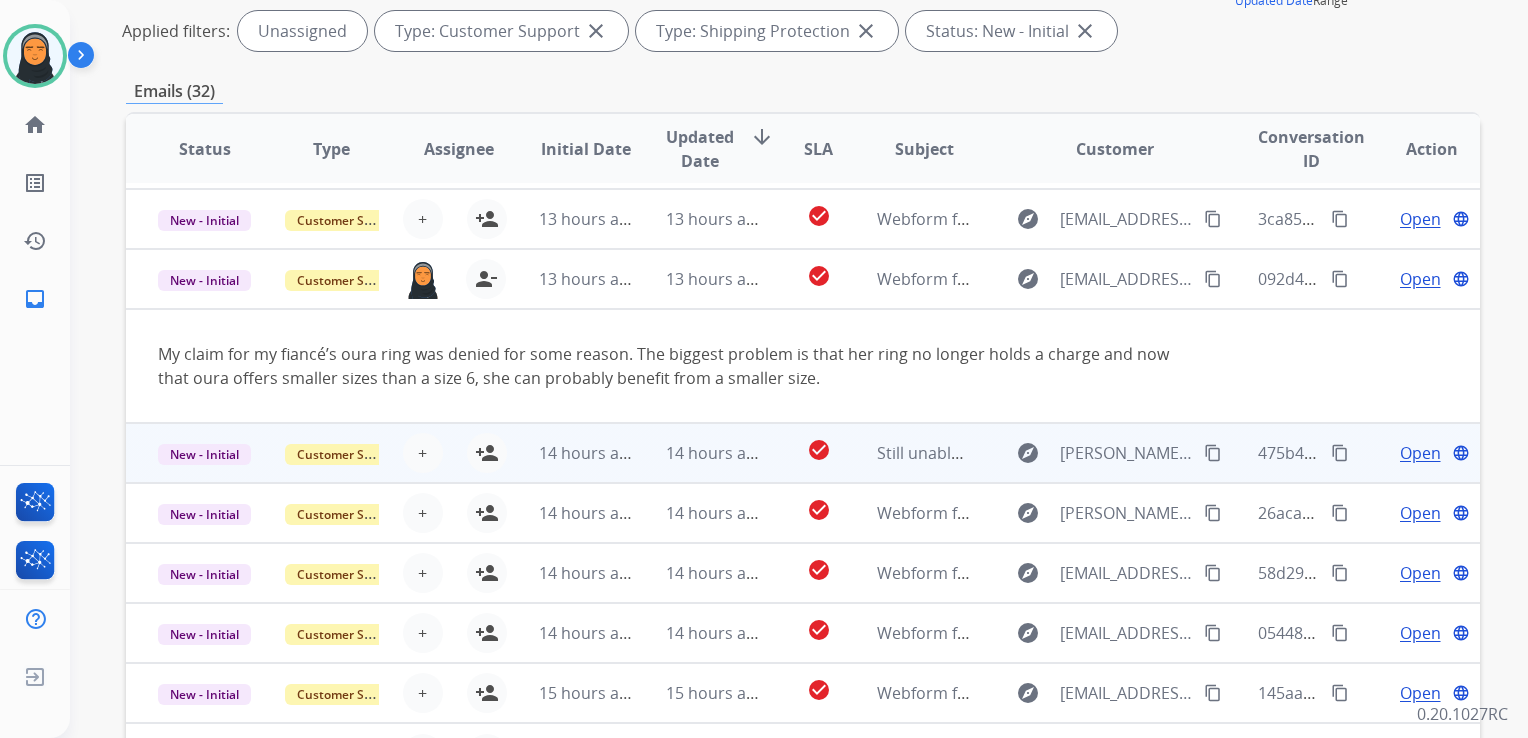 click on "14 hours ago" at bounding box center (697, 453) 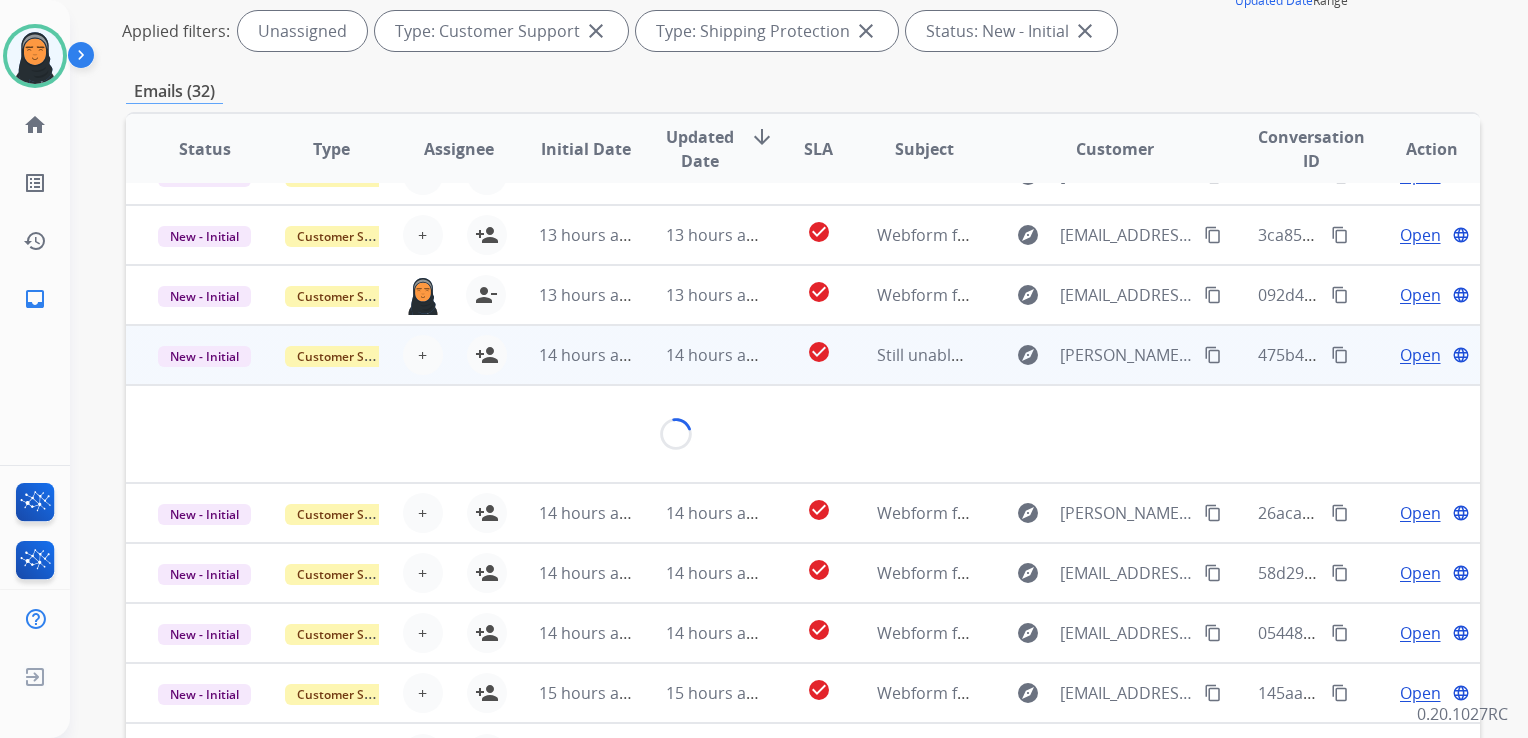 scroll, scrollTop: 91, scrollLeft: 0, axis: vertical 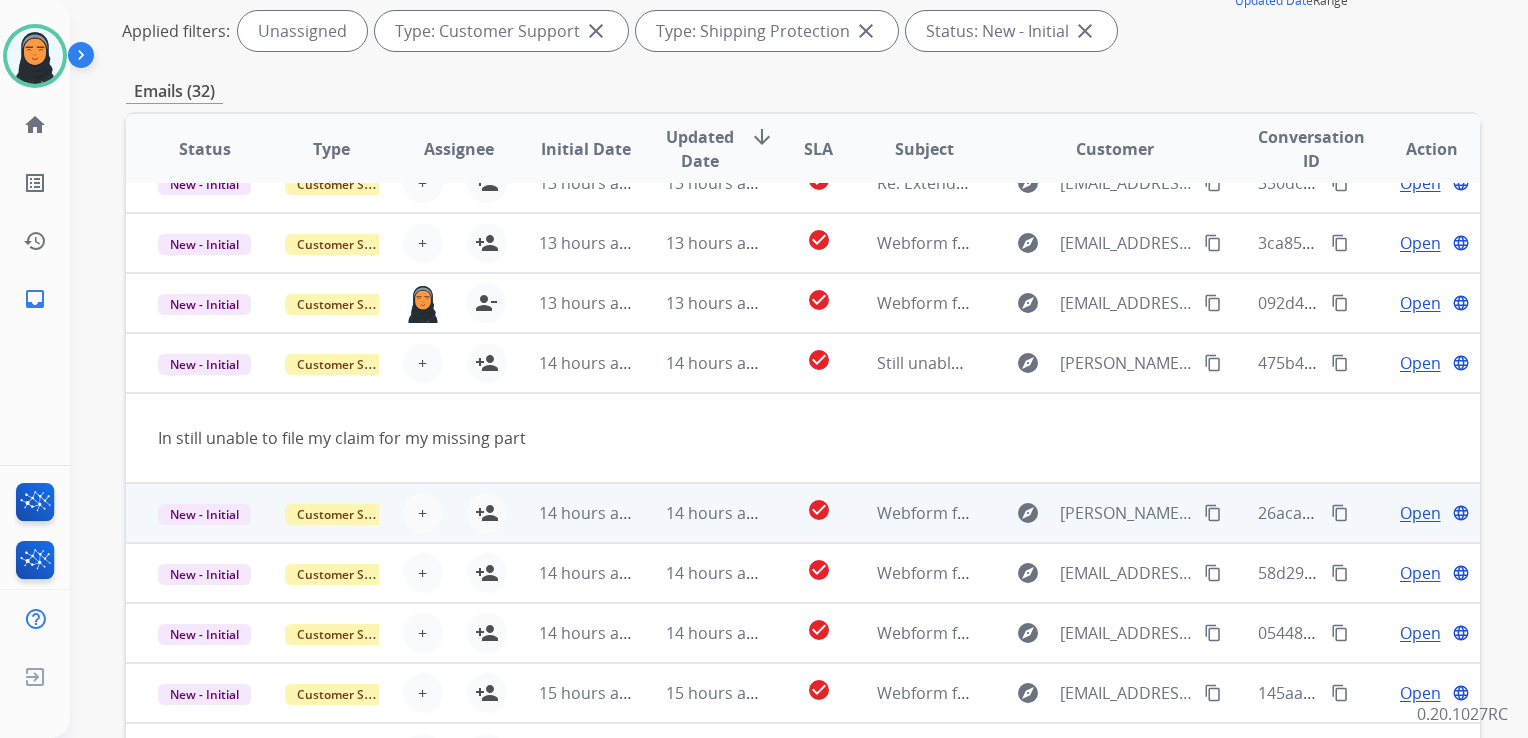 click on "14 hours ago" at bounding box center (697, 513) 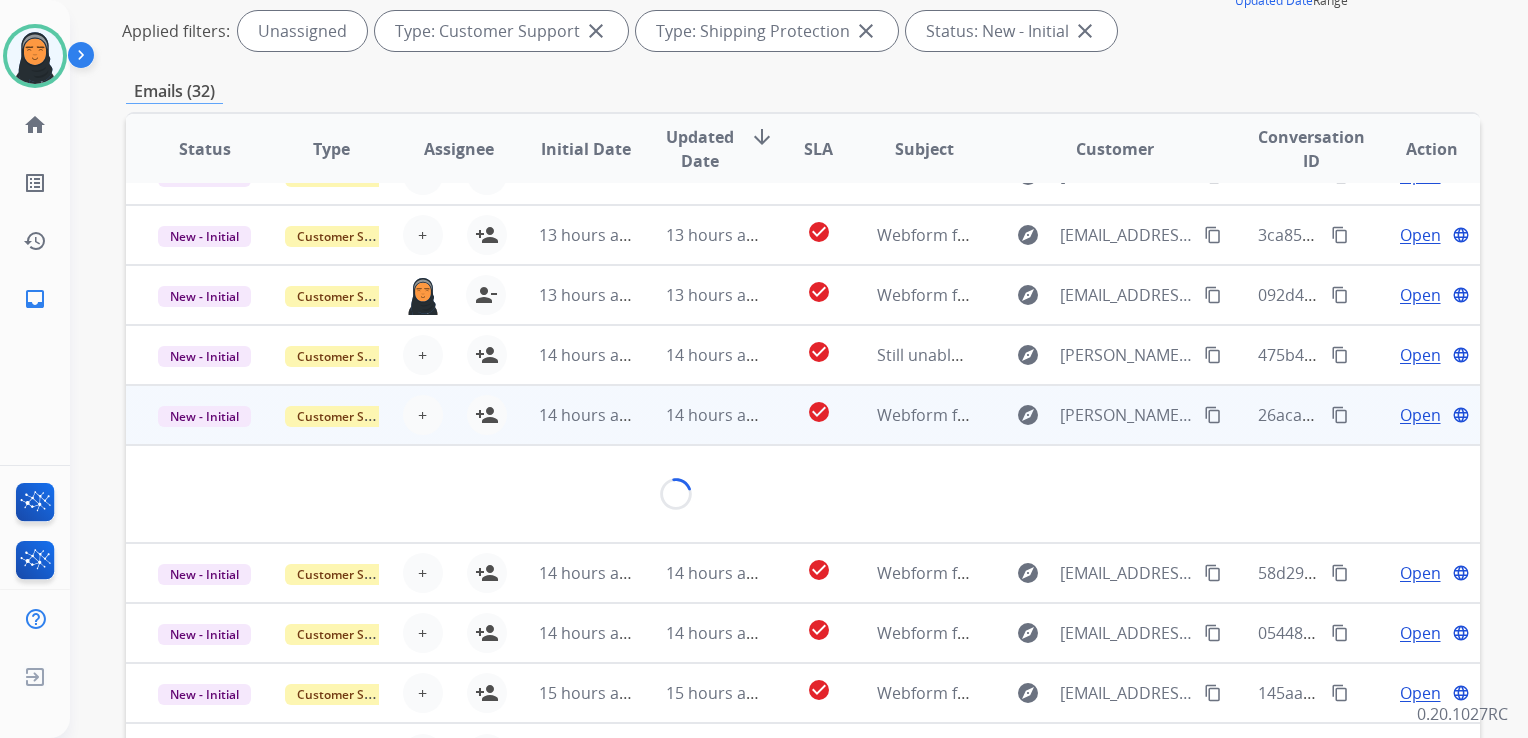 scroll, scrollTop: 91, scrollLeft: 0, axis: vertical 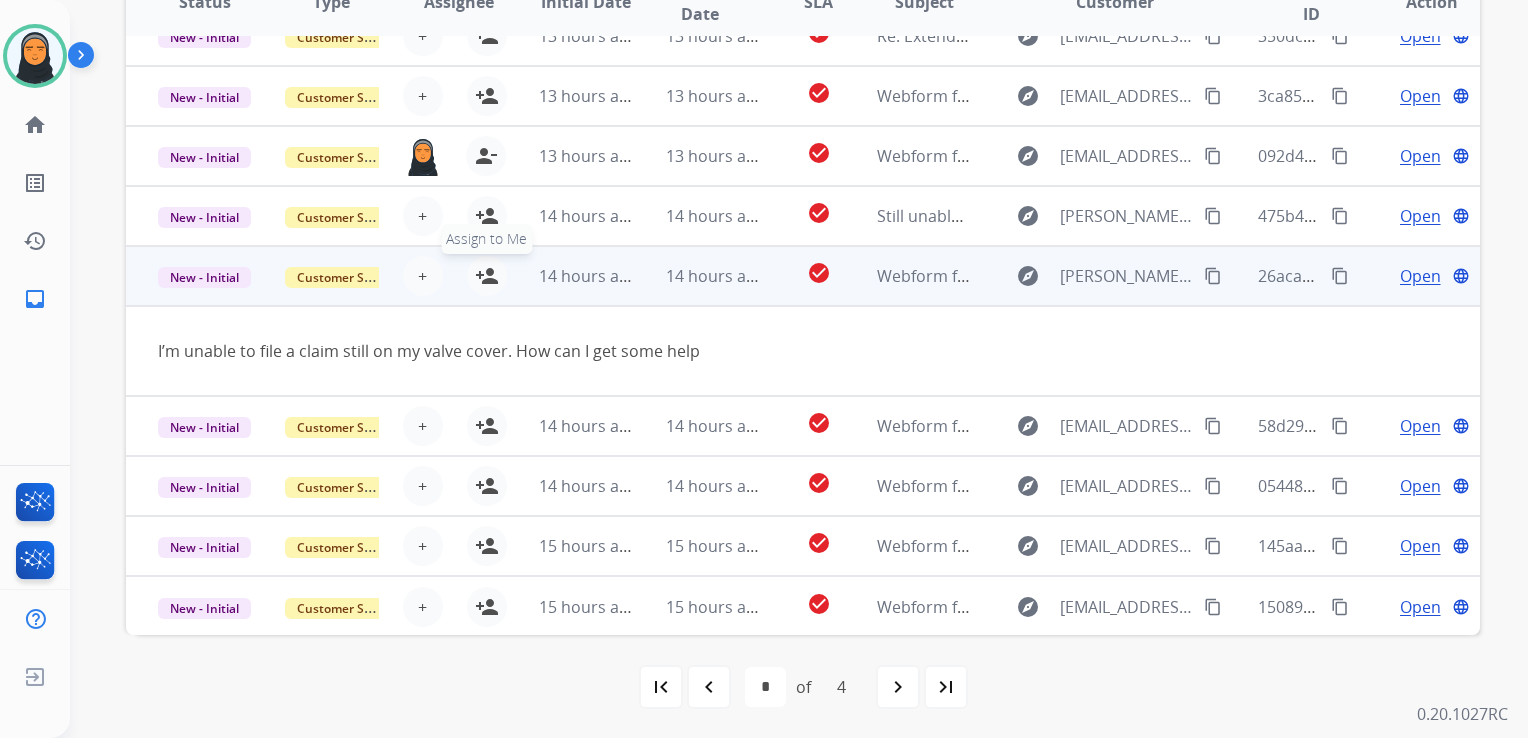 click on "person_add" at bounding box center [487, 276] 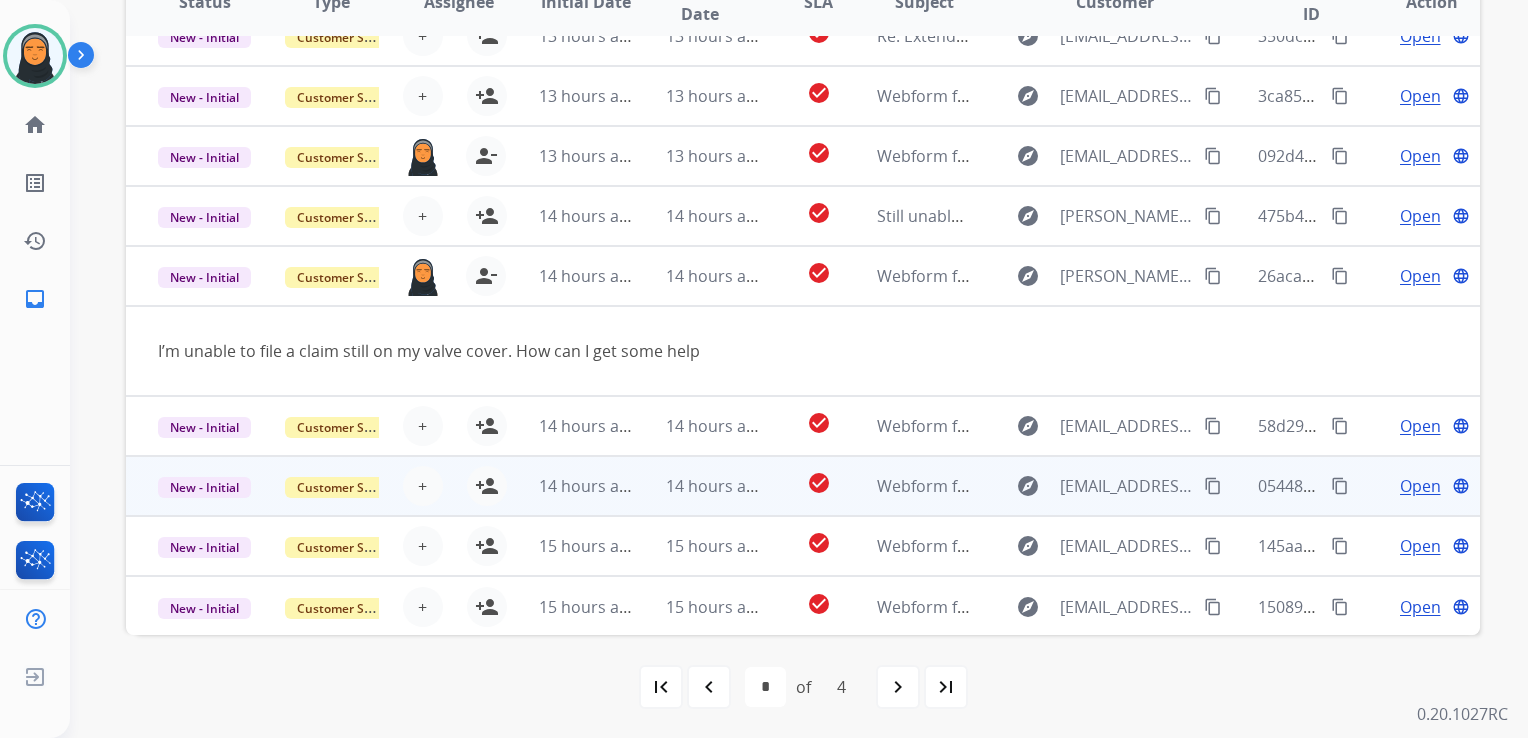 click on "14 hours ago" at bounding box center [697, 486] 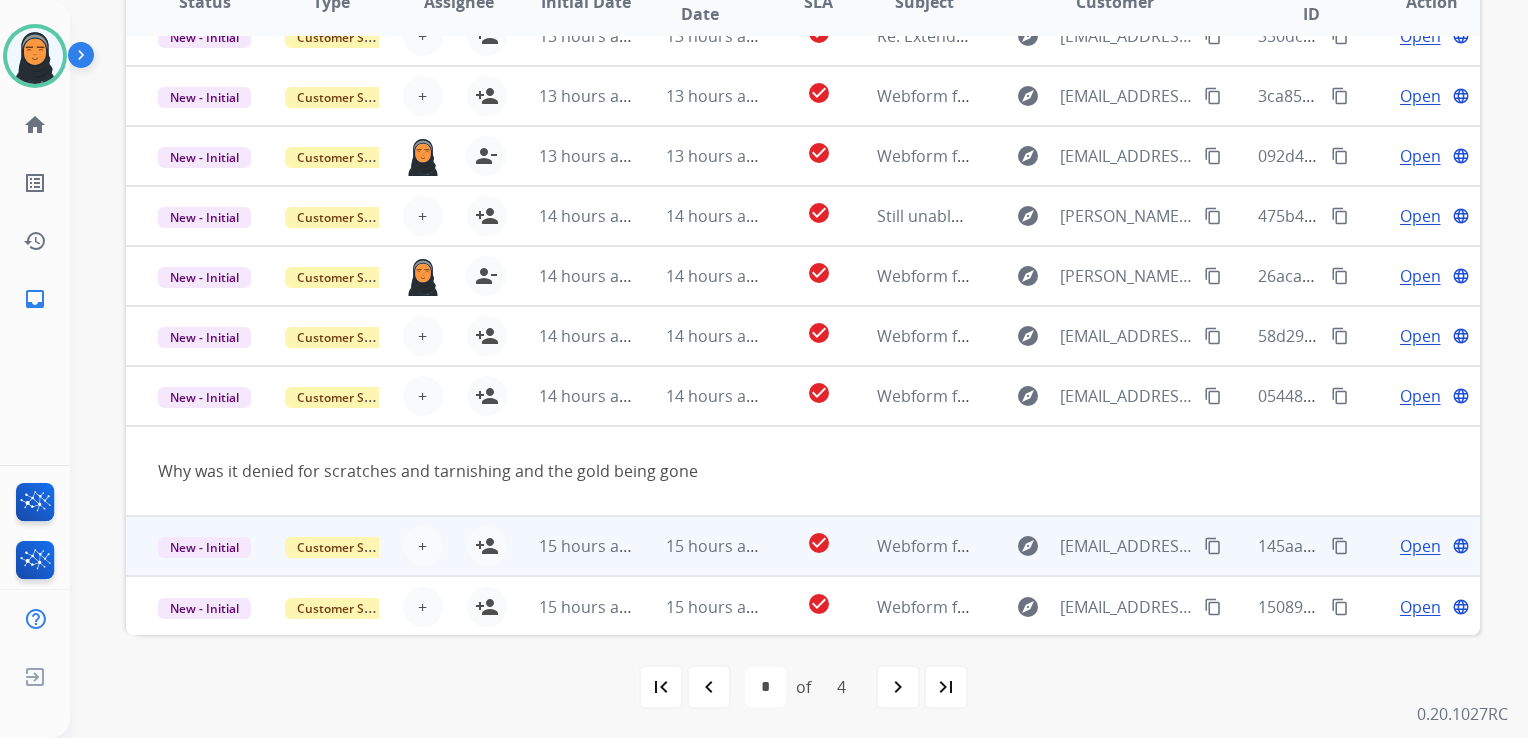 click on "15 hours ago" at bounding box center (697, 546) 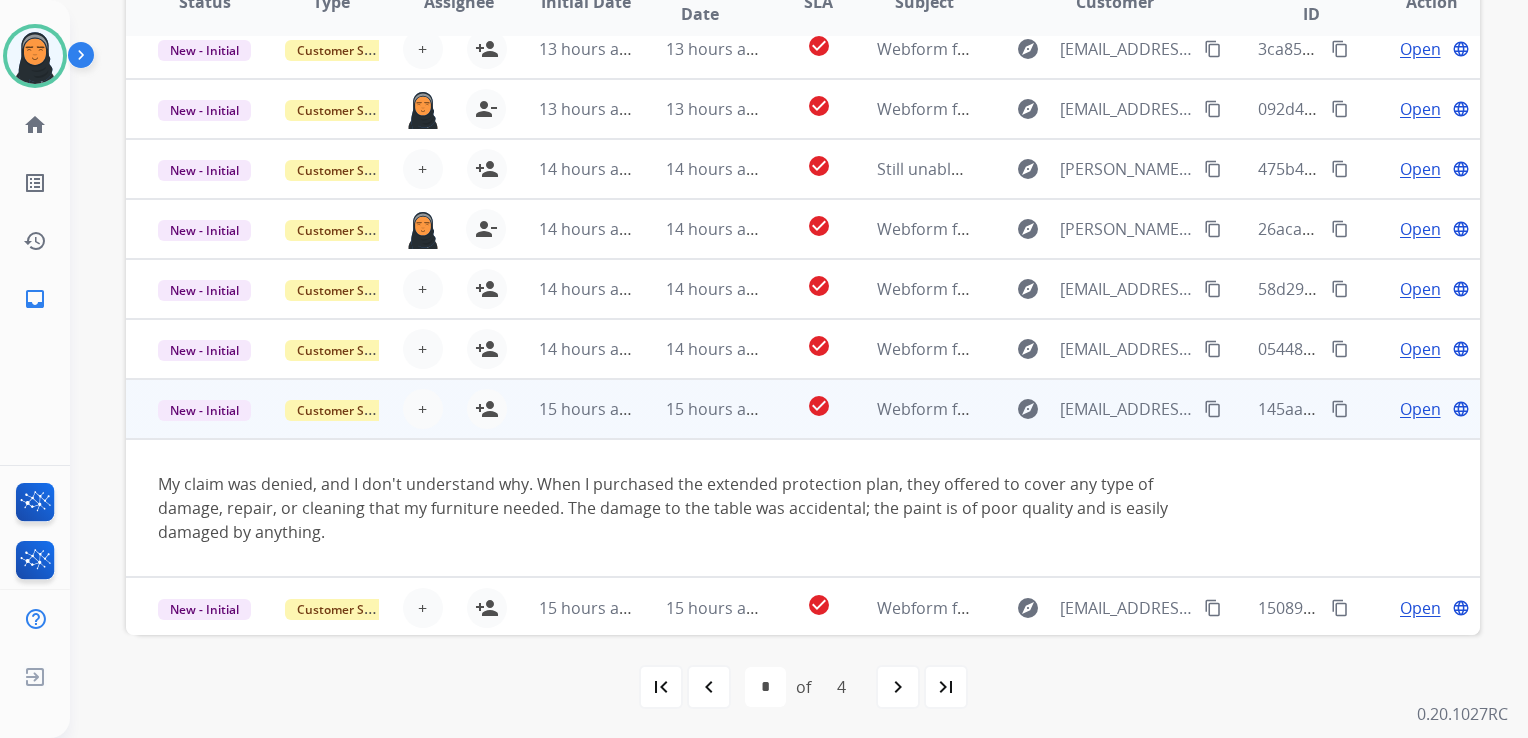 scroll, scrollTop: 139, scrollLeft: 0, axis: vertical 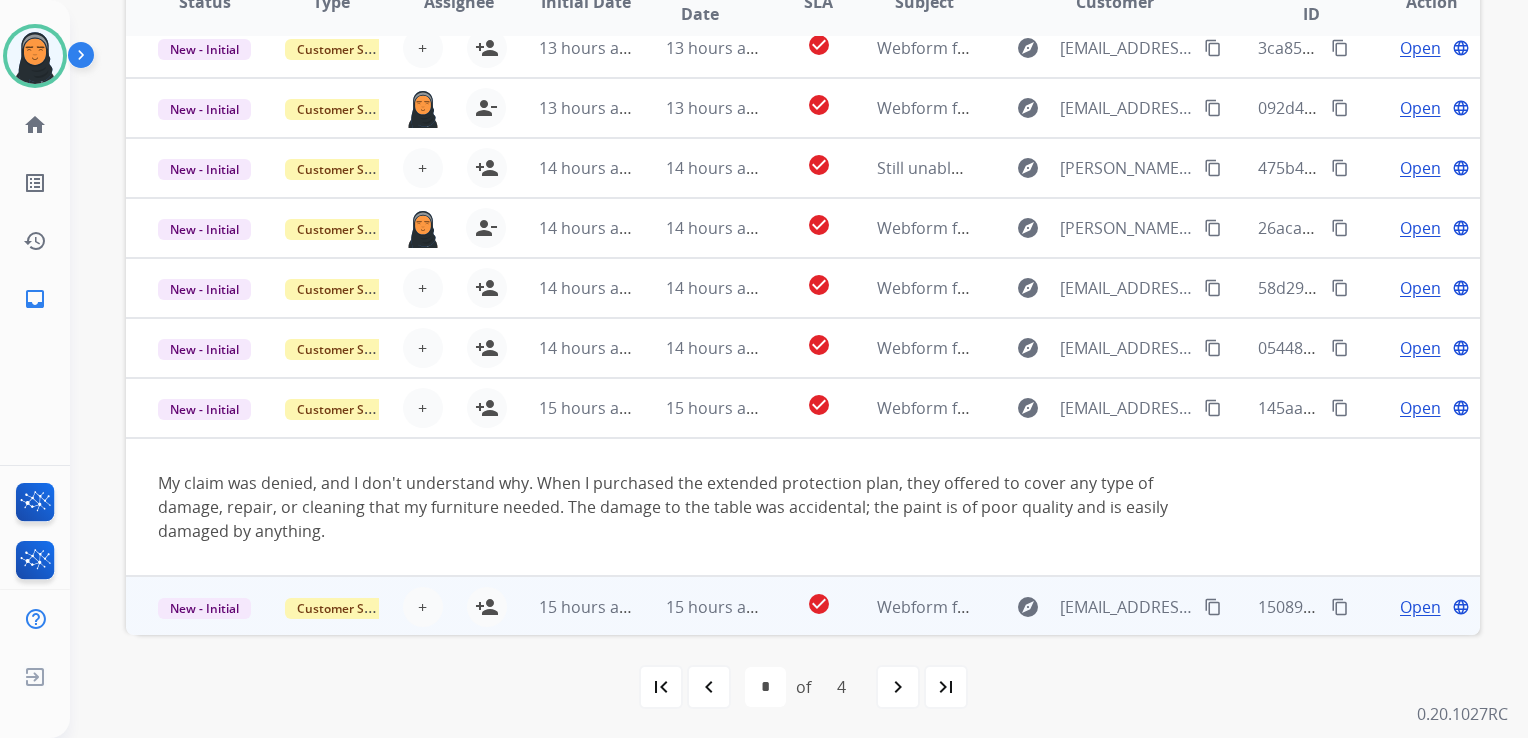 click on "15 hours ago" at bounding box center [697, 606] 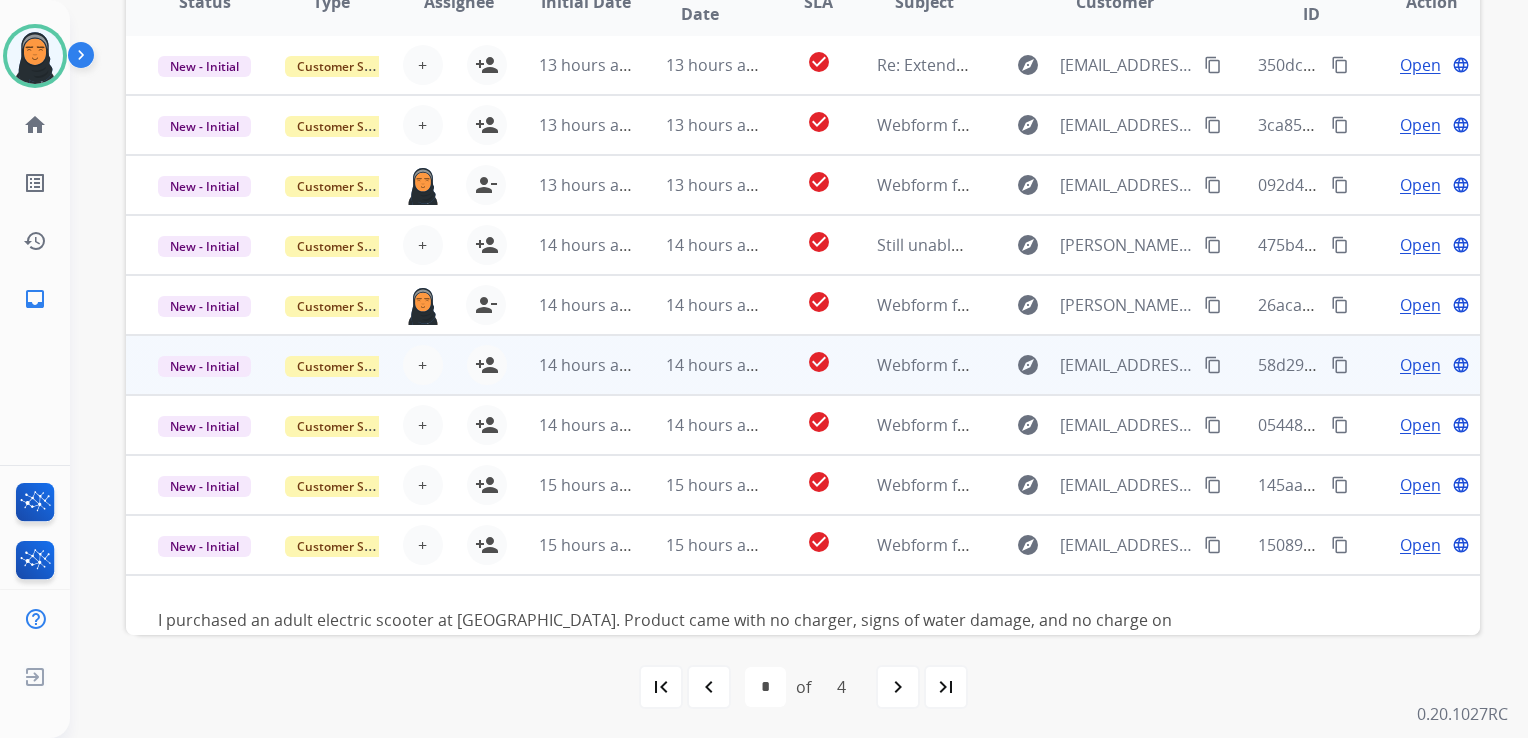 scroll, scrollTop: 0, scrollLeft: 0, axis: both 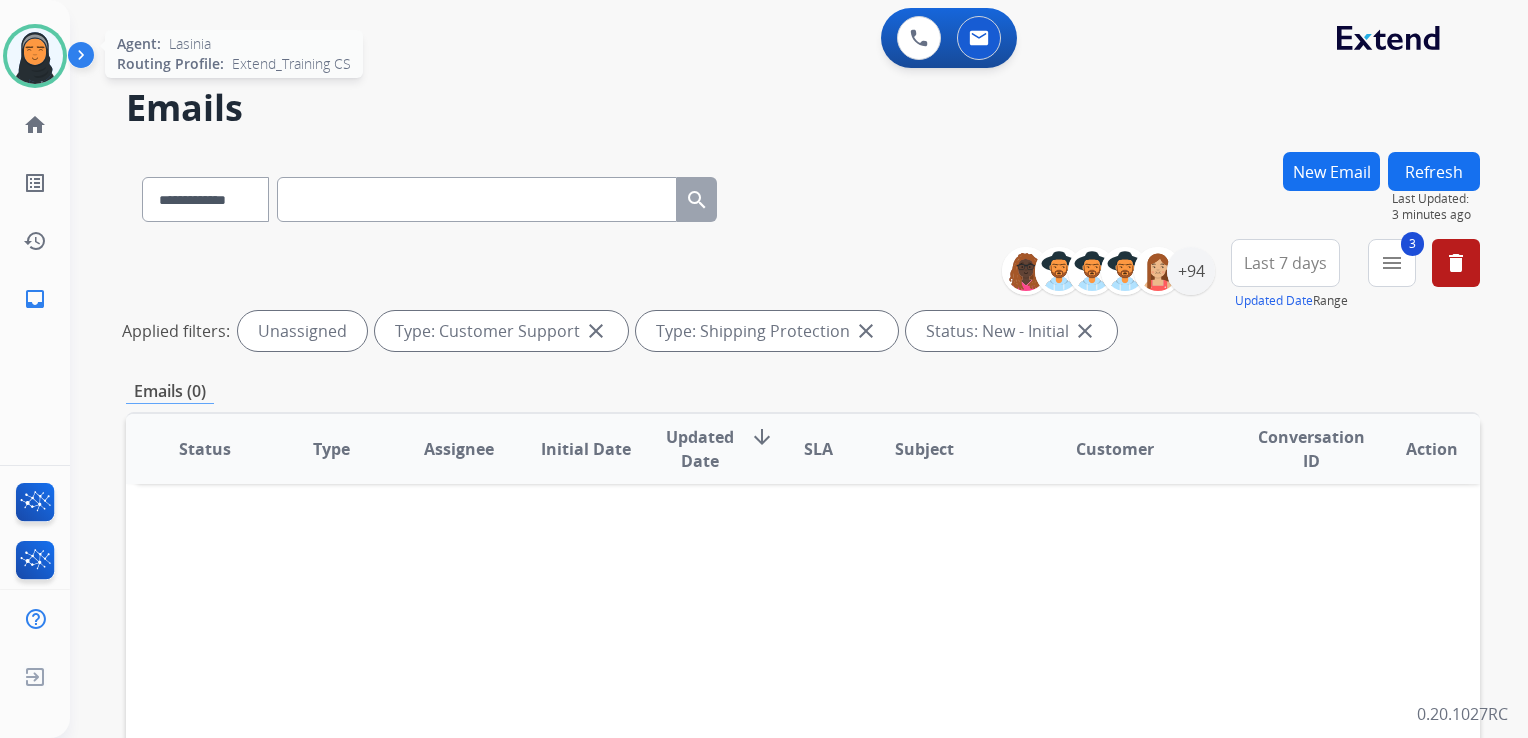click at bounding box center (35, 56) 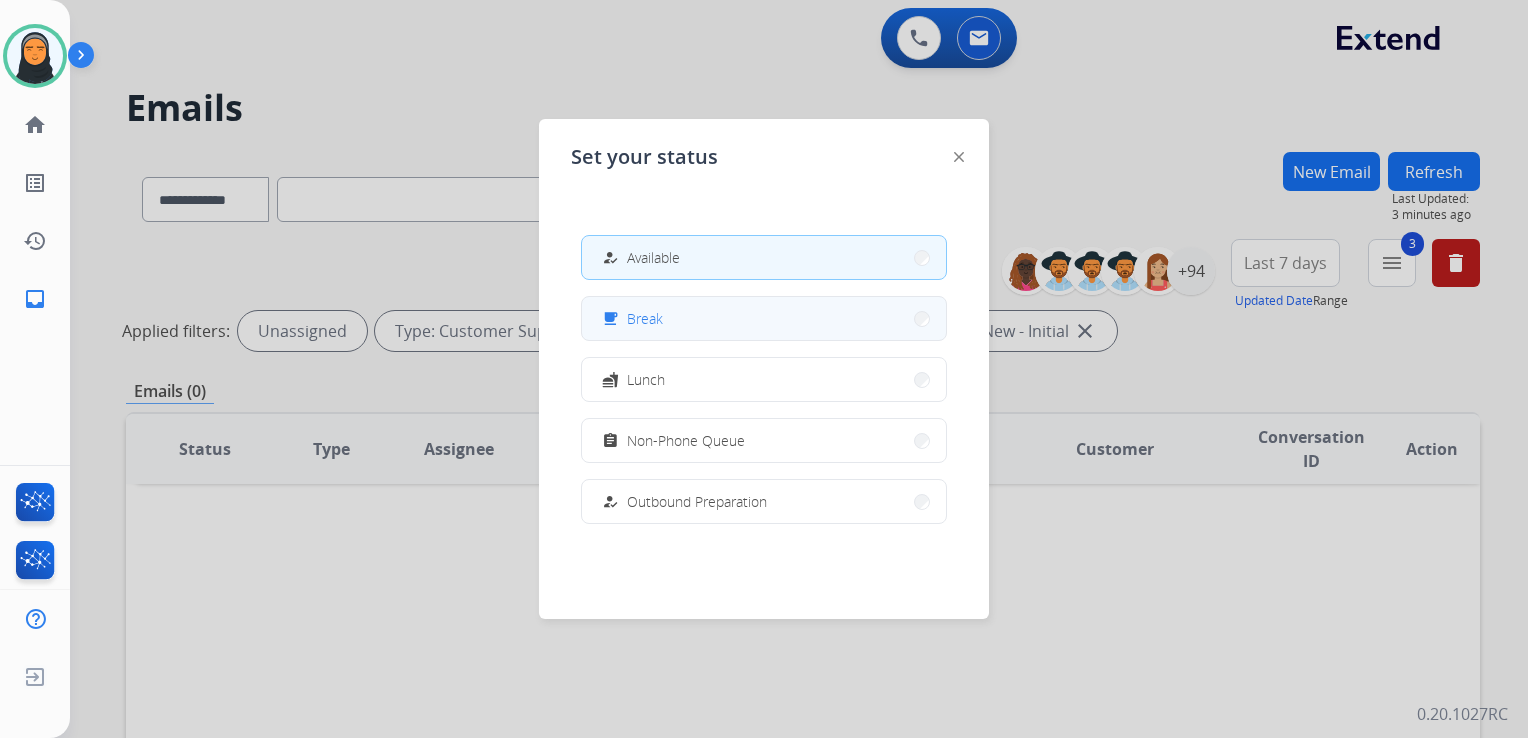 click on "free_breakfast Break" at bounding box center [764, 318] 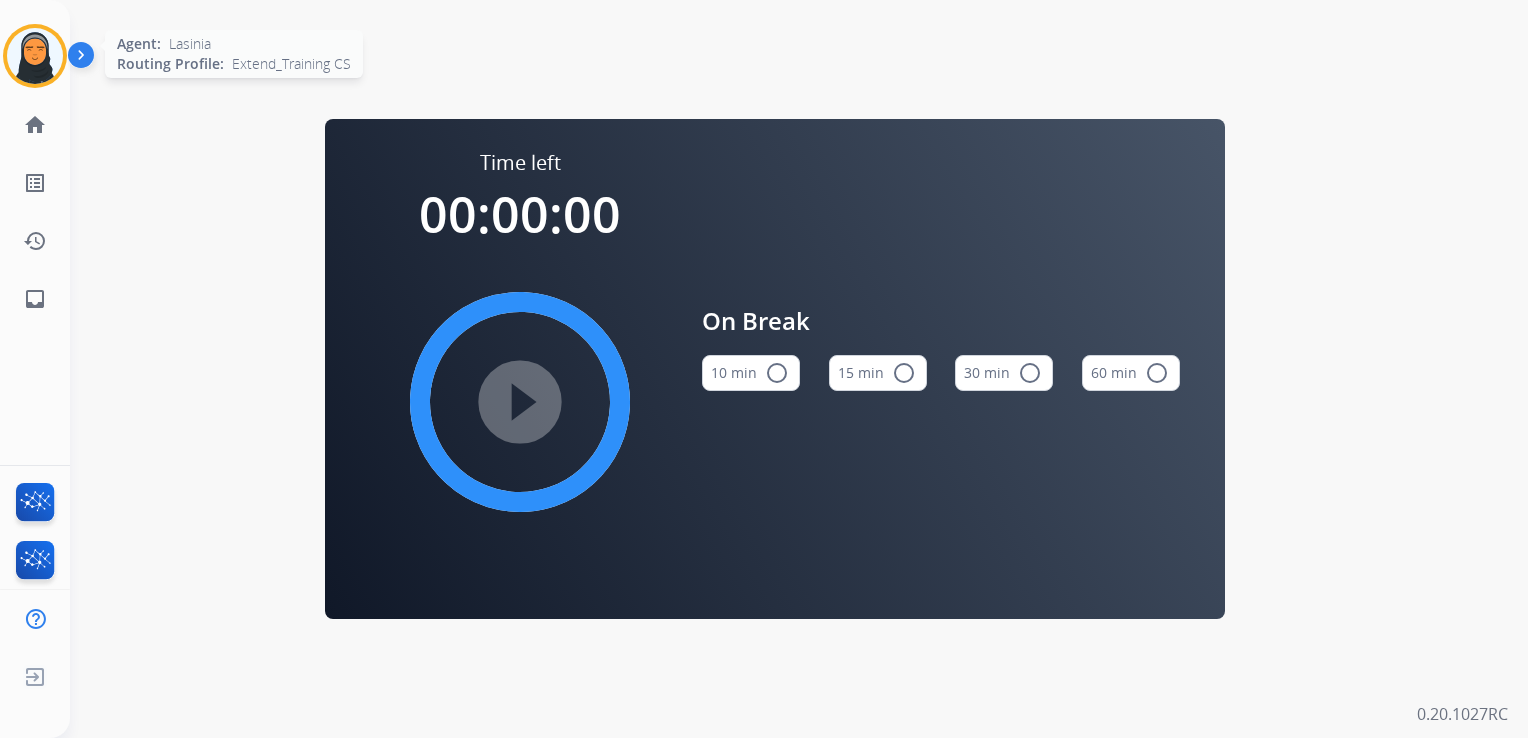 click at bounding box center (35, 56) 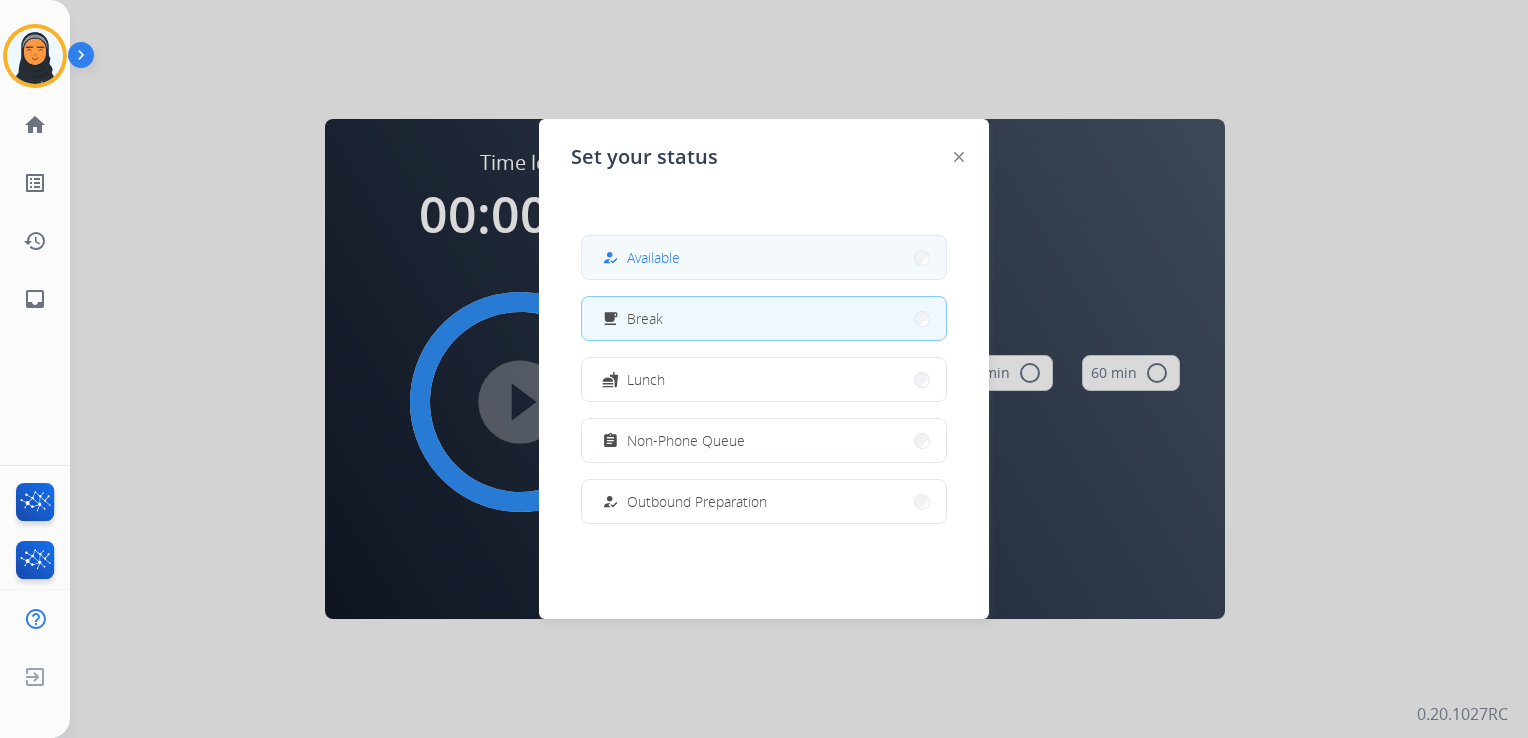 click on "how_to_reg Available" at bounding box center [639, 258] 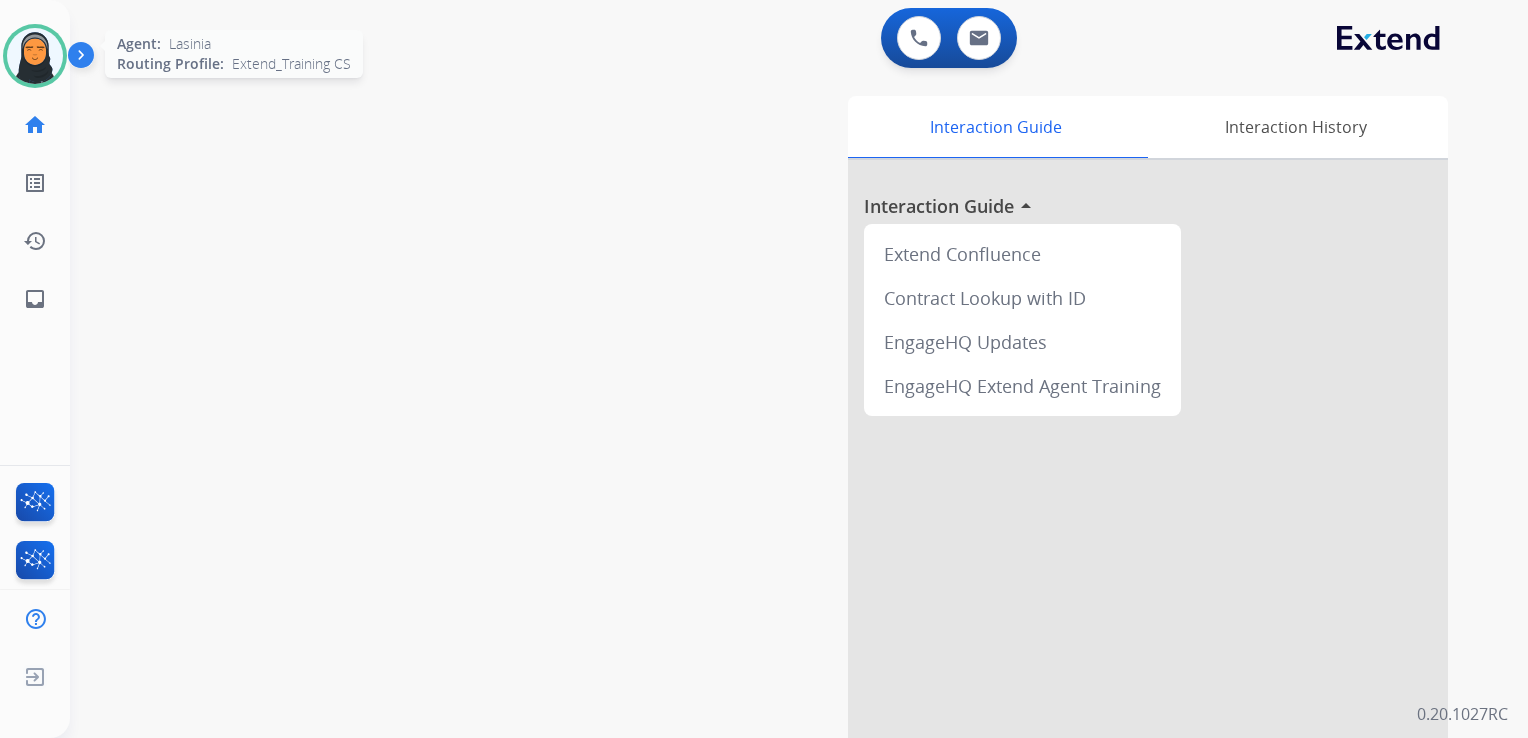 drag, startPoint x: 43, startPoint y: 63, endPoint x: 55, endPoint y: 63, distance: 12 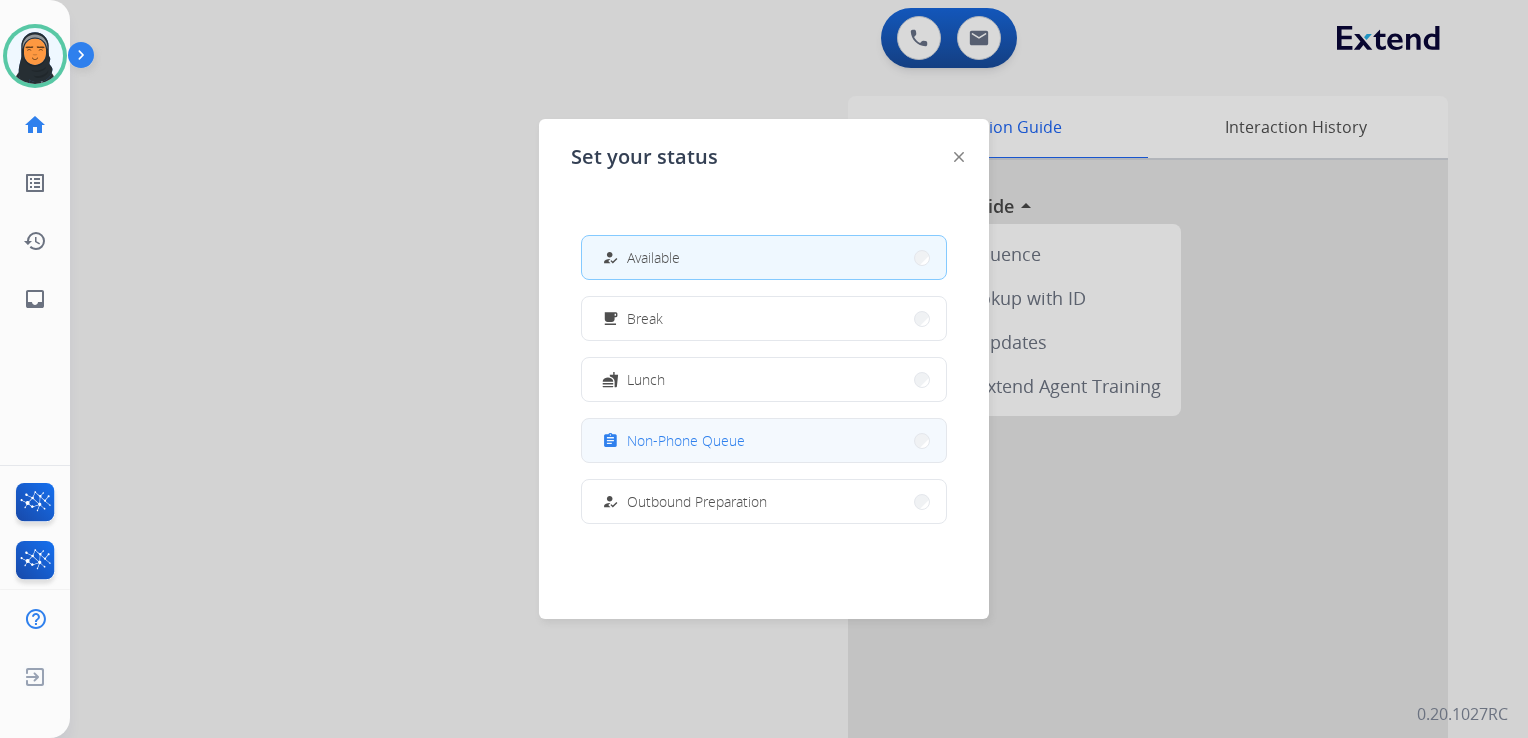 scroll, scrollTop: 200, scrollLeft: 0, axis: vertical 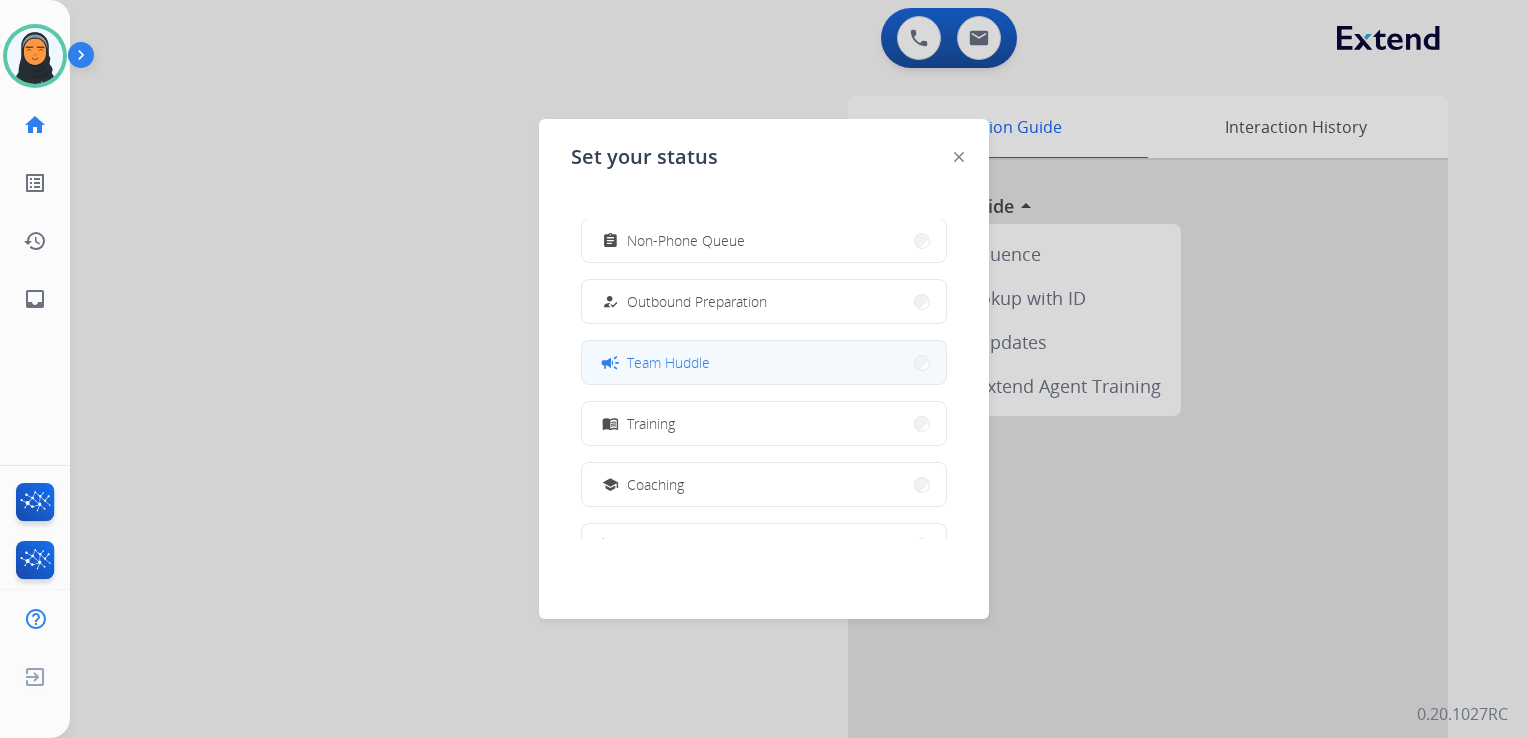 click on "campaign Team Huddle" at bounding box center (764, 362) 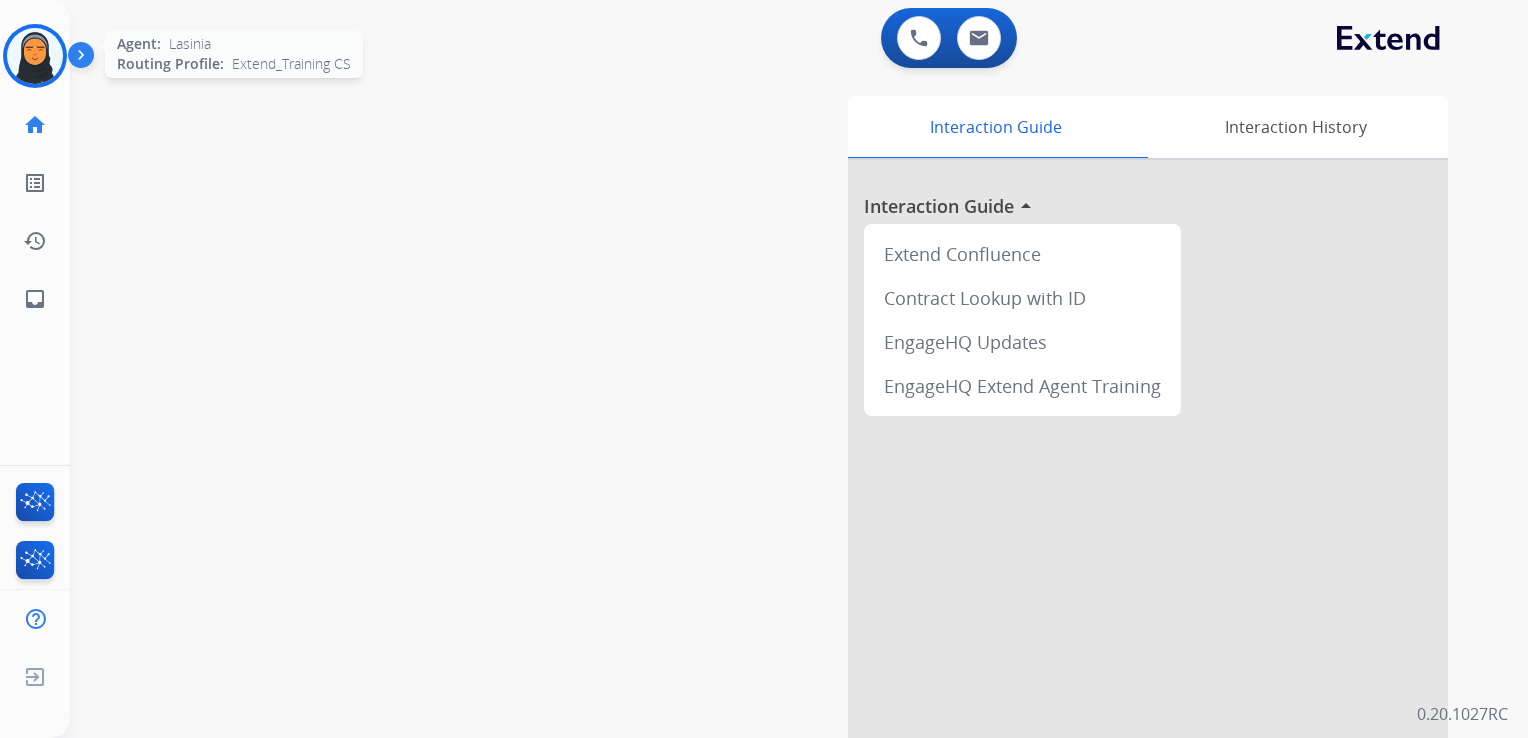 click at bounding box center (35, 56) 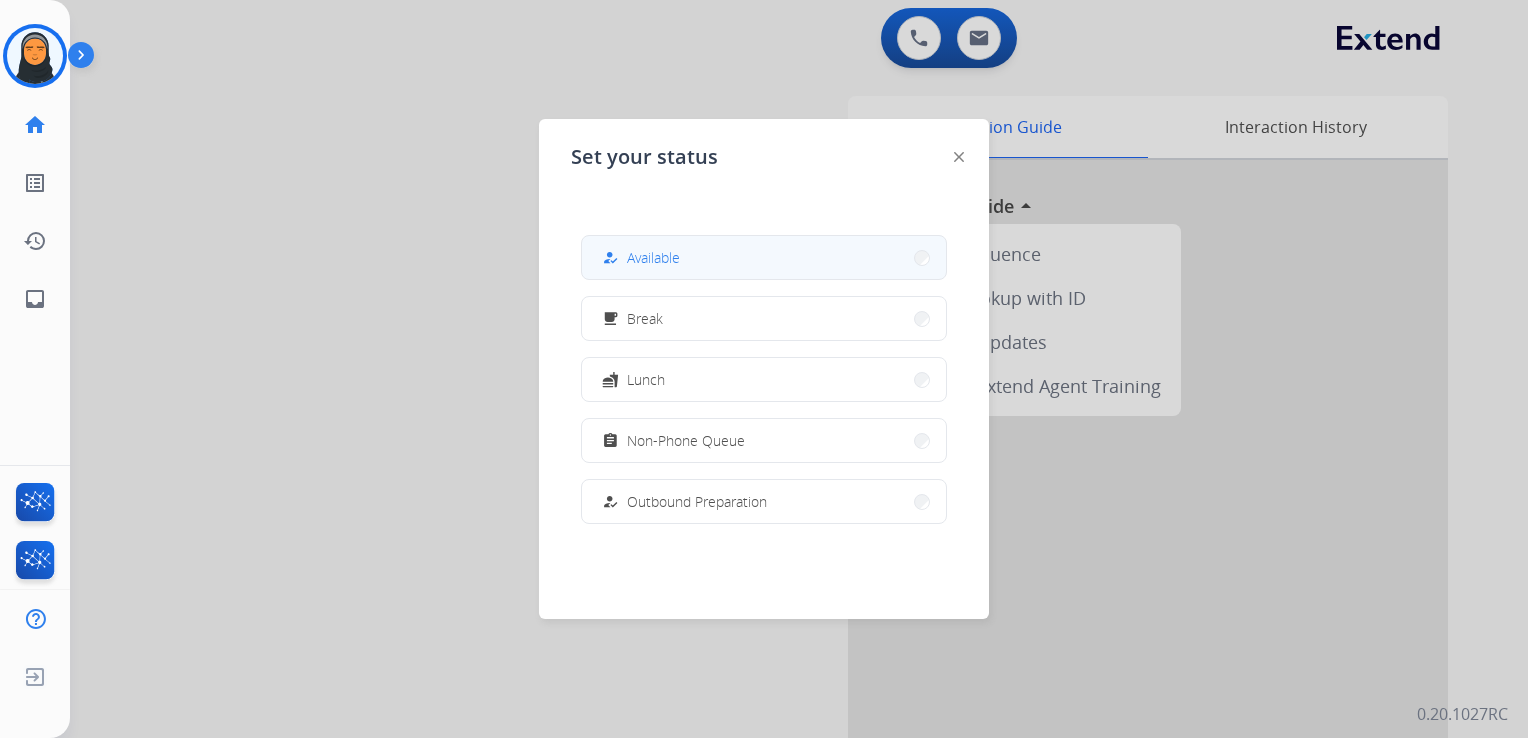 click on "how_to_reg Available" at bounding box center [764, 257] 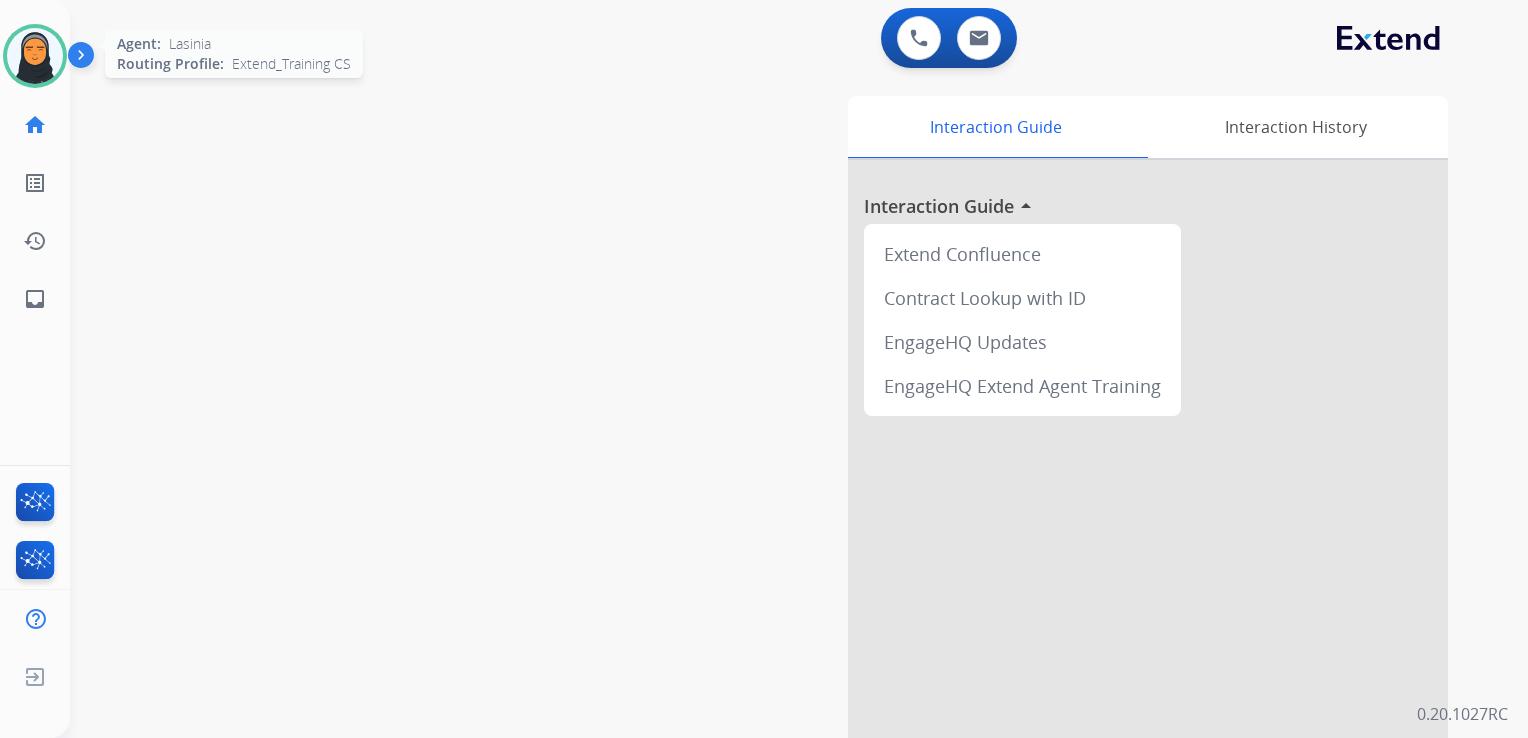 click at bounding box center [35, 56] 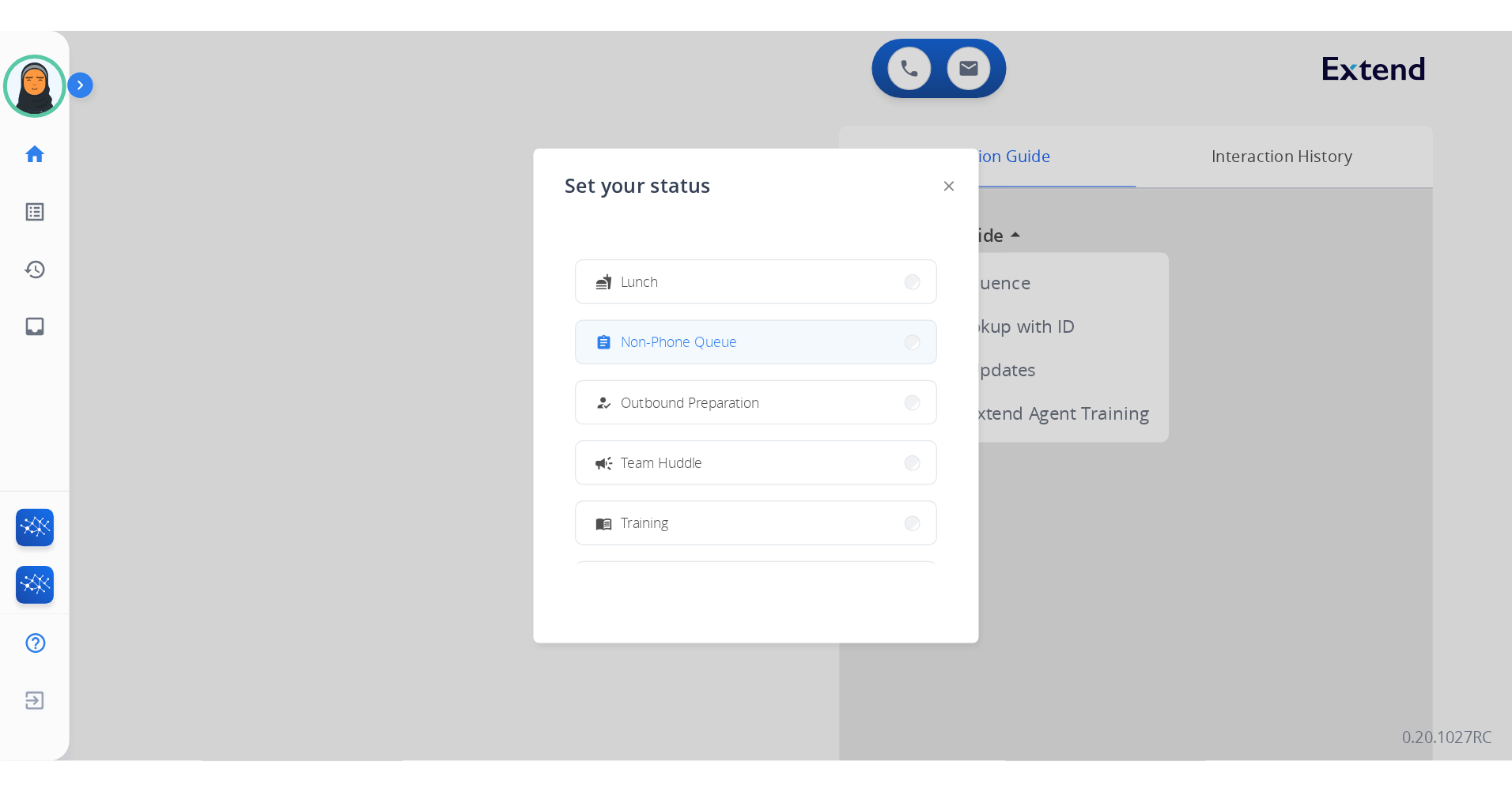 scroll, scrollTop: 158, scrollLeft: 0, axis: vertical 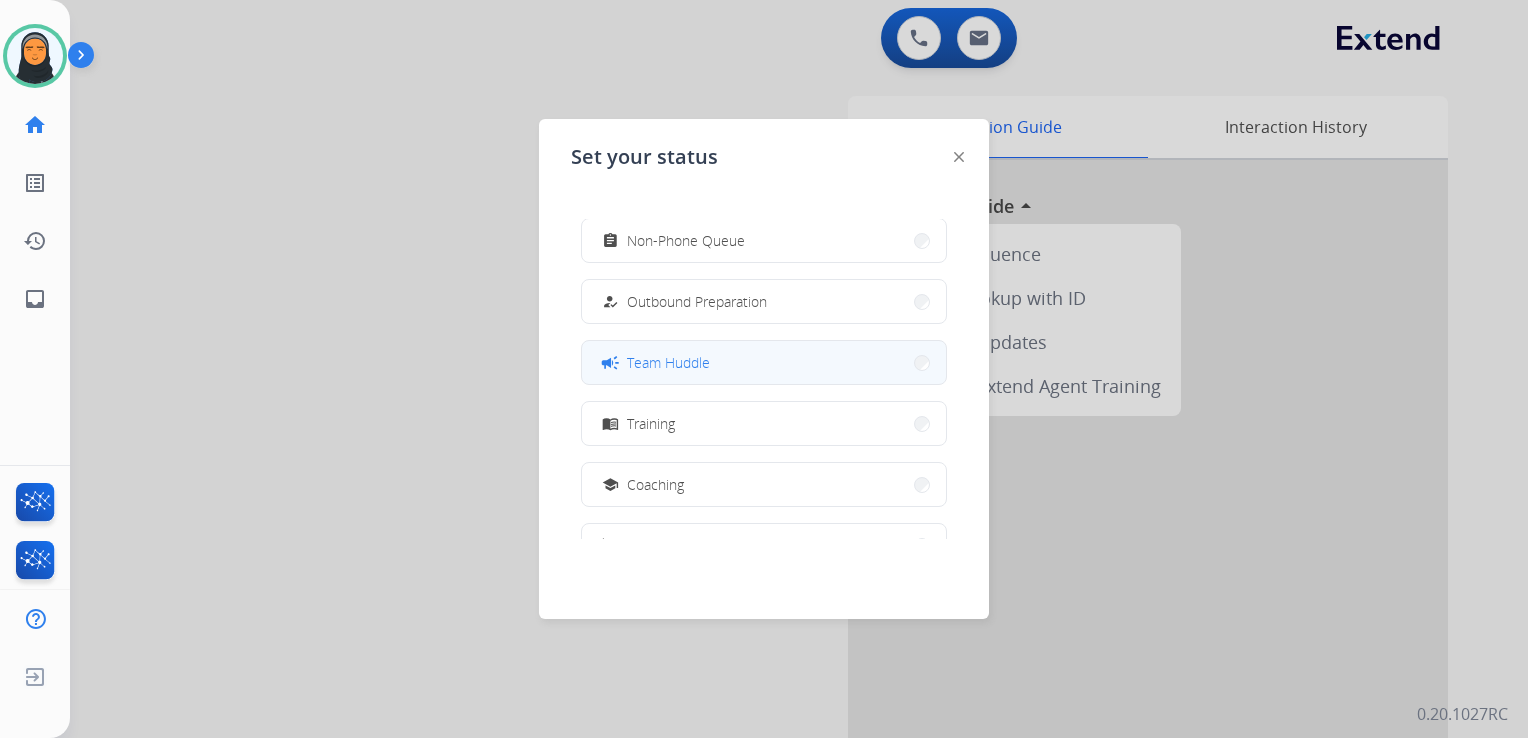 click on "campaign Team Huddle" at bounding box center [764, 362] 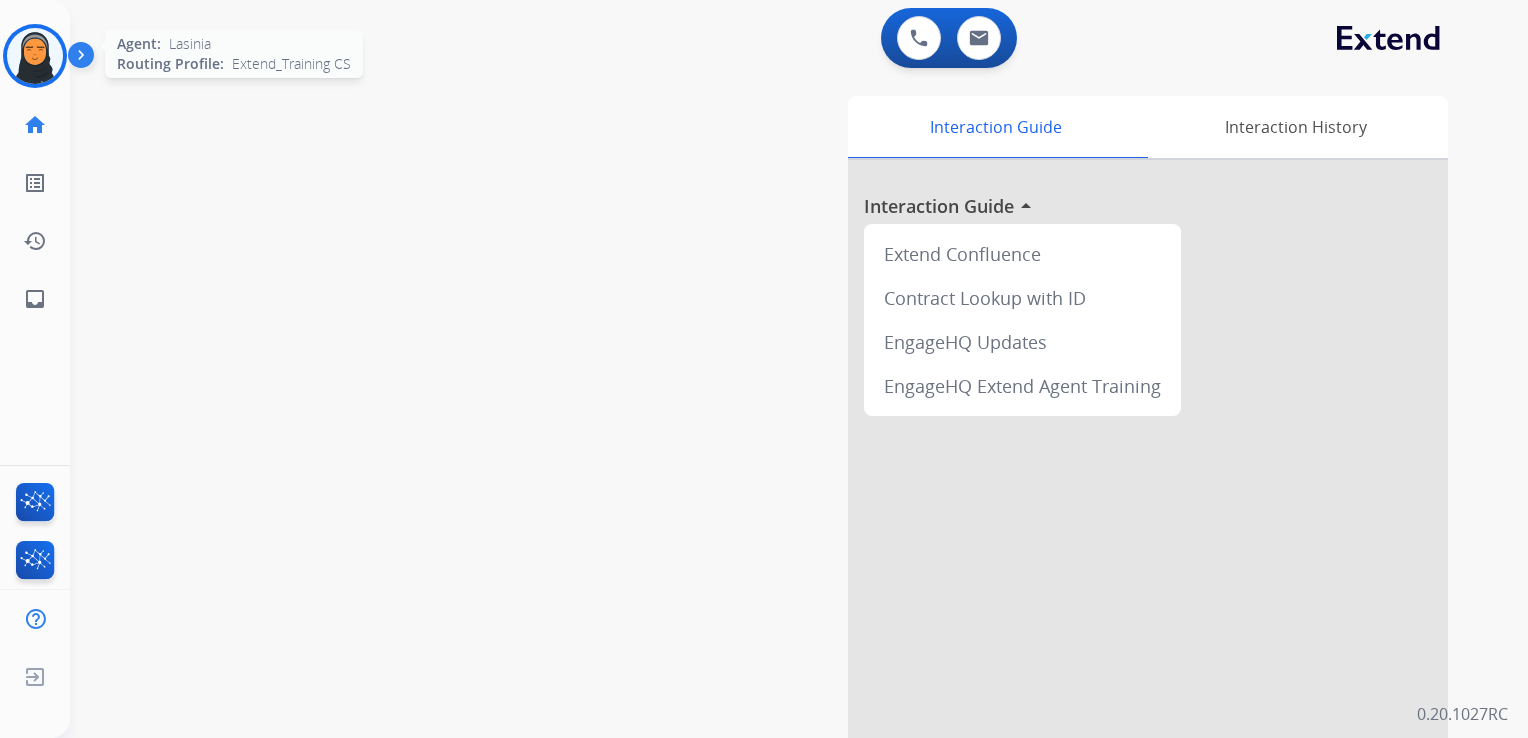 click at bounding box center (35, 56) 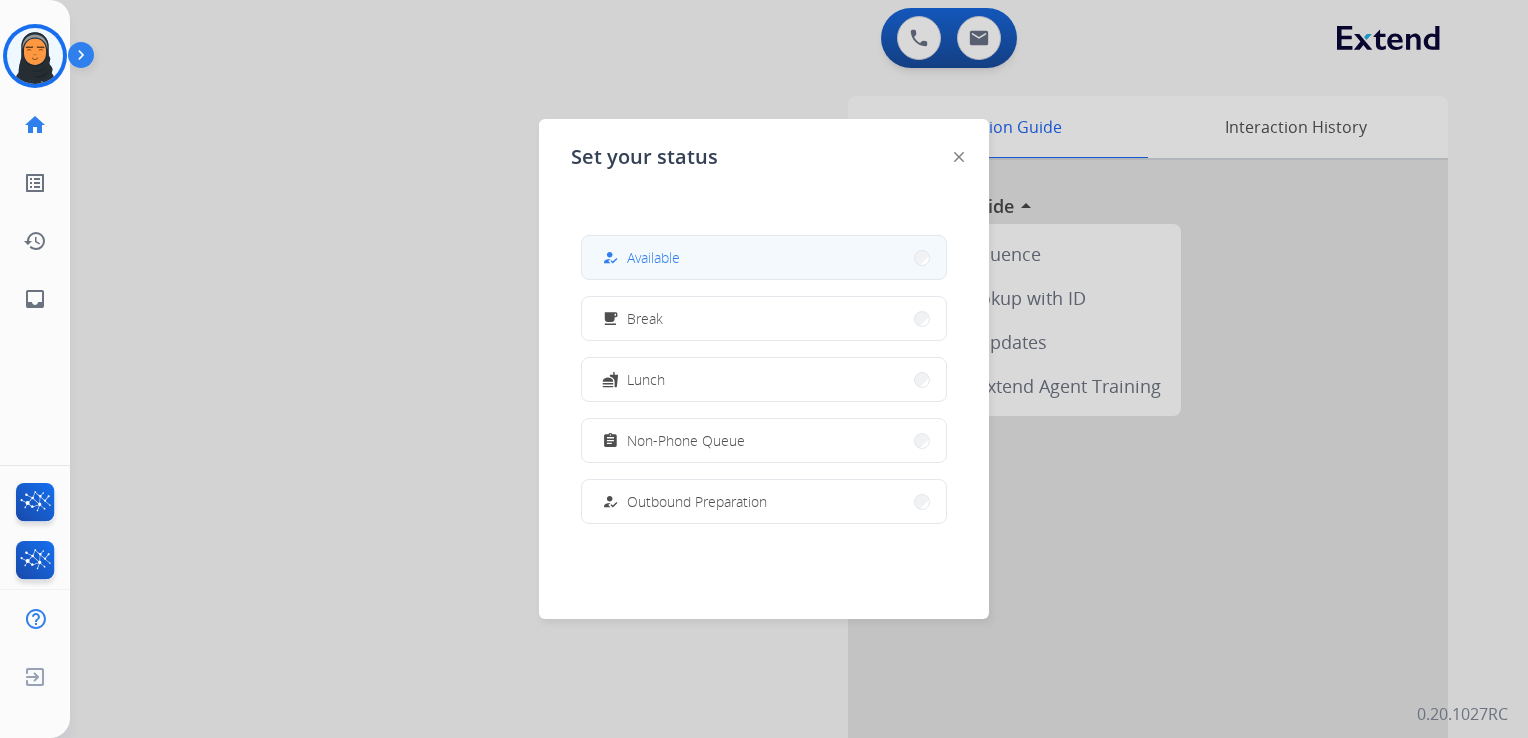 click on "how_to_reg Available" at bounding box center [764, 257] 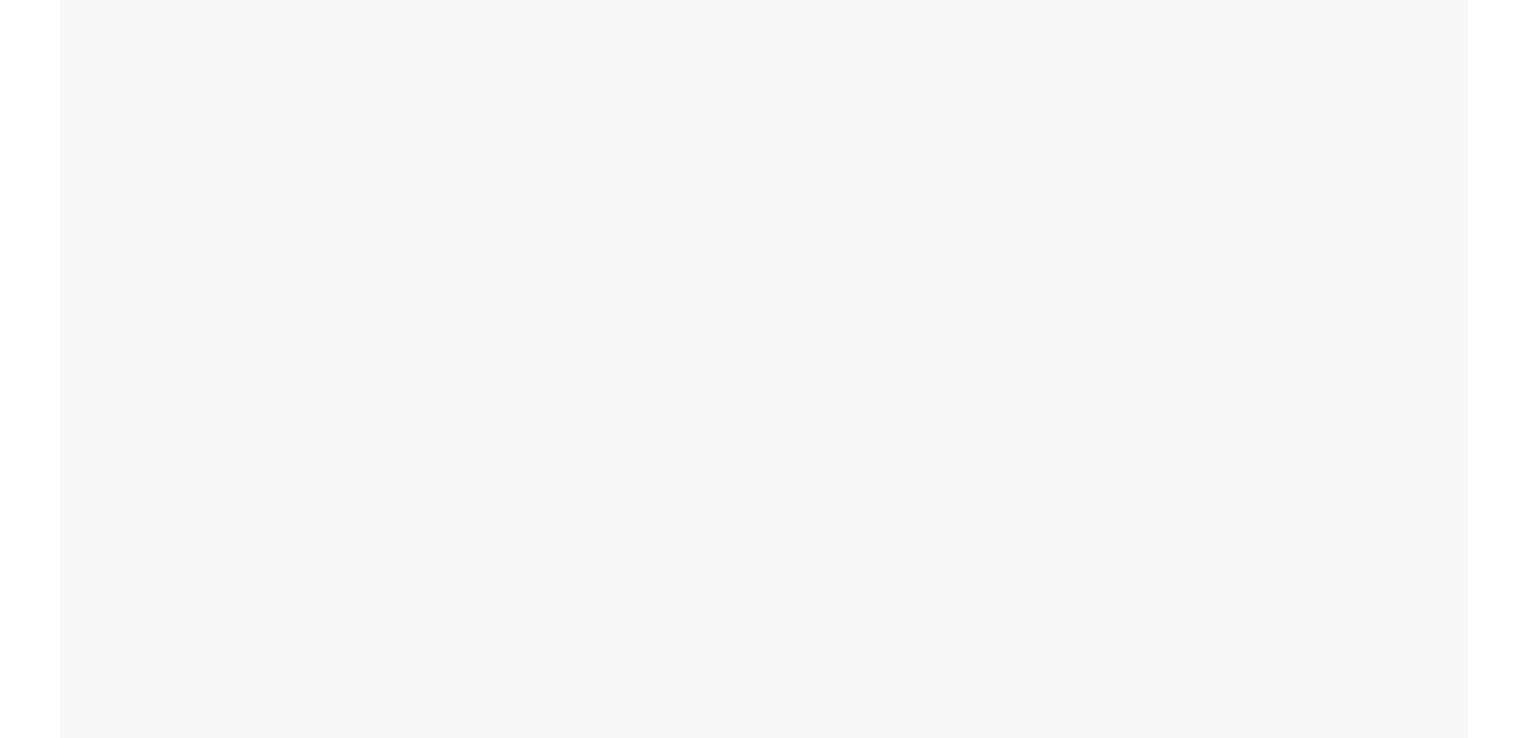 scroll, scrollTop: 0, scrollLeft: 0, axis: both 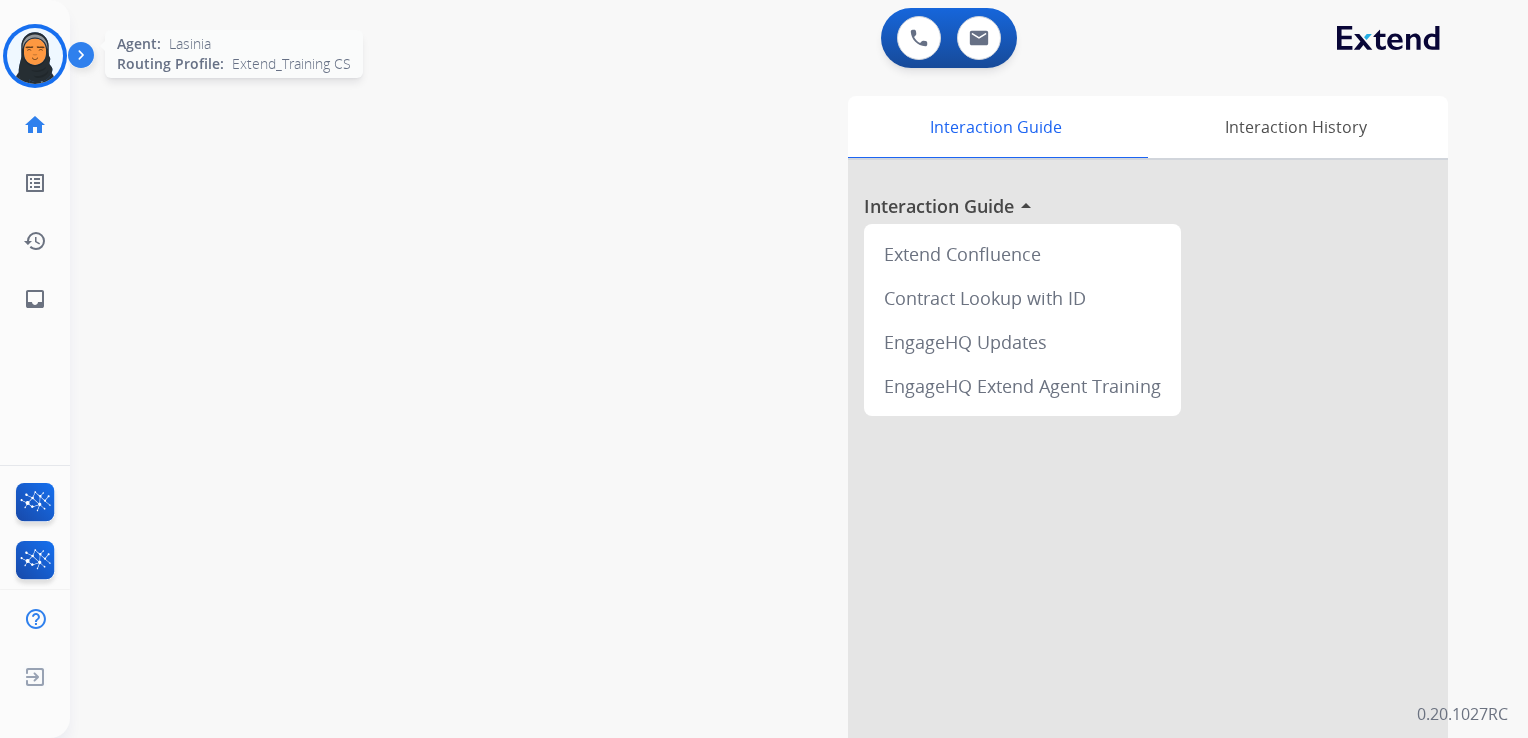click at bounding box center [35, 56] 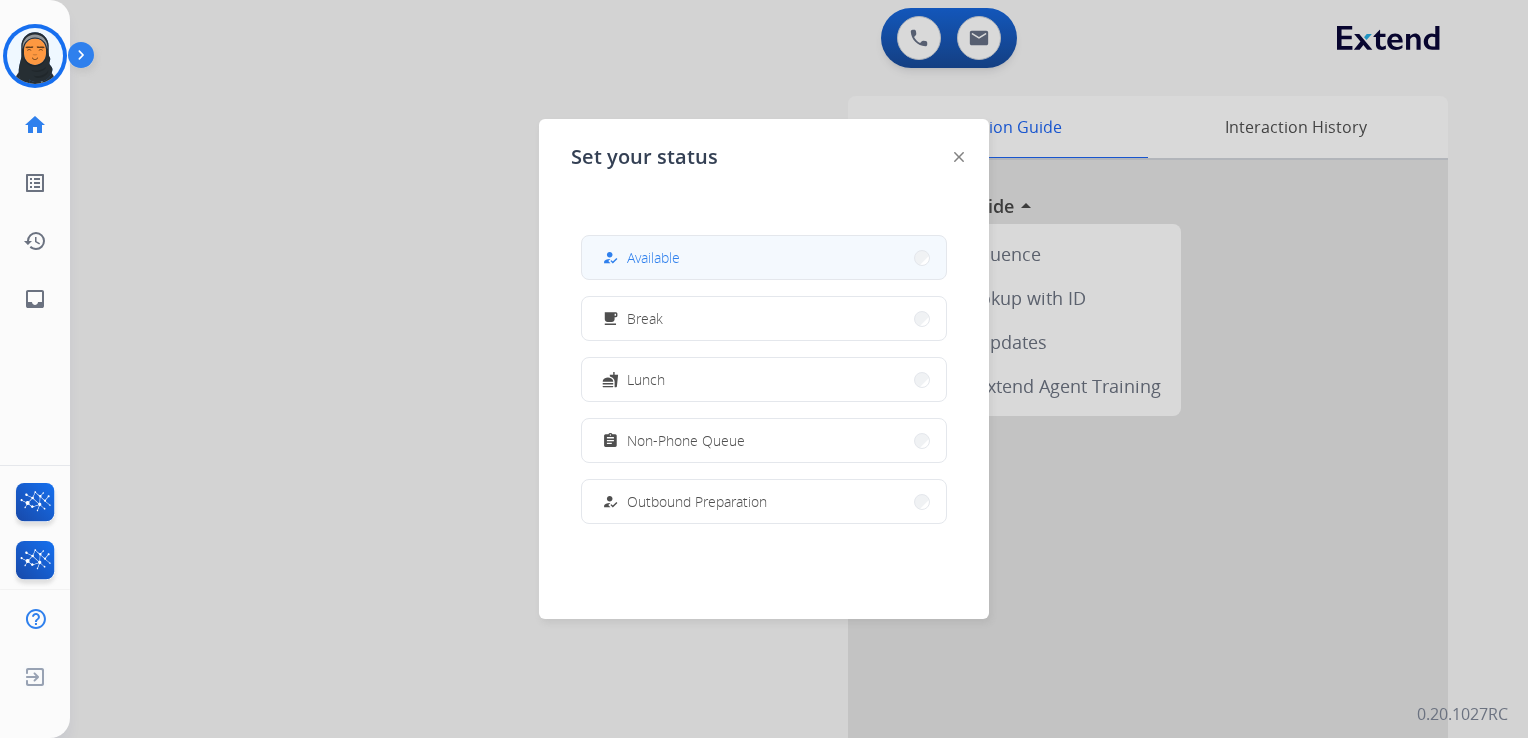 click on "how_to_reg Available" at bounding box center [639, 258] 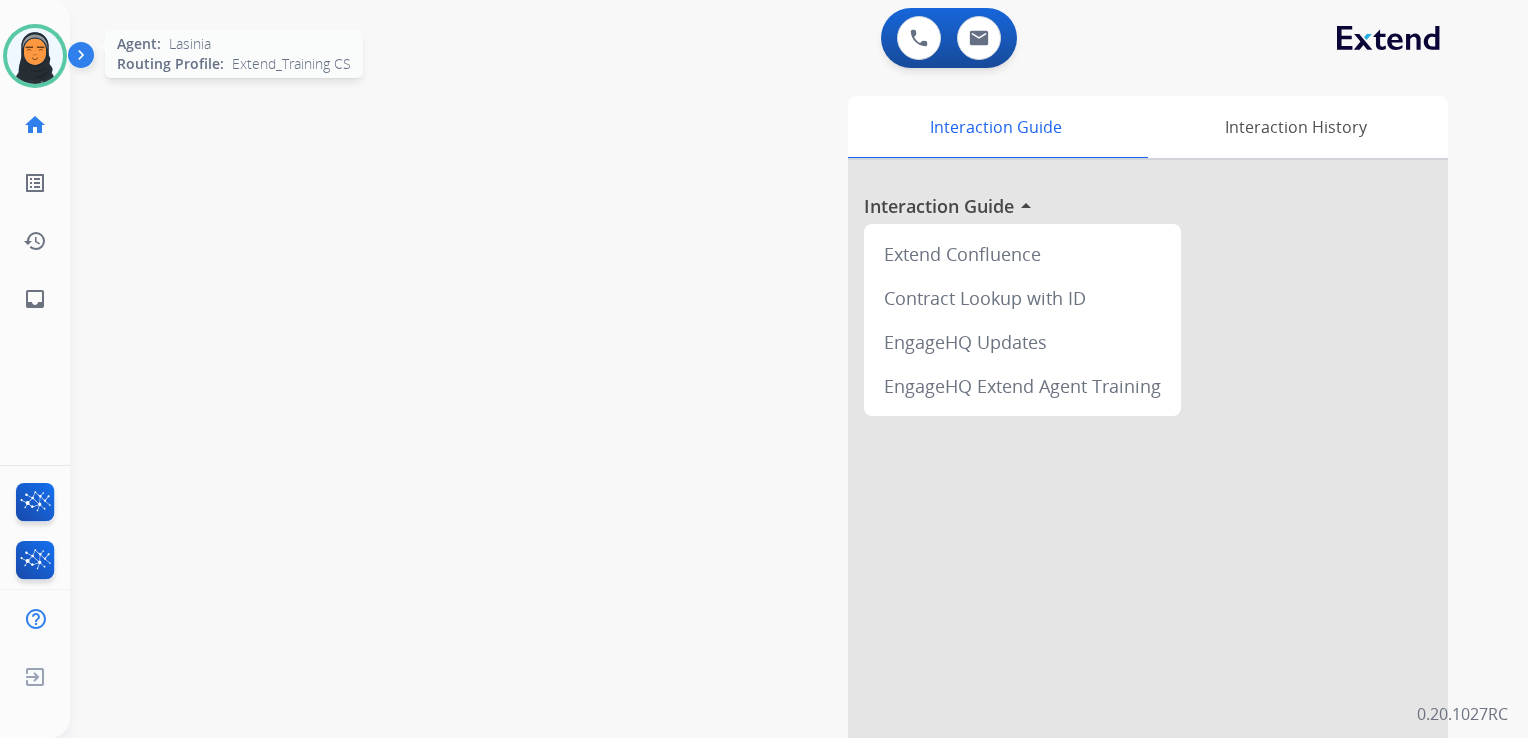 click at bounding box center [35, 56] 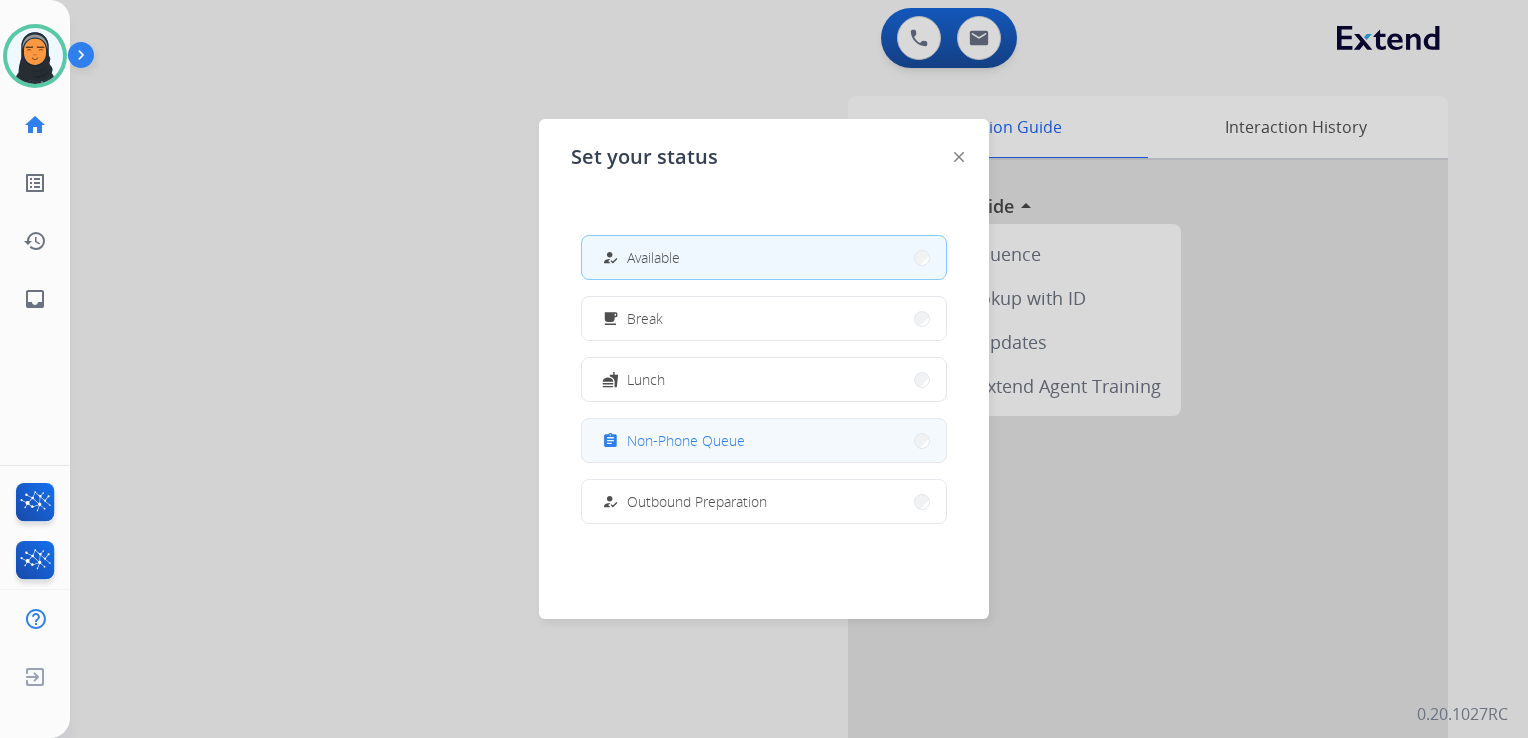 click on "Non-Phone Queue" at bounding box center [686, 440] 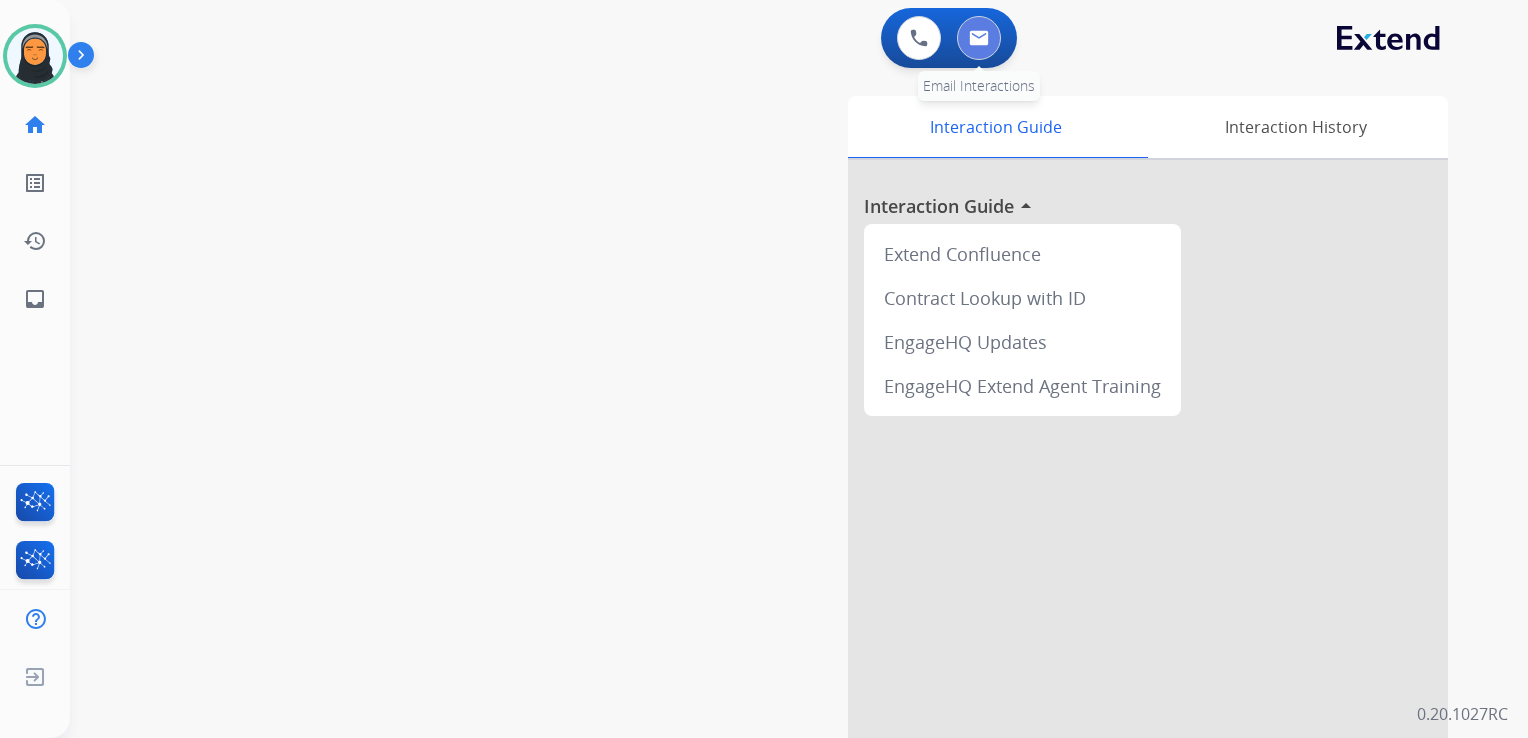 click at bounding box center [979, 38] 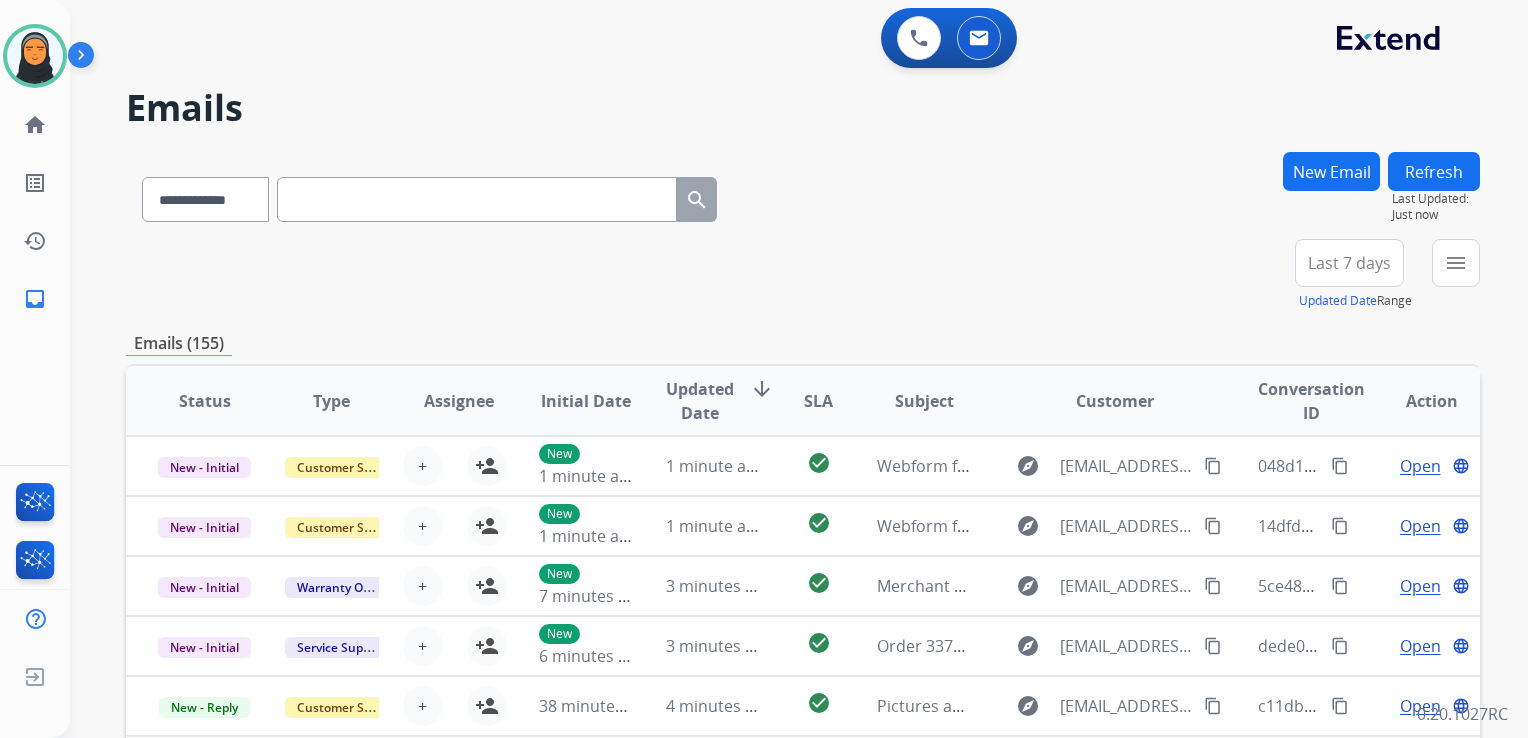 click on "New Email" at bounding box center (1331, 171) 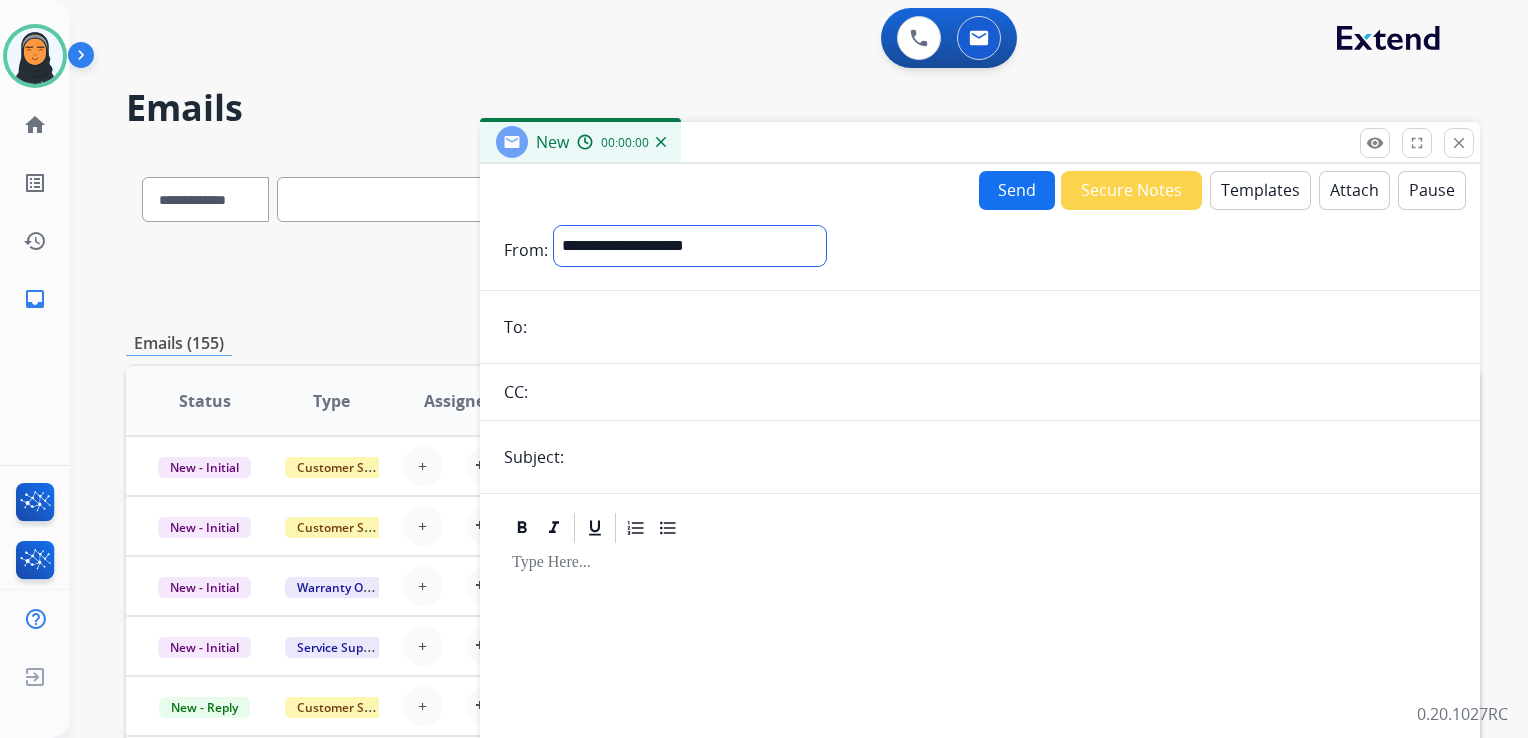 click on "**********" at bounding box center [690, 246] 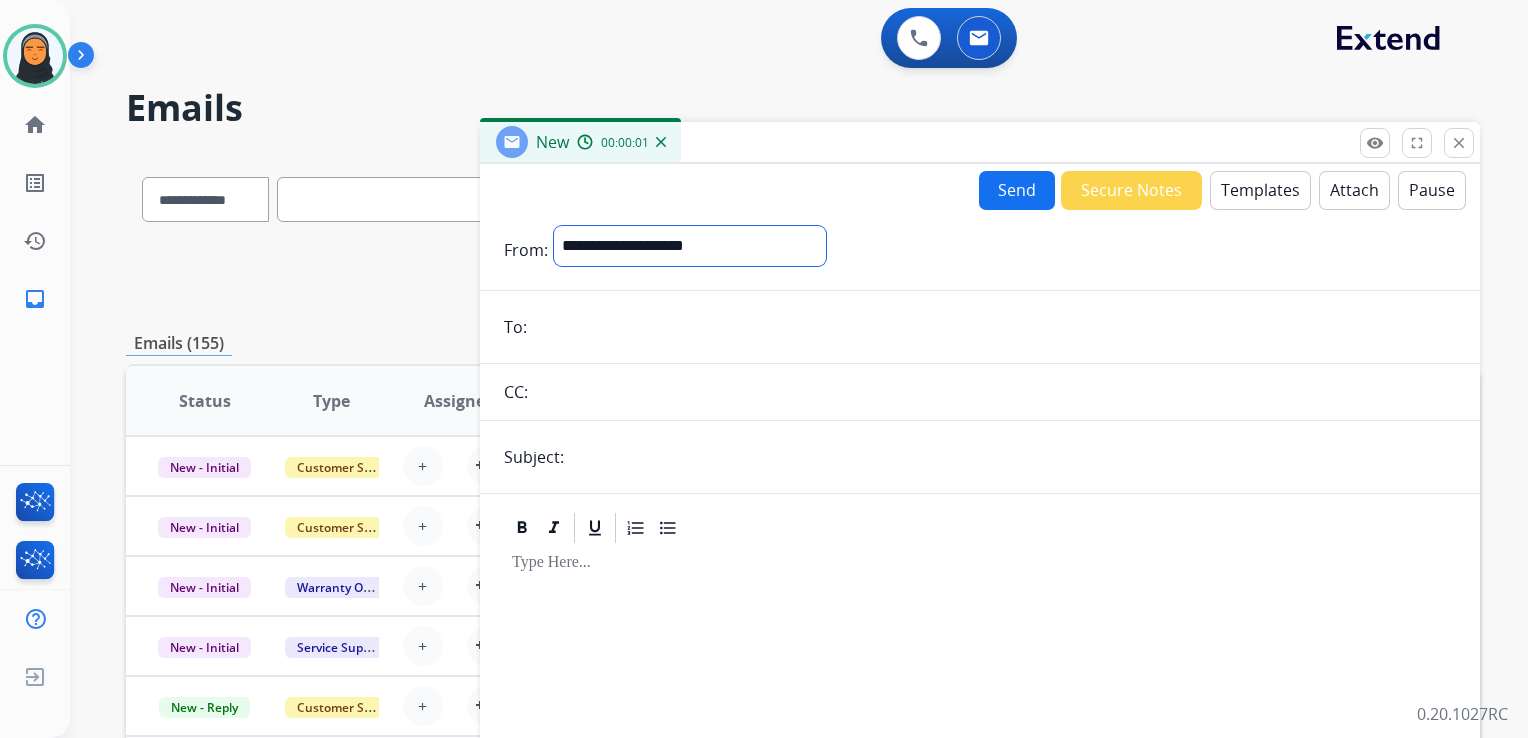 select on "**********" 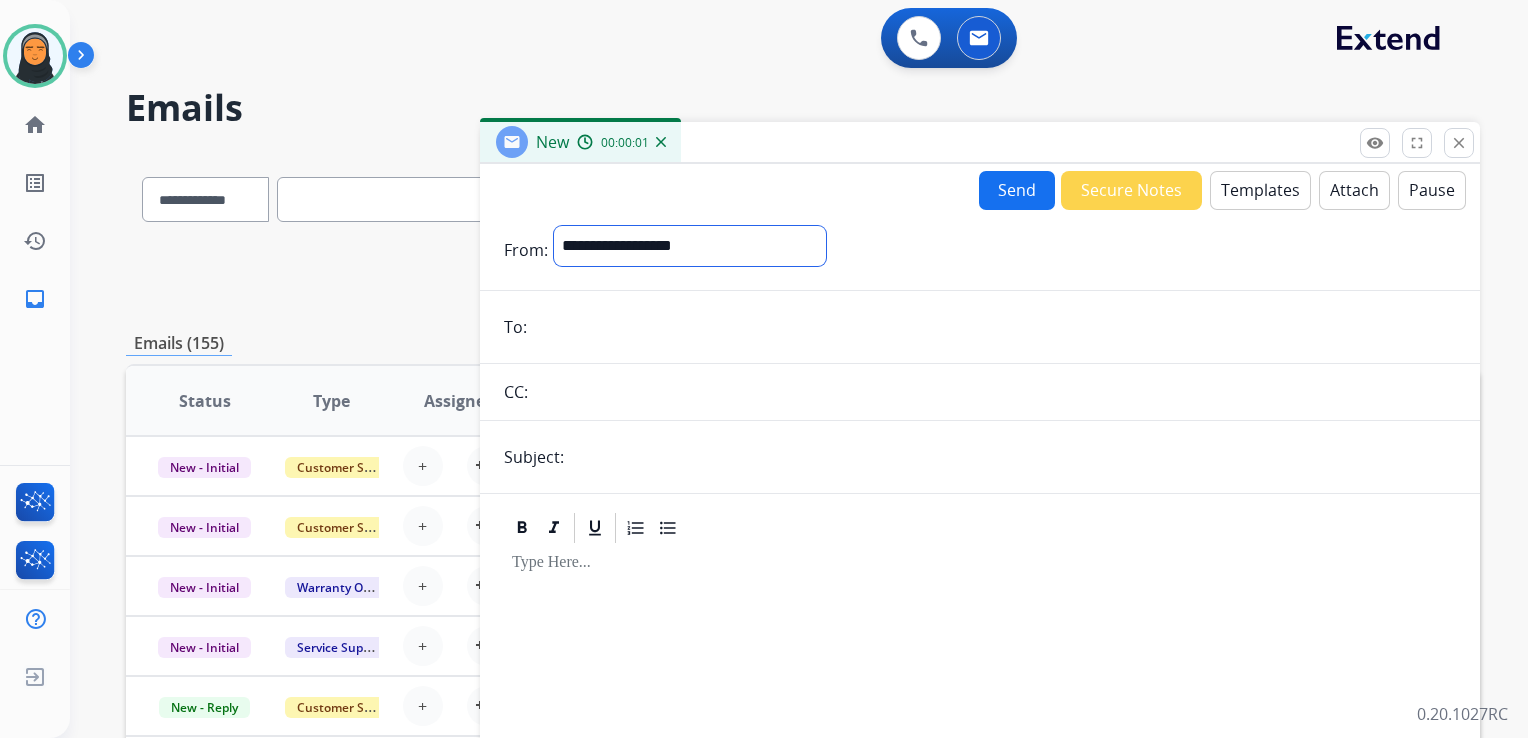 click on "**********" at bounding box center [690, 246] 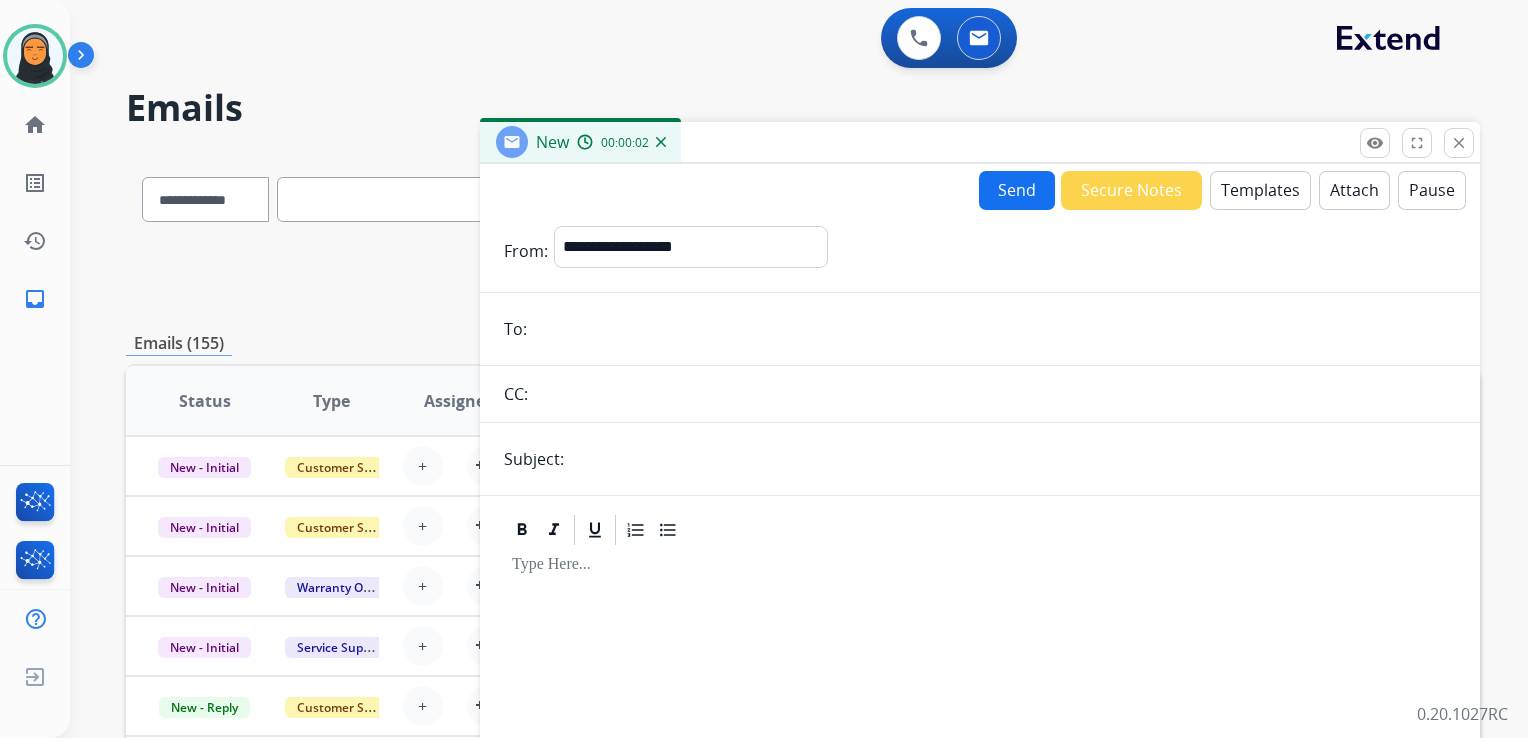 click at bounding box center [994, 329] 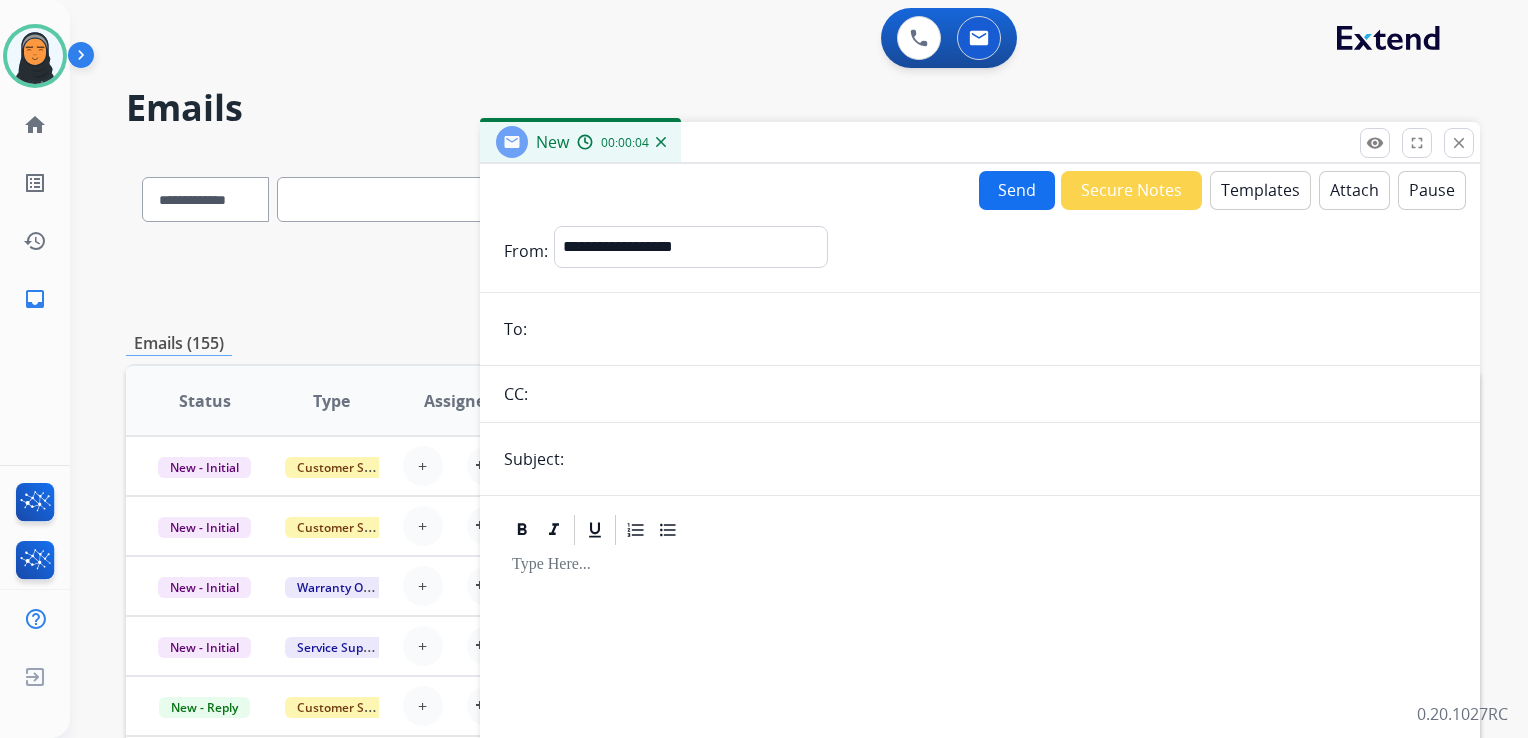 paste on "**********" 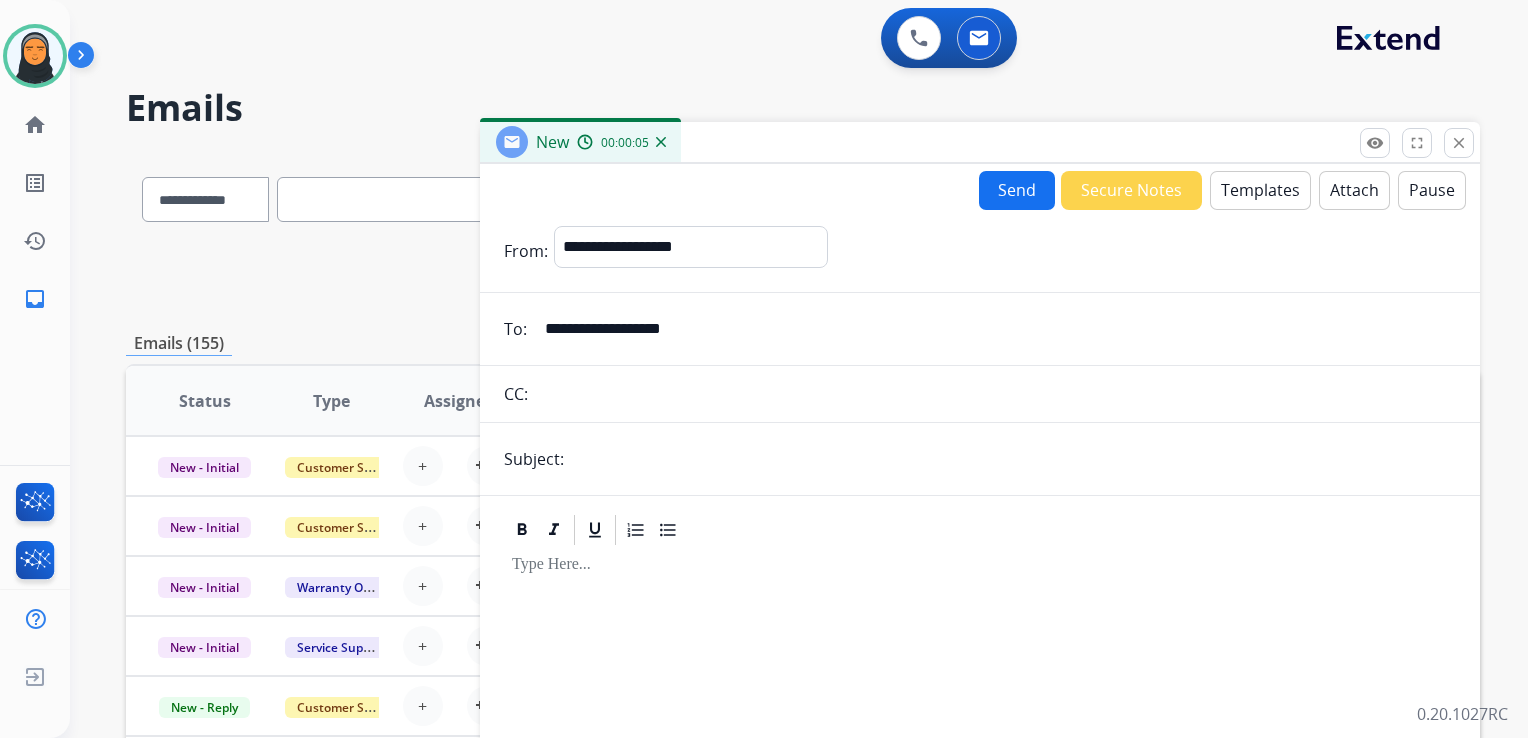 type on "**********" 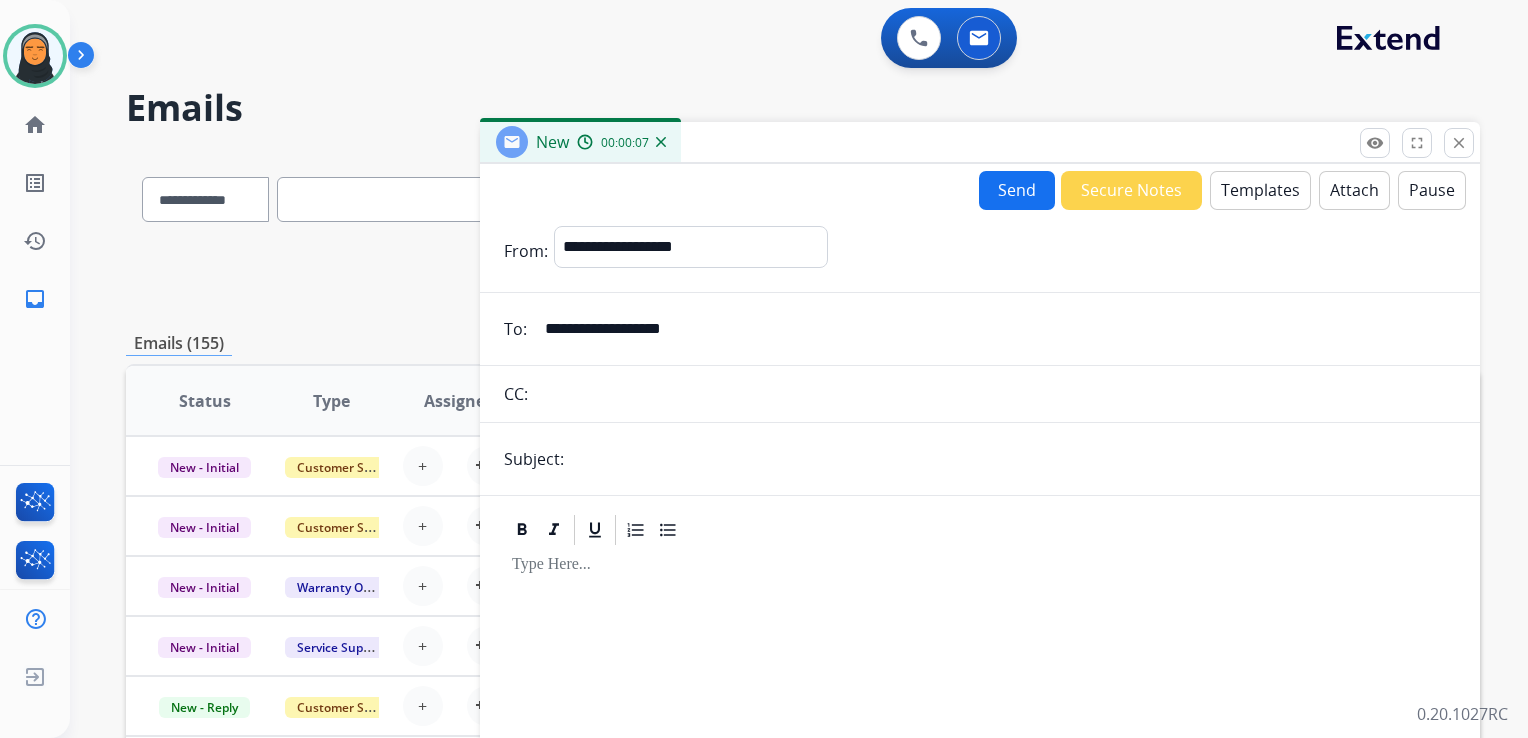 type on "*" 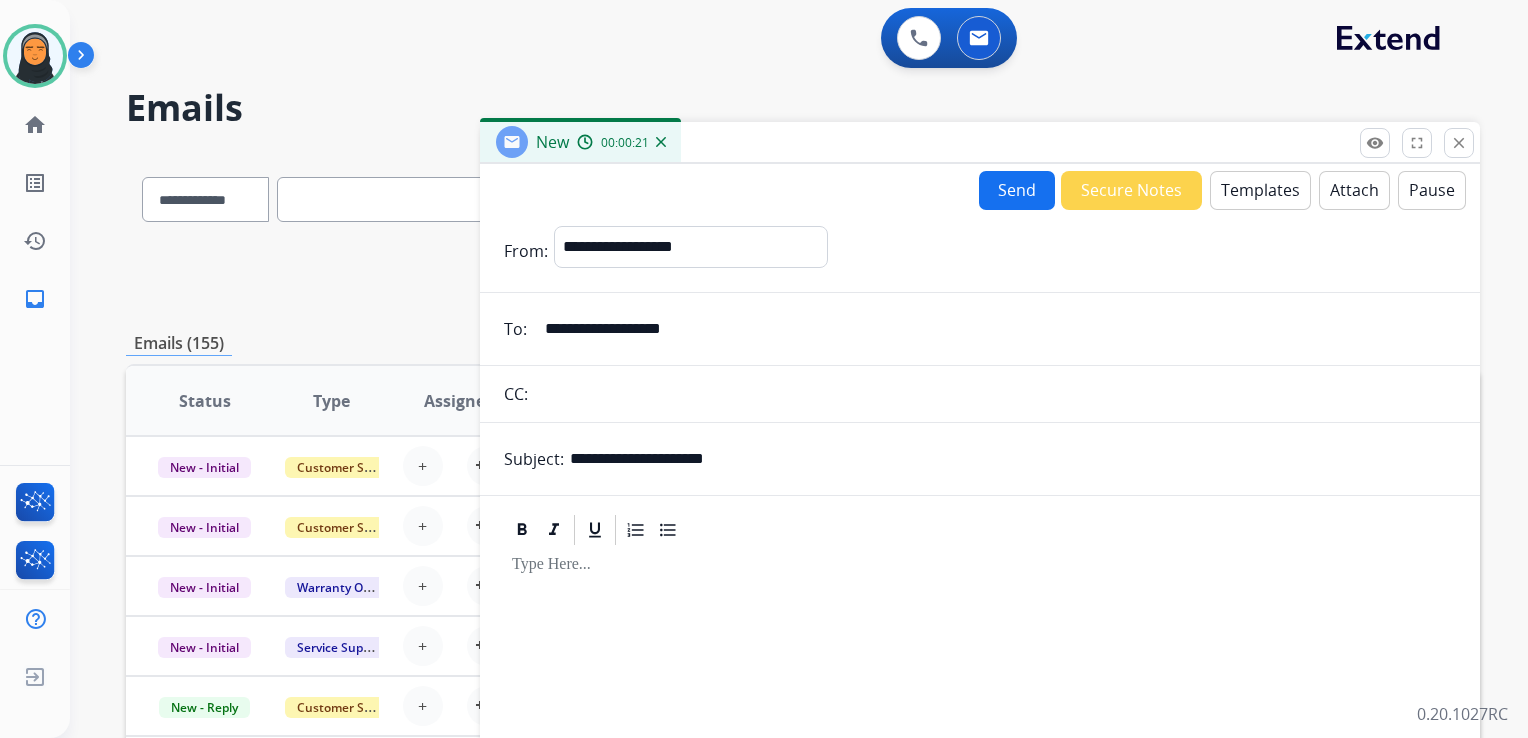 type on "**********" 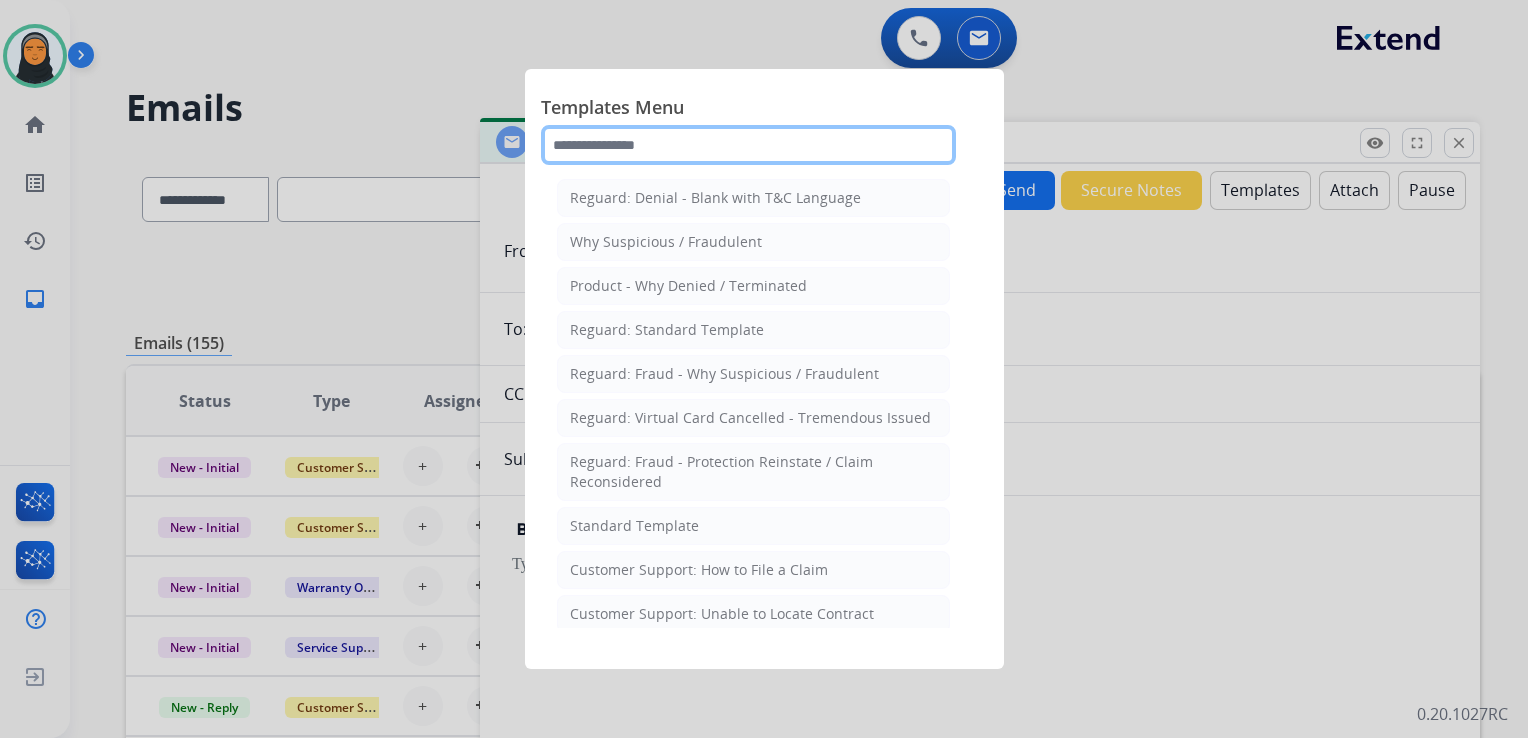 click 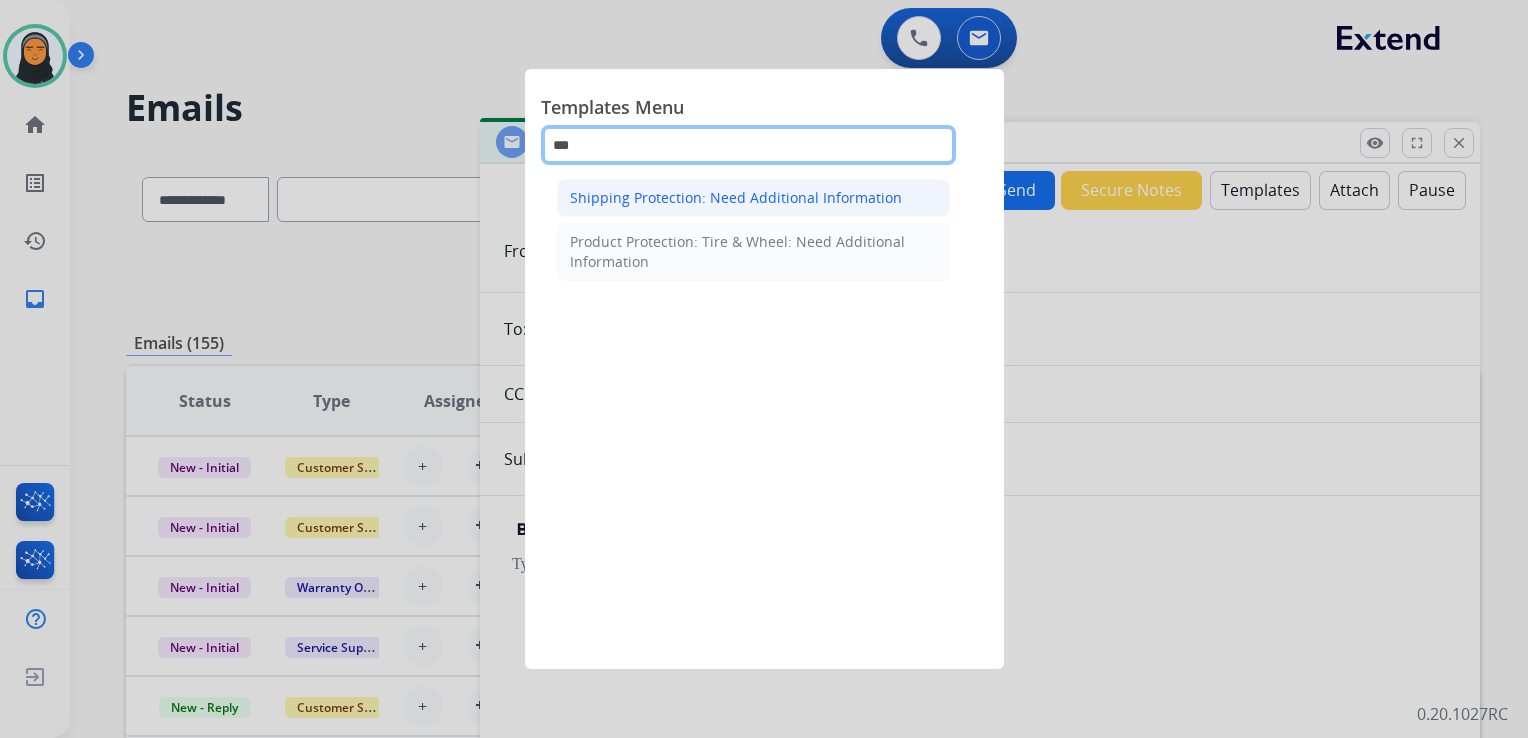 type on "***" 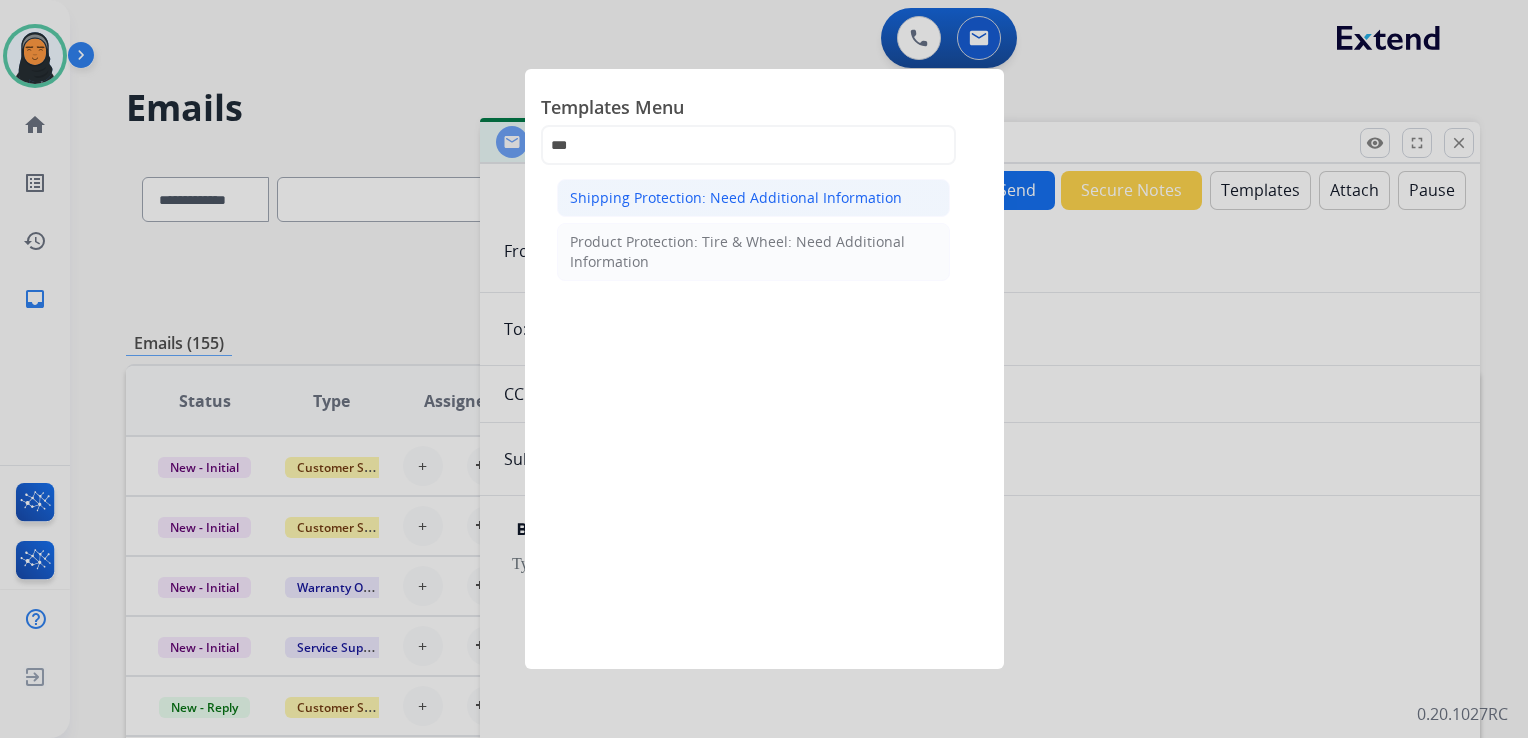 click on "Shipping Protection: Need Additional Information" 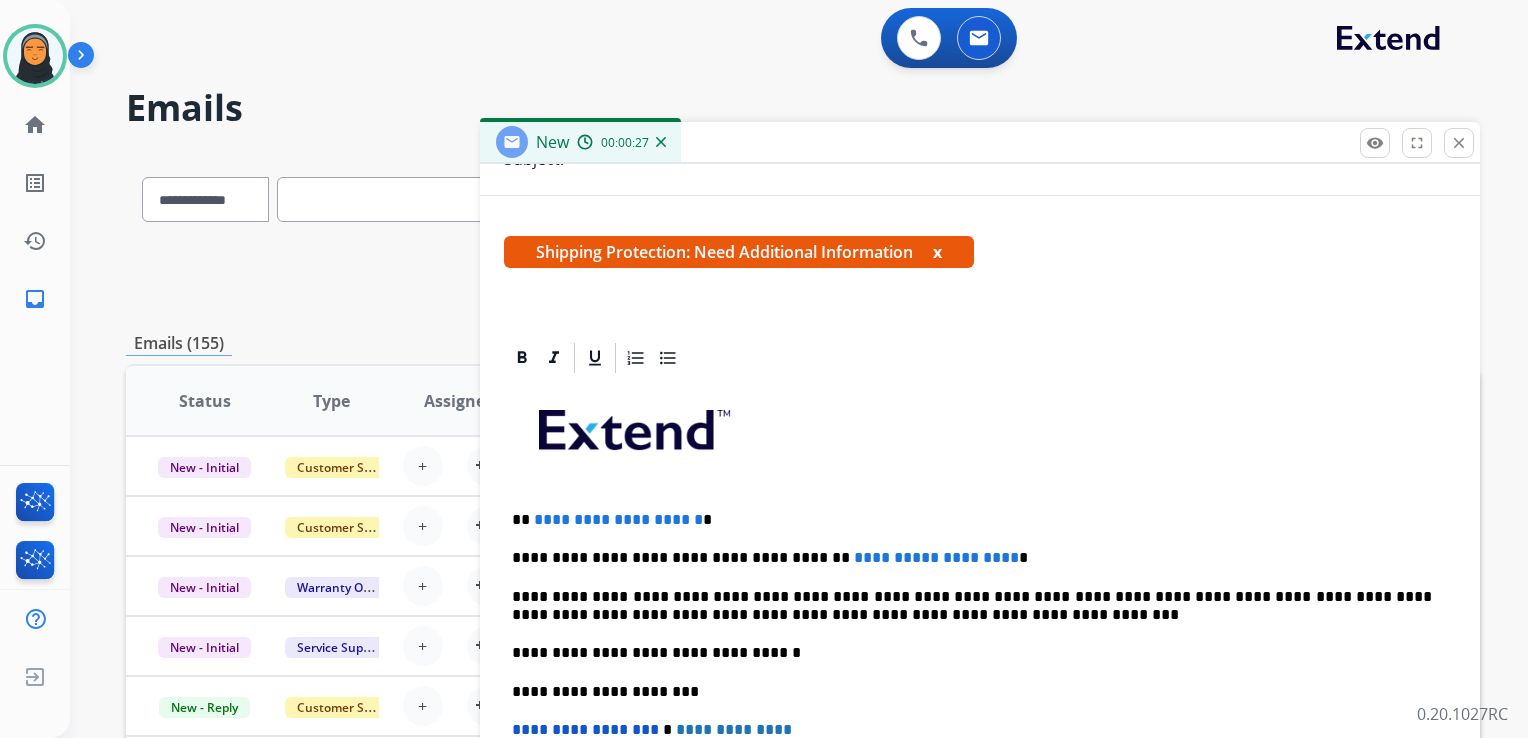 scroll, scrollTop: 300, scrollLeft: 0, axis: vertical 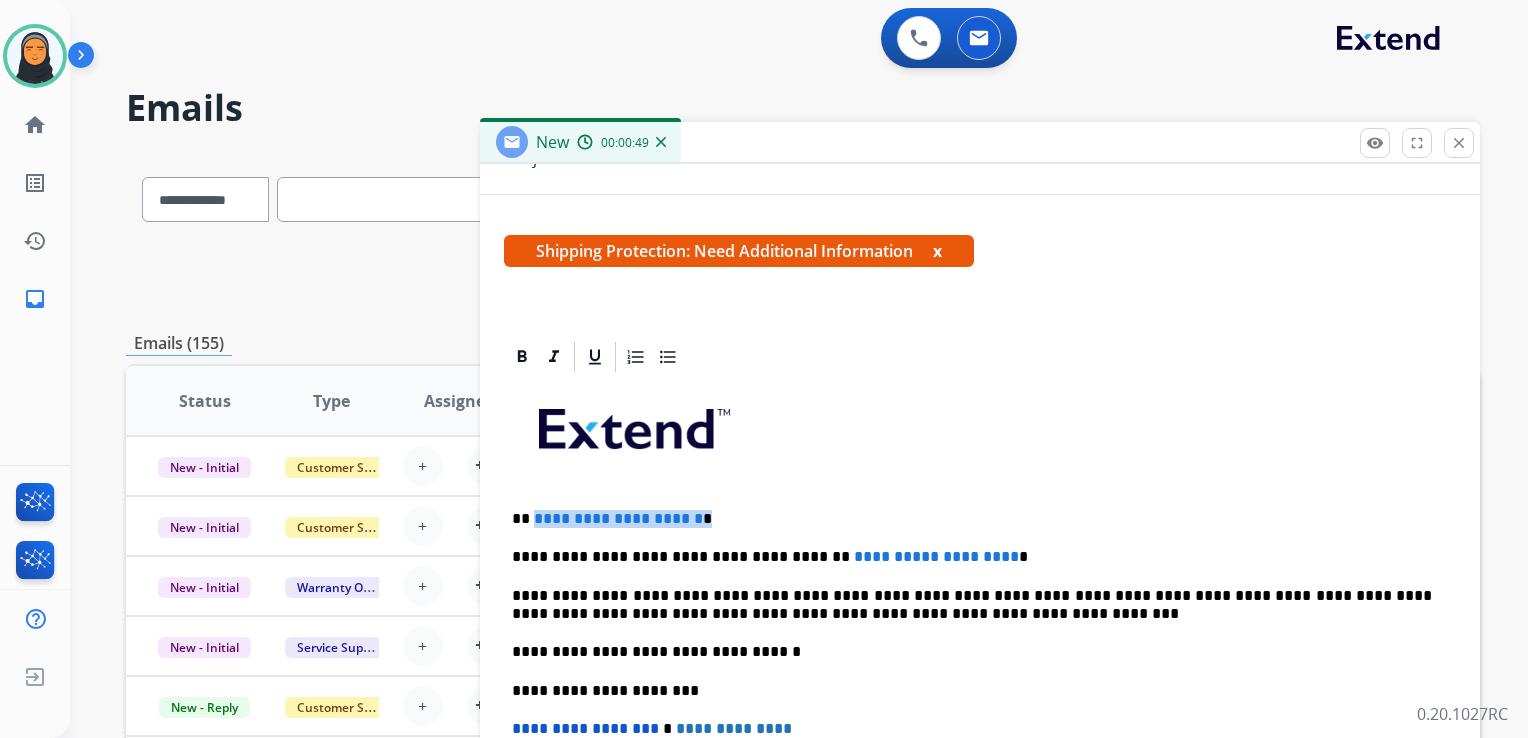 drag, startPoint x: 736, startPoint y: 518, endPoint x: 537, endPoint y: 512, distance: 199.09044 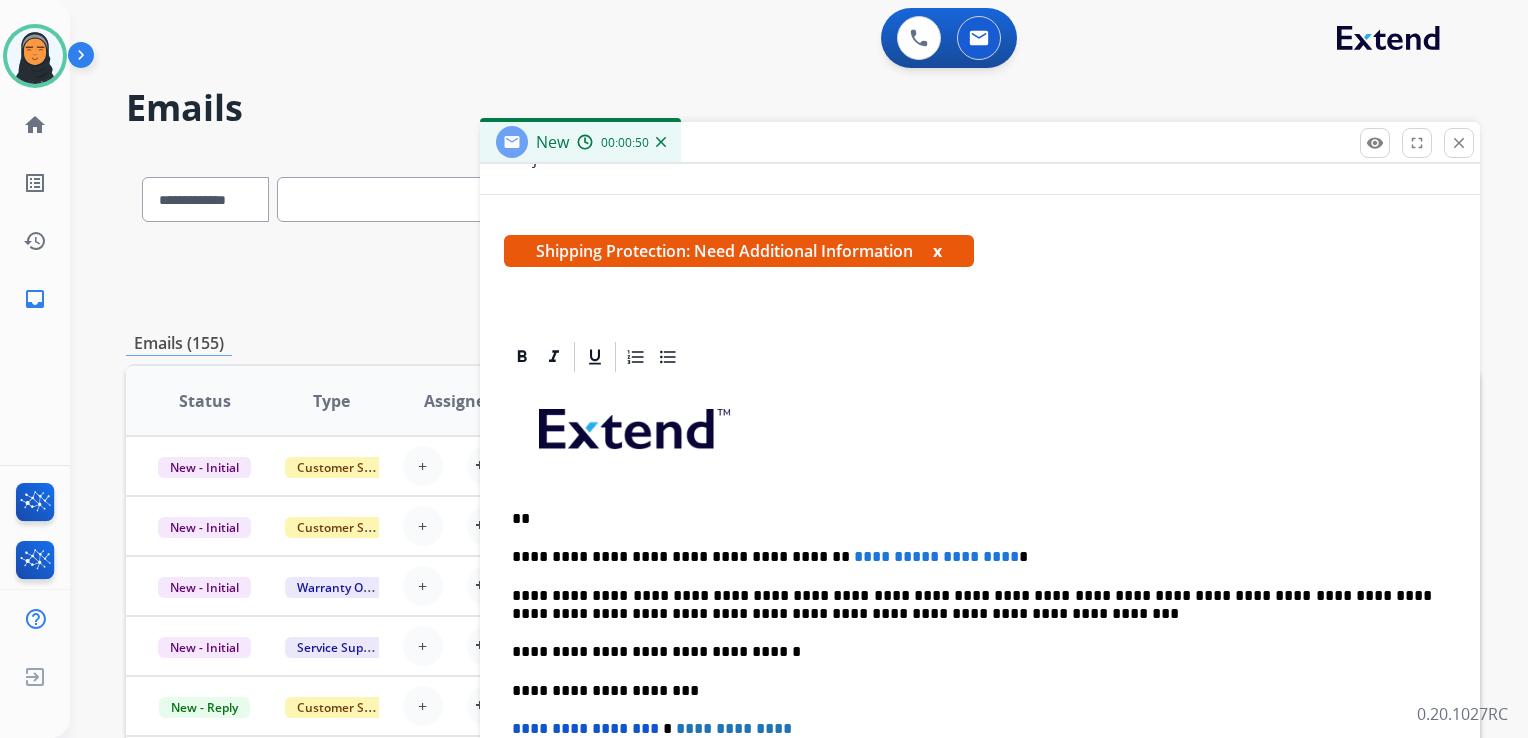 type 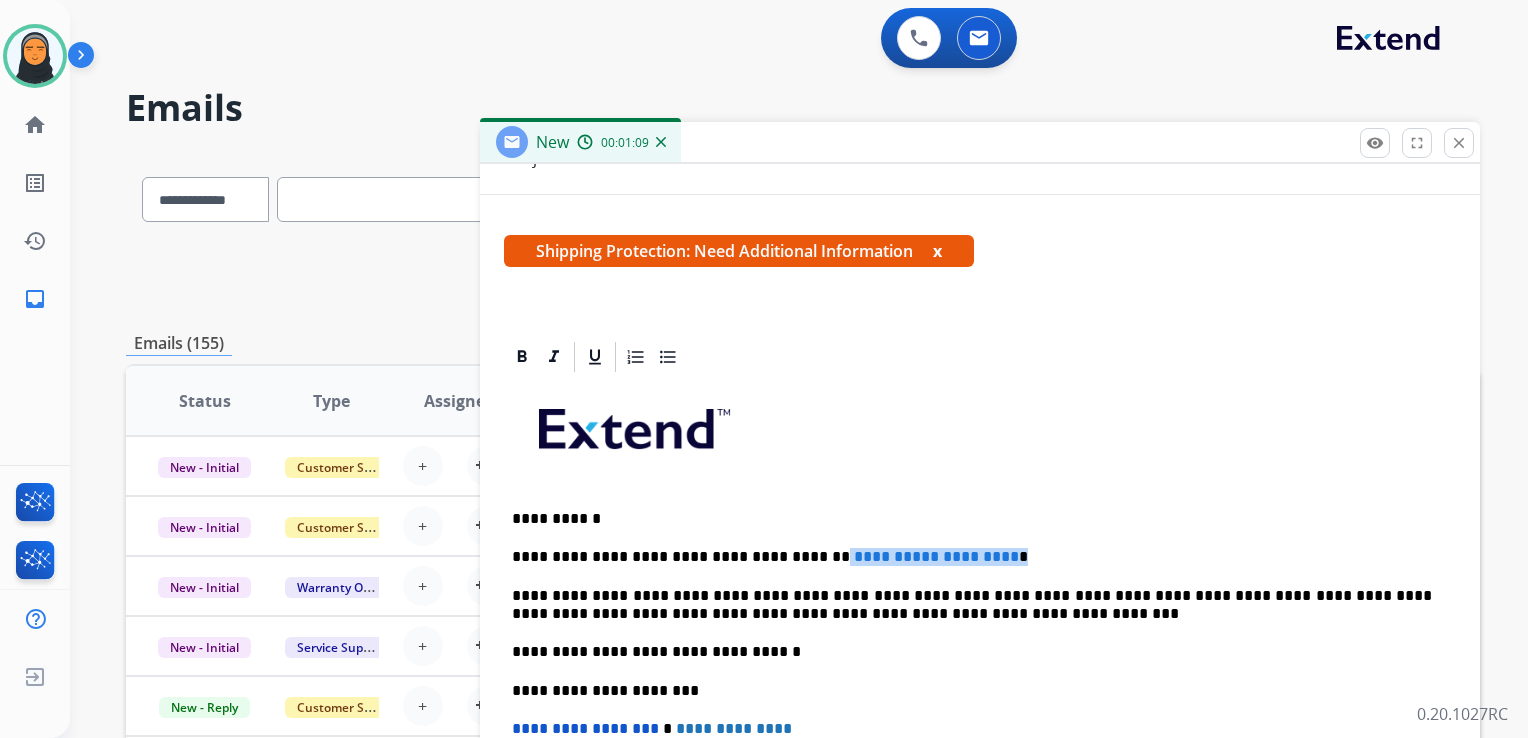 drag, startPoint x: 1014, startPoint y: 550, endPoint x: 795, endPoint y: 547, distance: 219.02055 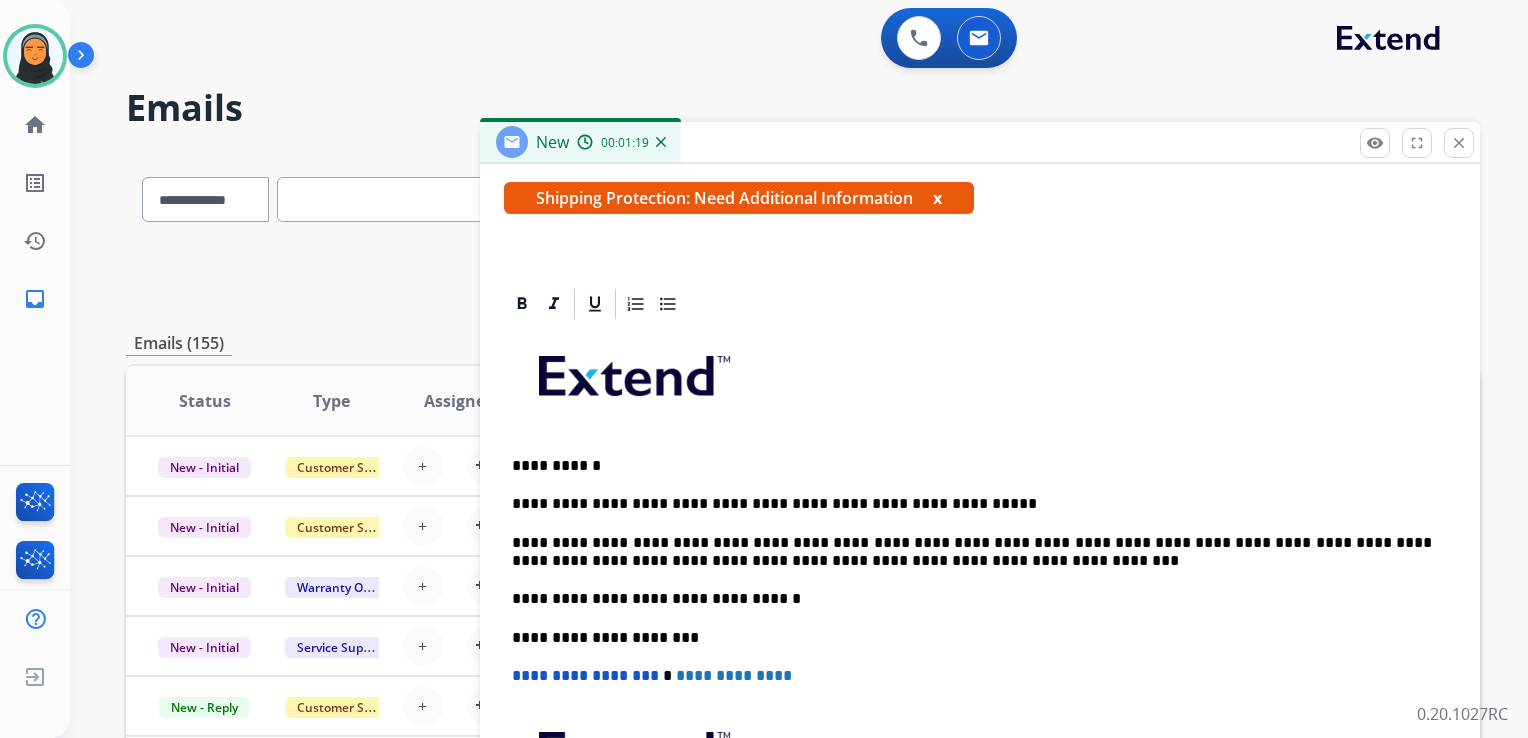 scroll, scrollTop: 383, scrollLeft: 0, axis: vertical 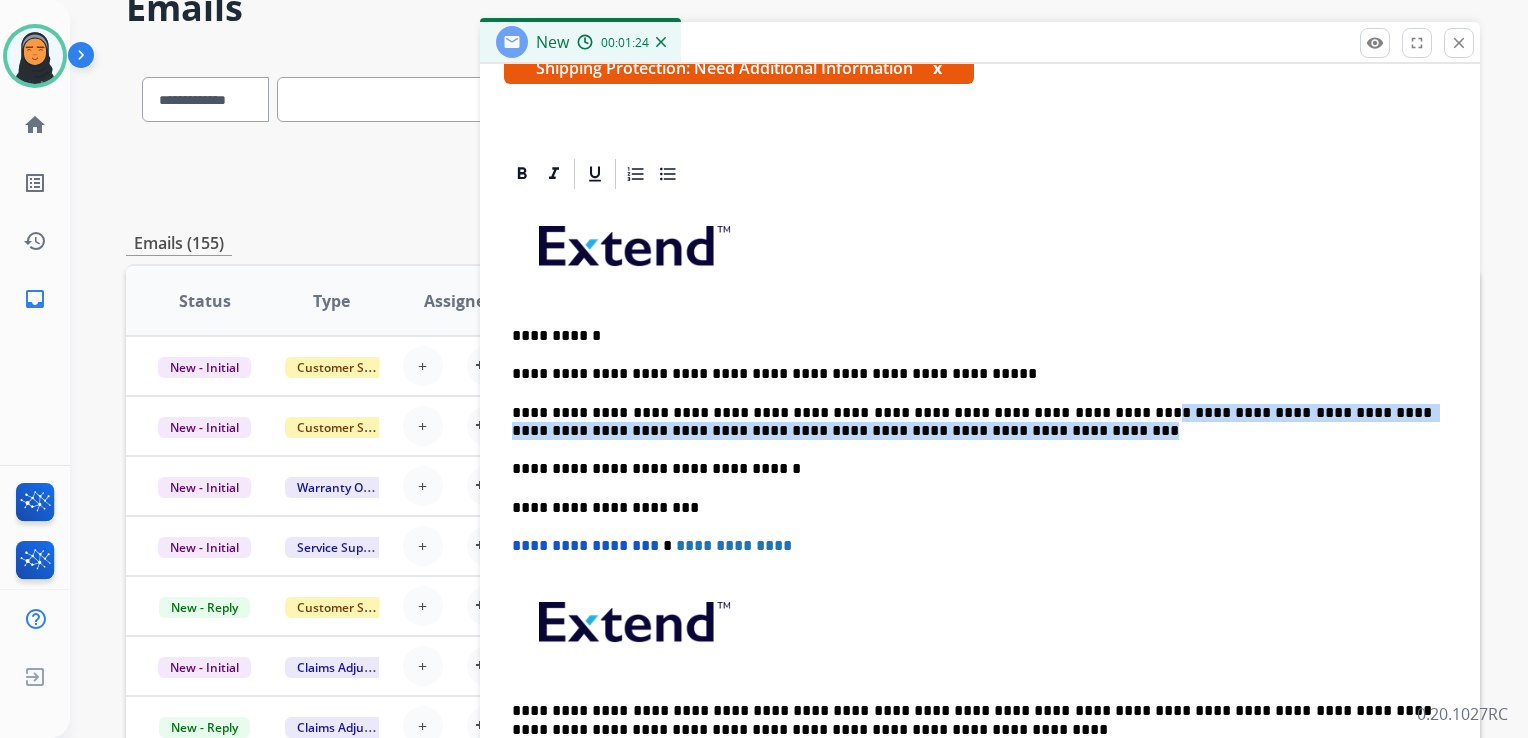 drag, startPoint x: 1070, startPoint y: 410, endPoint x: 1156, endPoint y: 431, distance: 88.52683 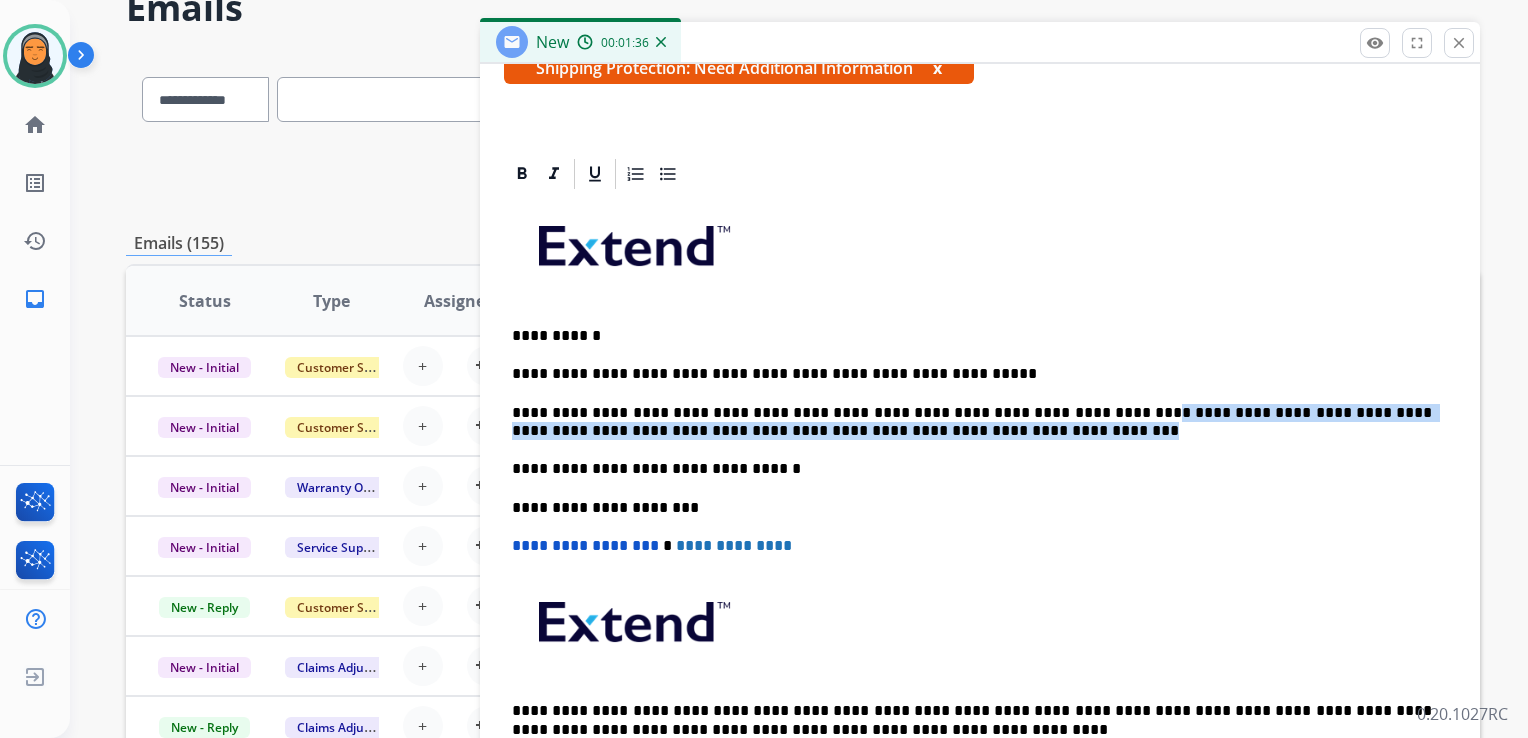 click on "**********" at bounding box center [972, 422] 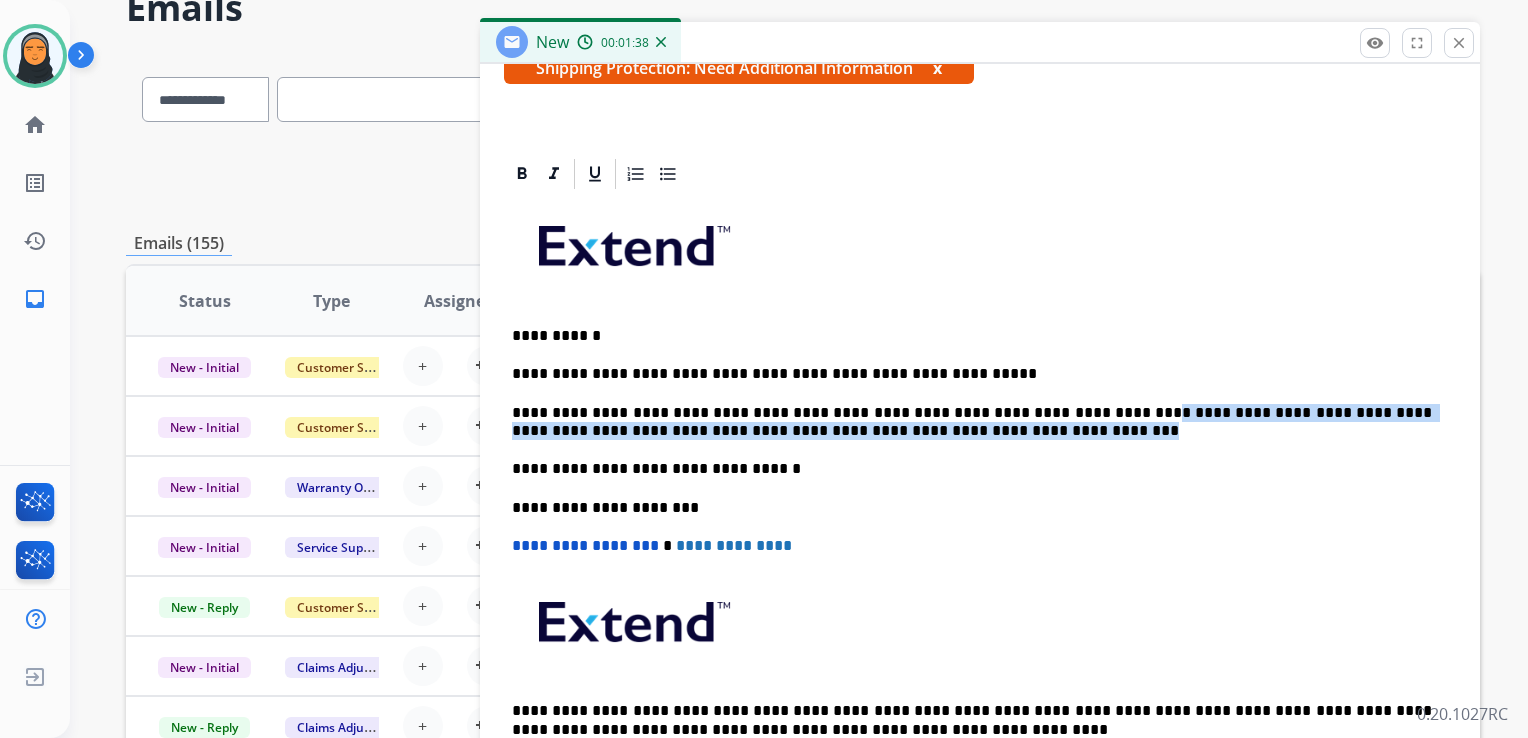 drag, startPoint x: 1072, startPoint y: 410, endPoint x: 1094, endPoint y: 422, distance: 25.059929 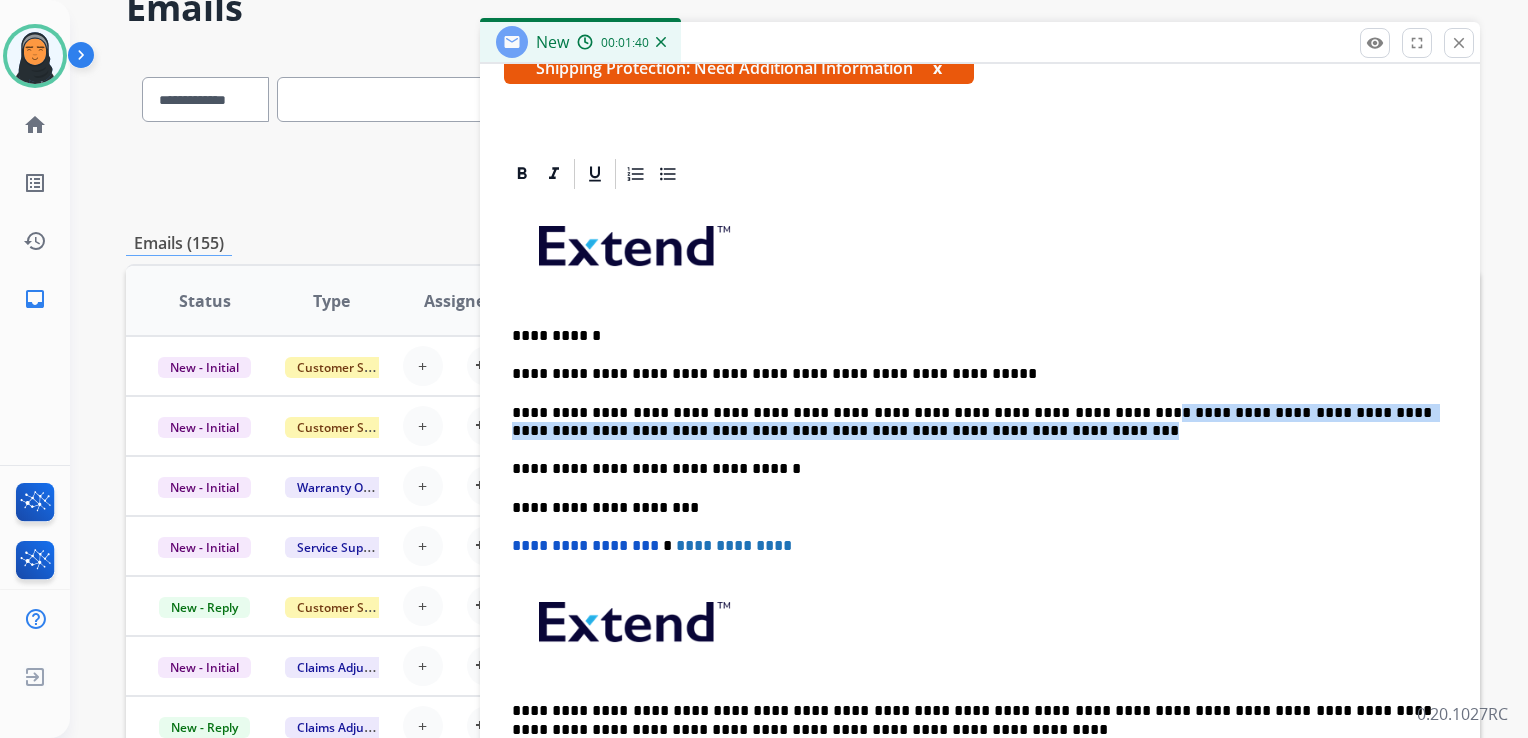 scroll, scrollTop: 364, scrollLeft: 0, axis: vertical 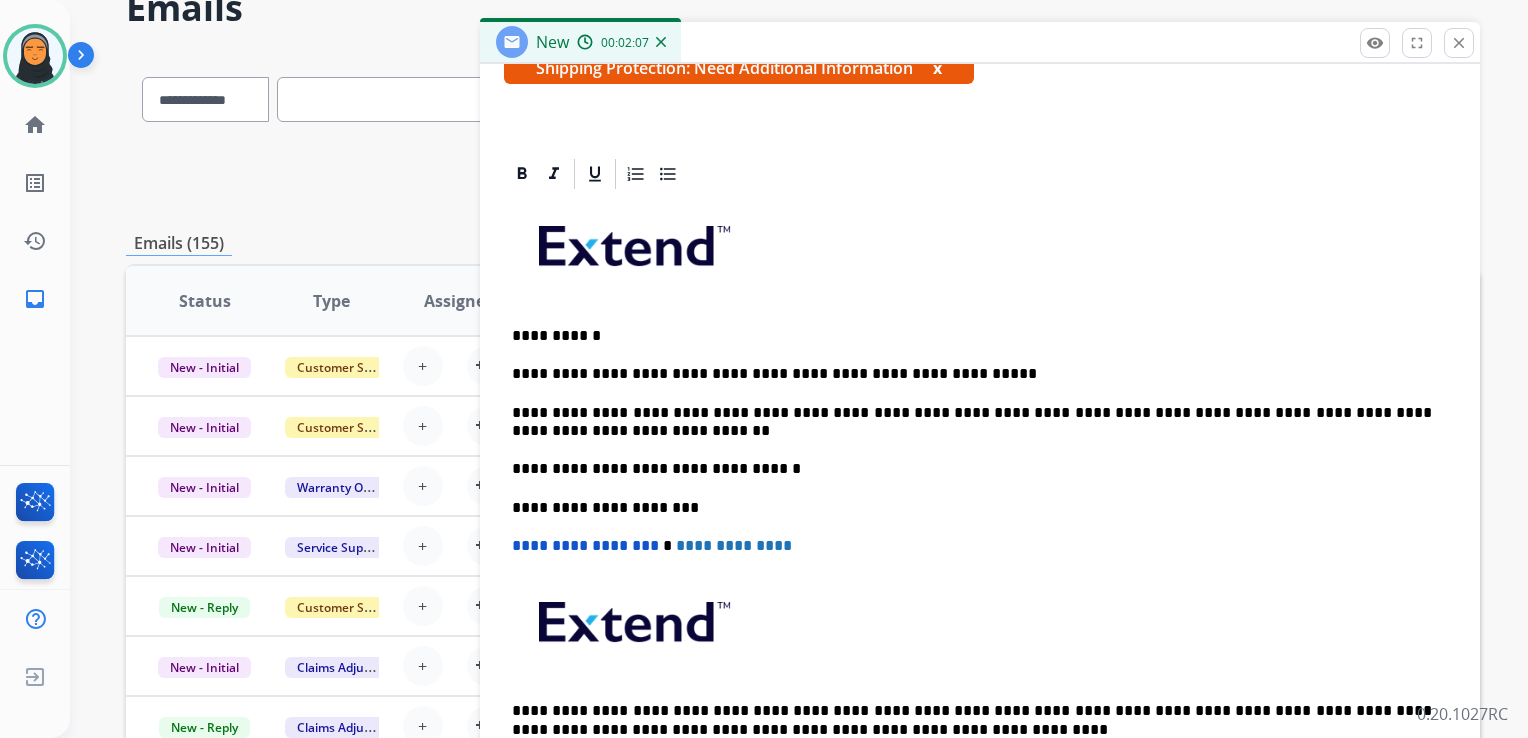 click on "**********" at bounding box center [980, 497] 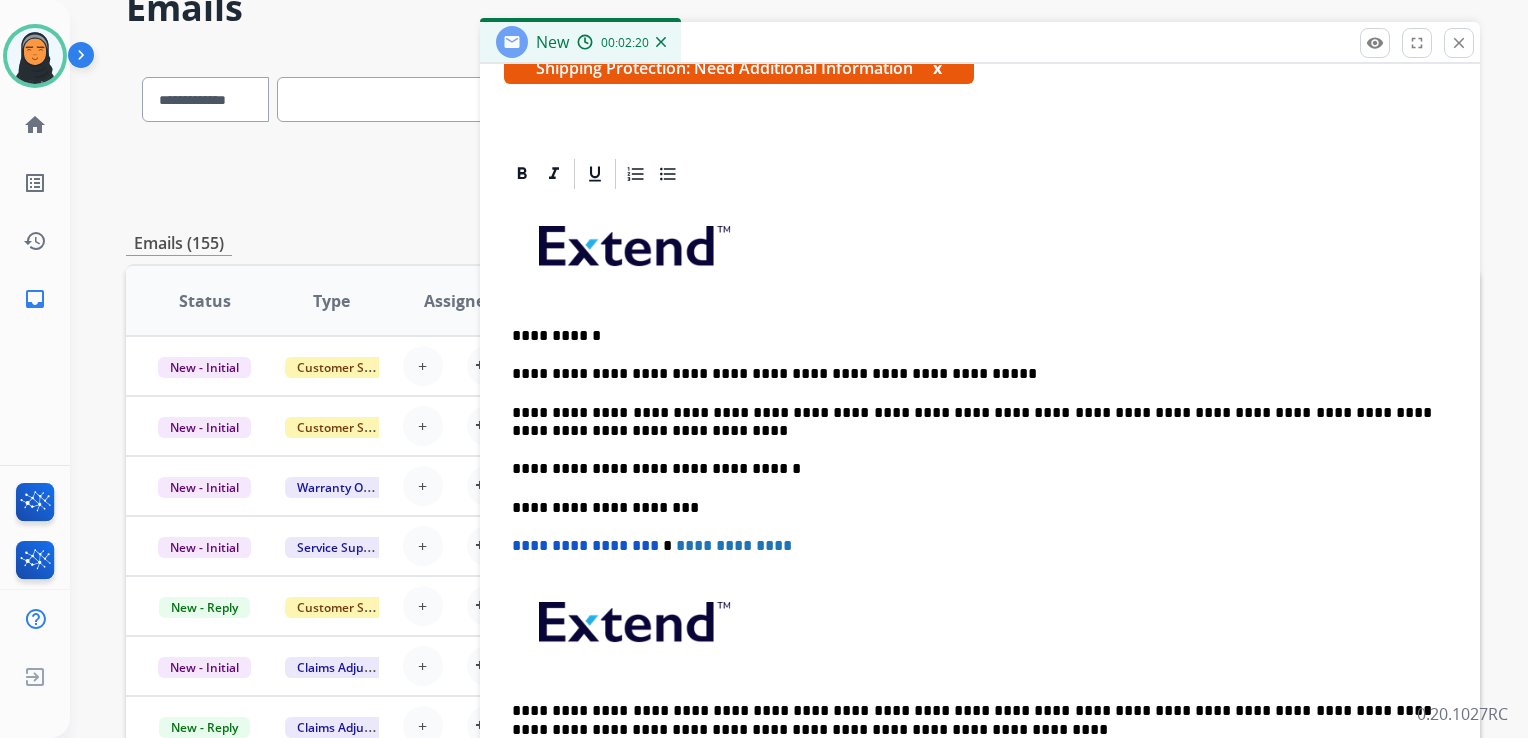 click on "**********" at bounding box center [972, 422] 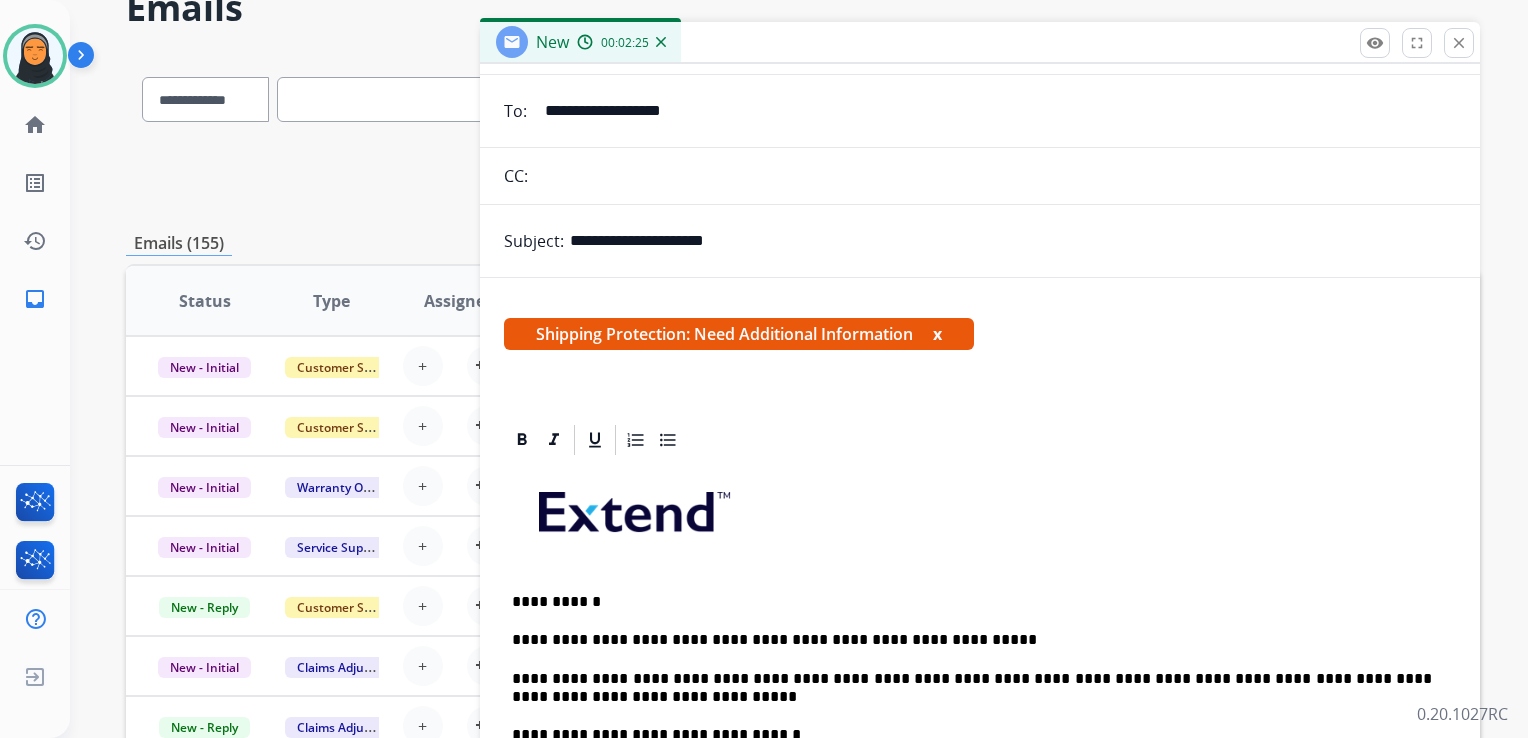 scroll, scrollTop: 383, scrollLeft: 0, axis: vertical 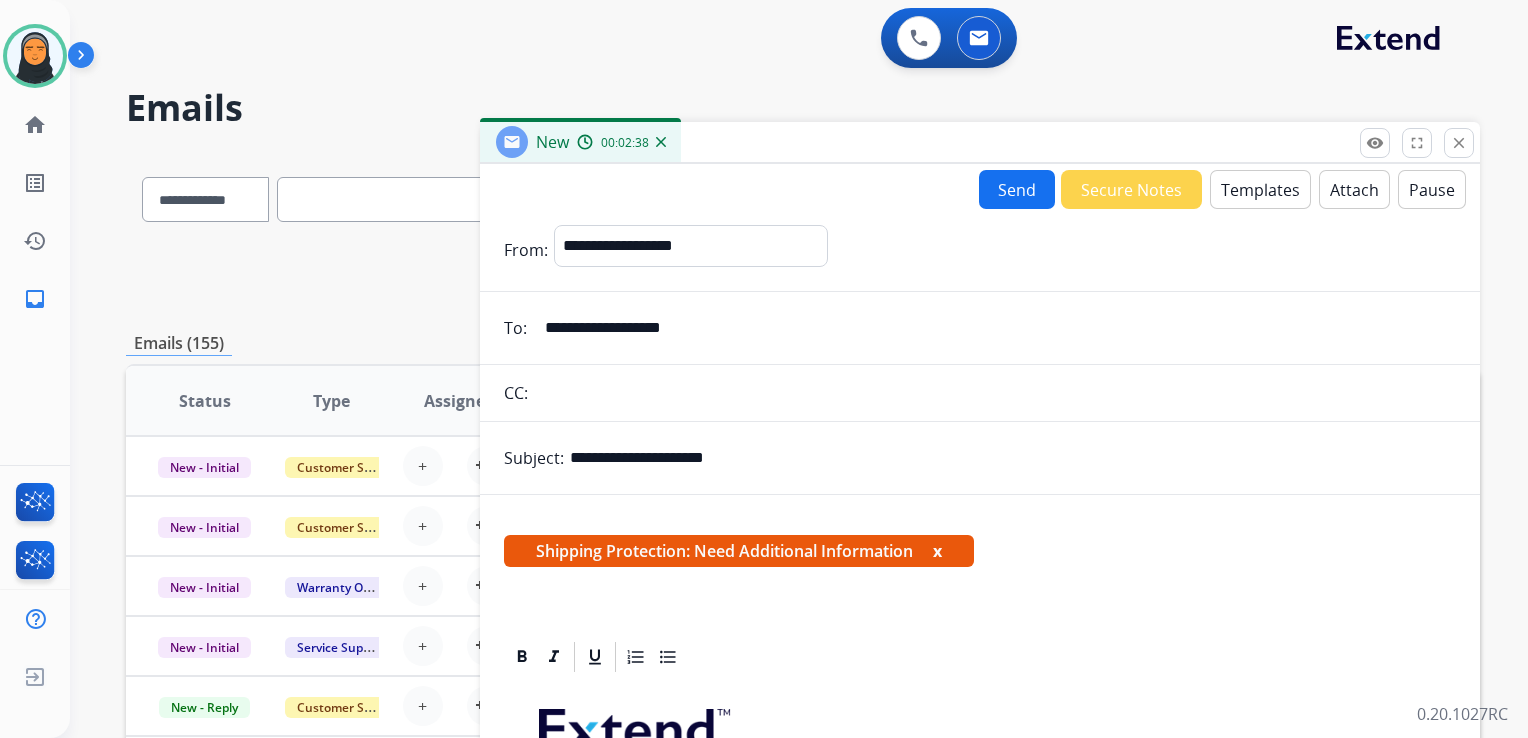 click on "Send" at bounding box center [1017, 189] 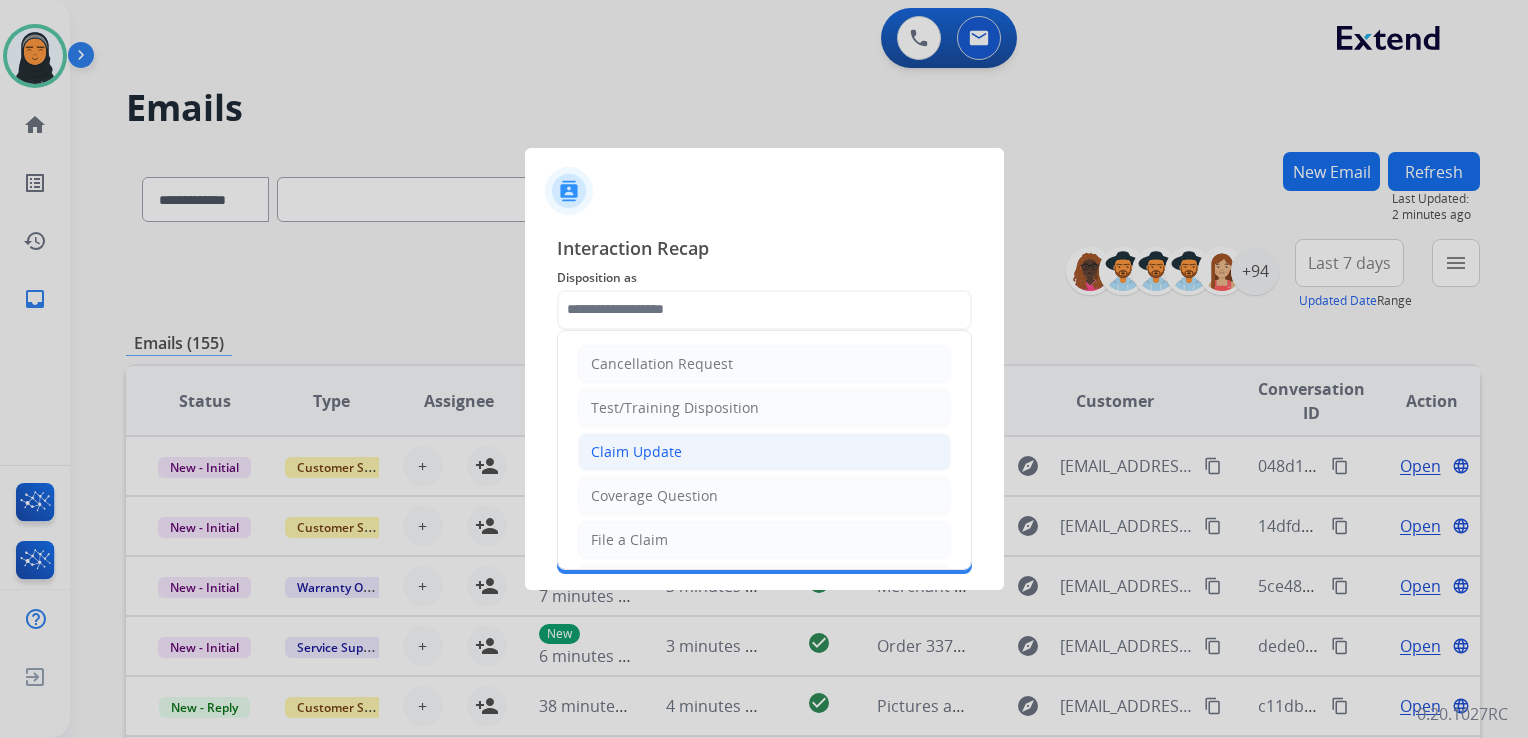 click on "Claim Update" 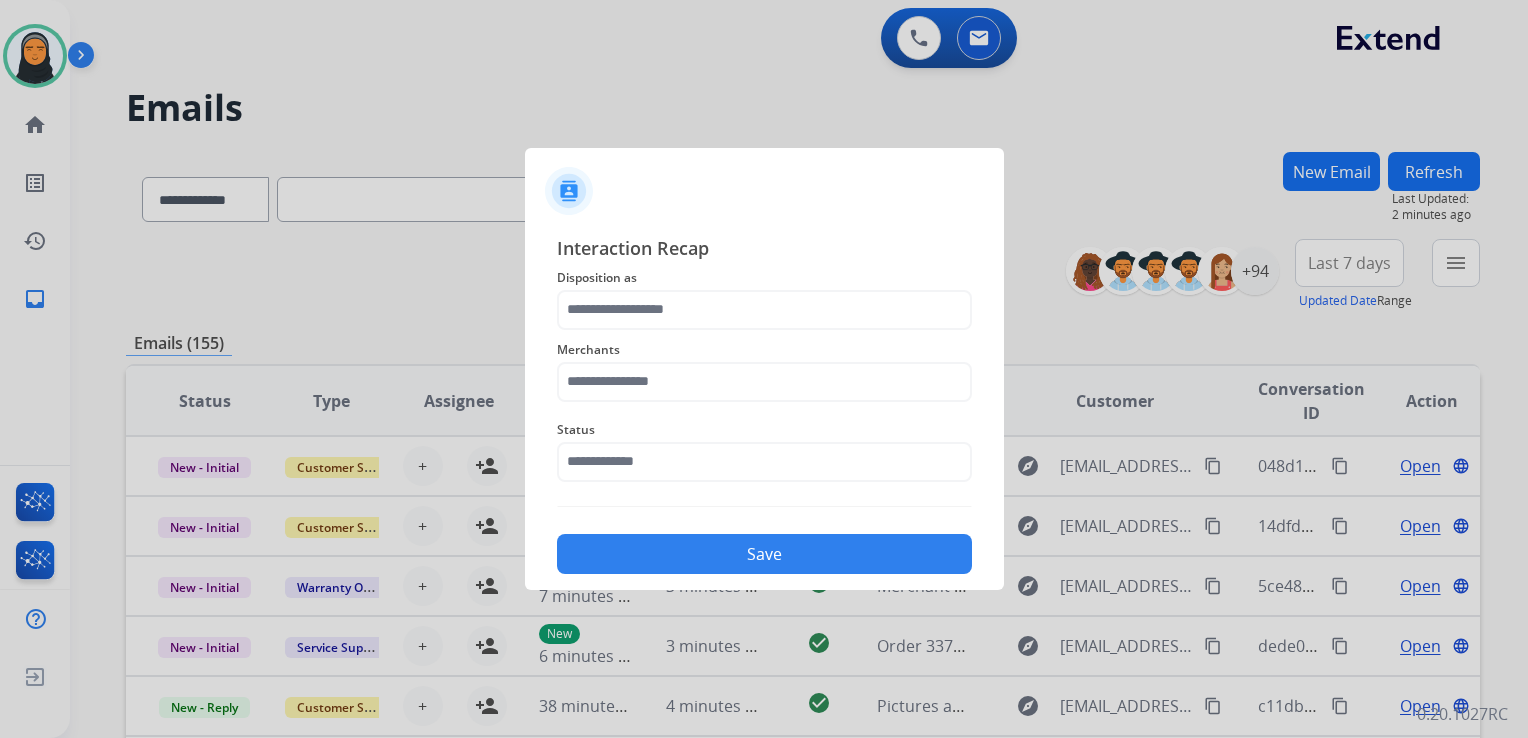 type on "**********" 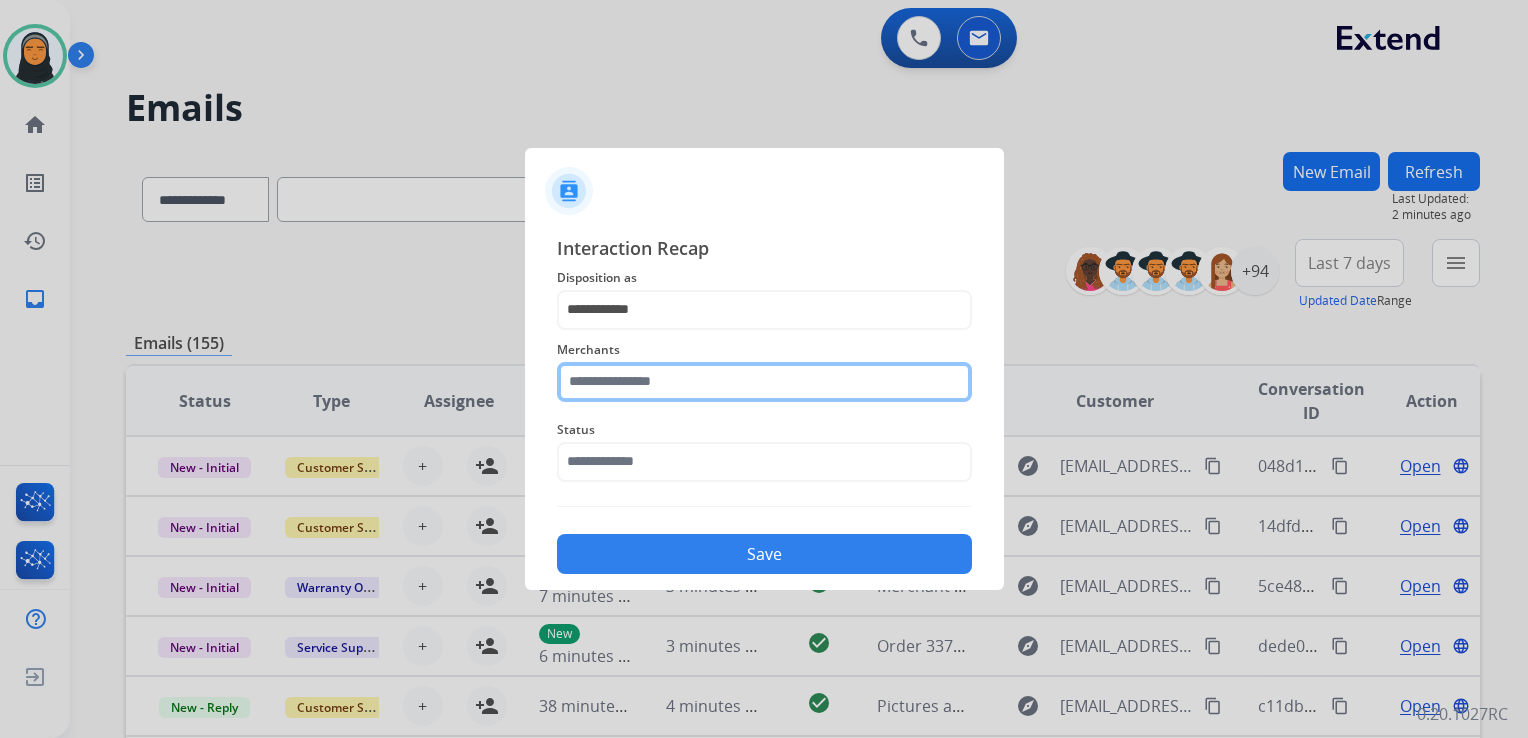click 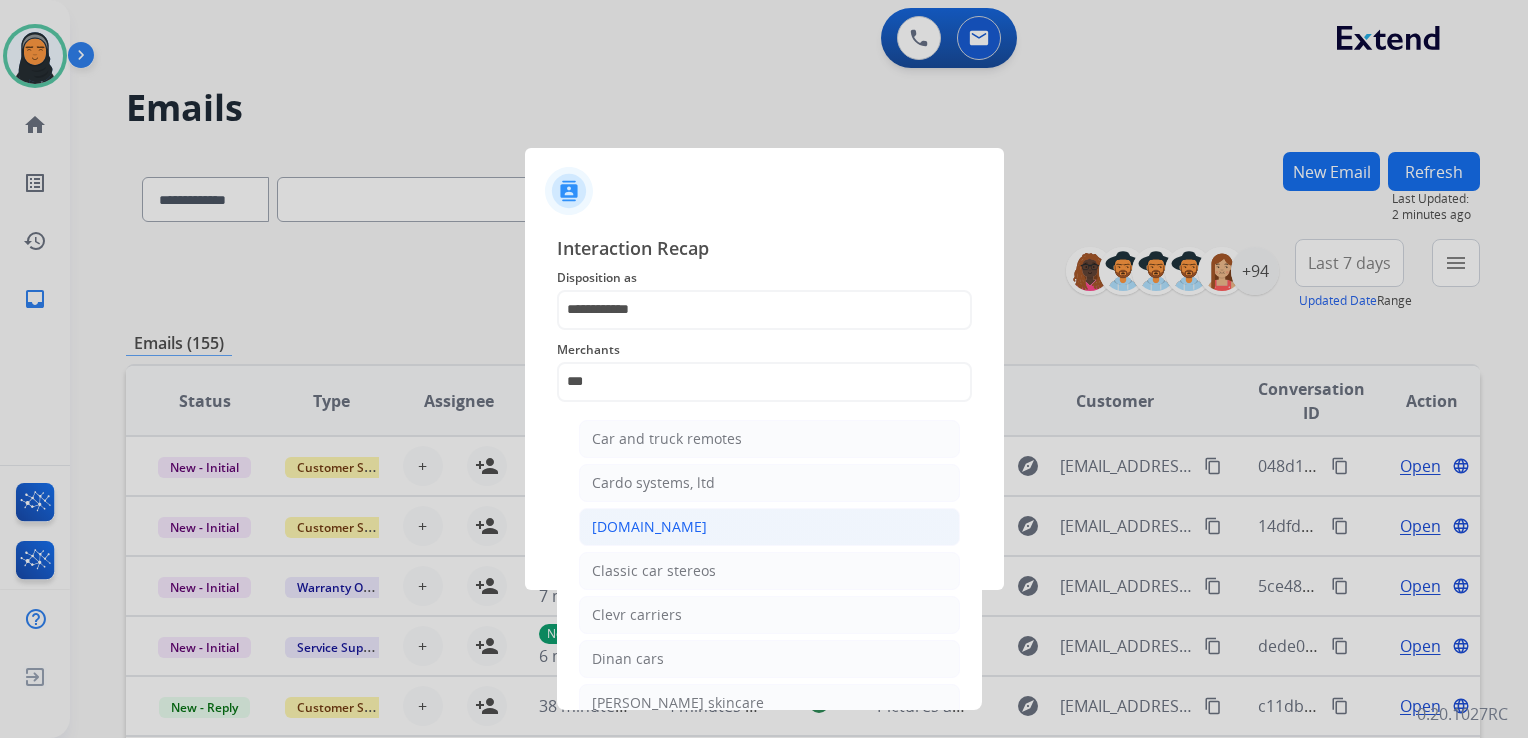 click on "[DOMAIN_NAME]" 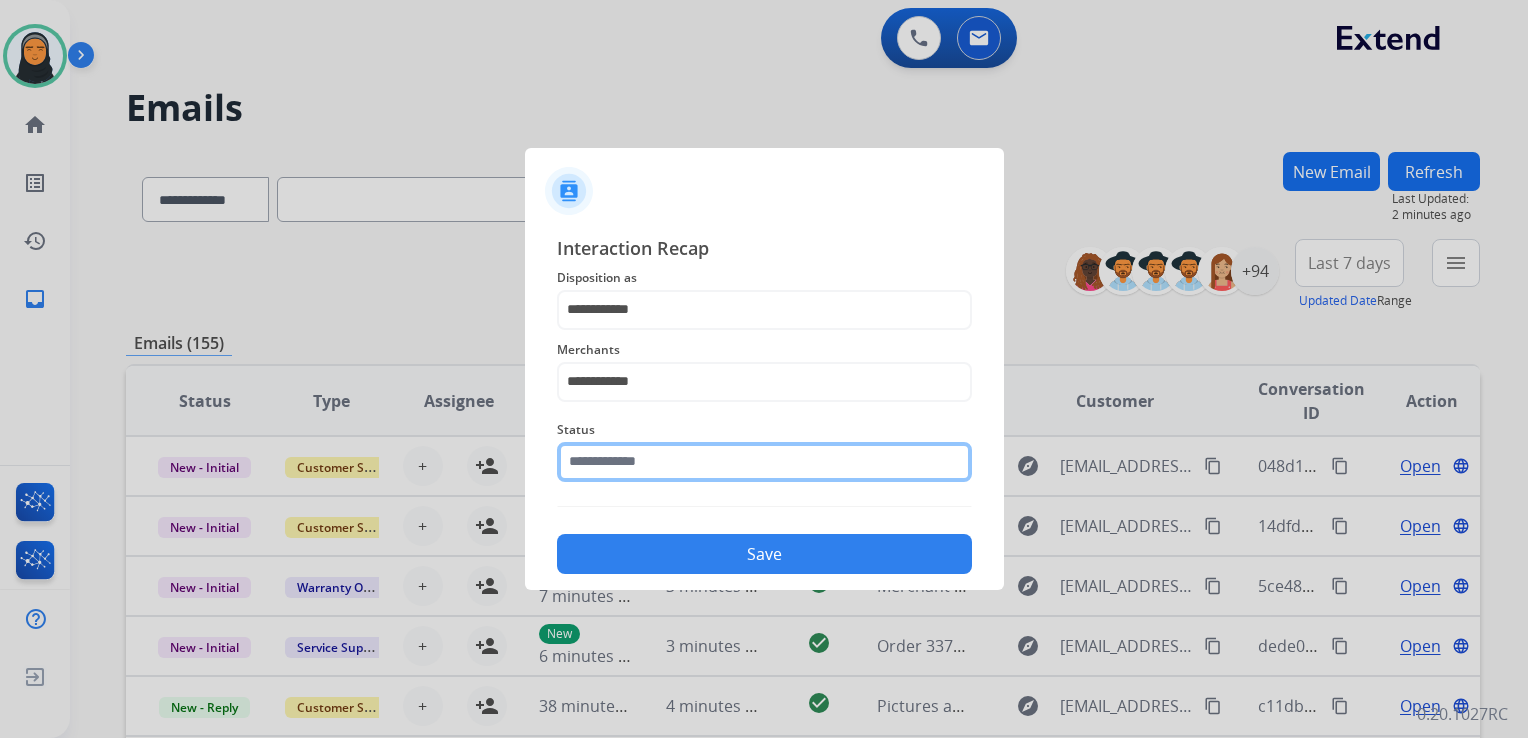 click 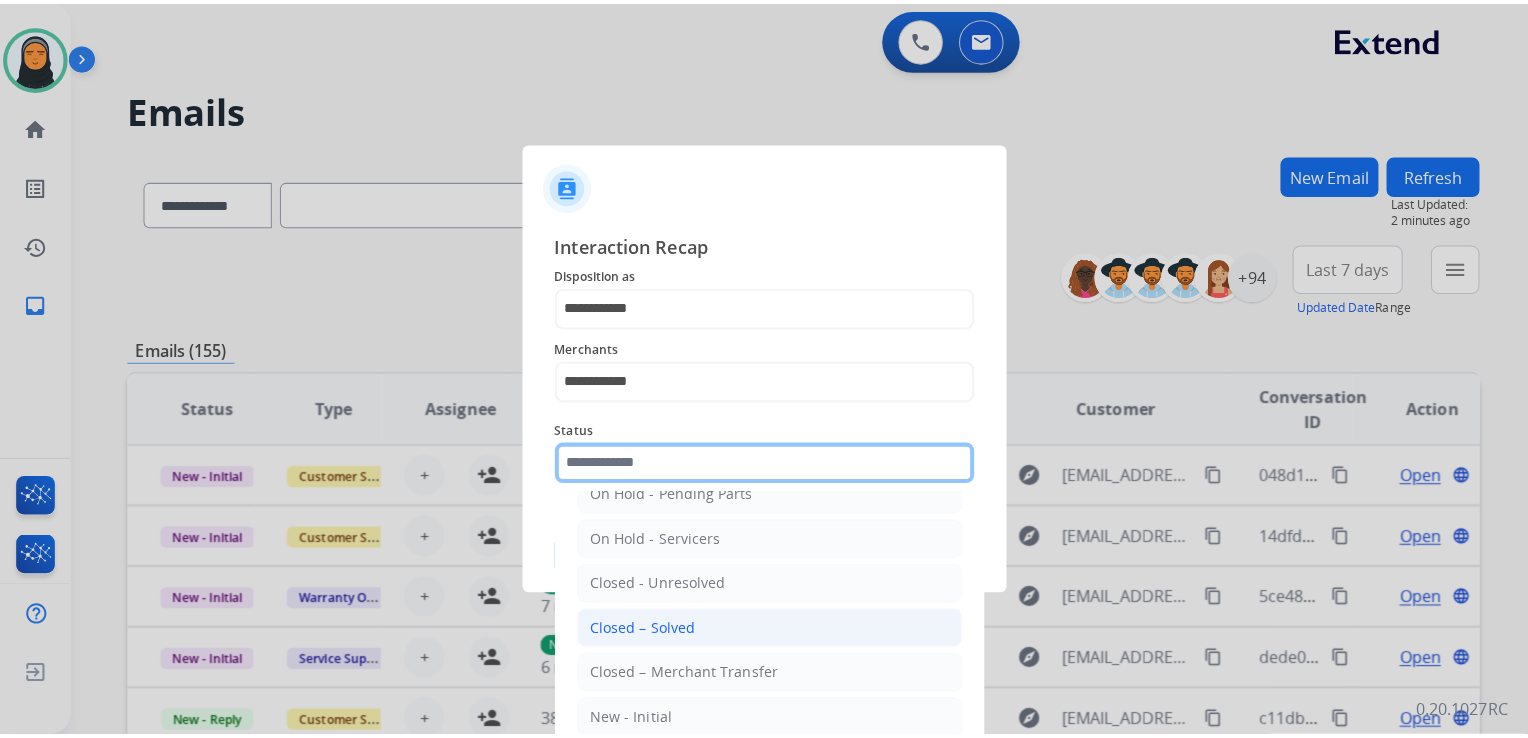 scroll, scrollTop: 116, scrollLeft: 0, axis: vertical 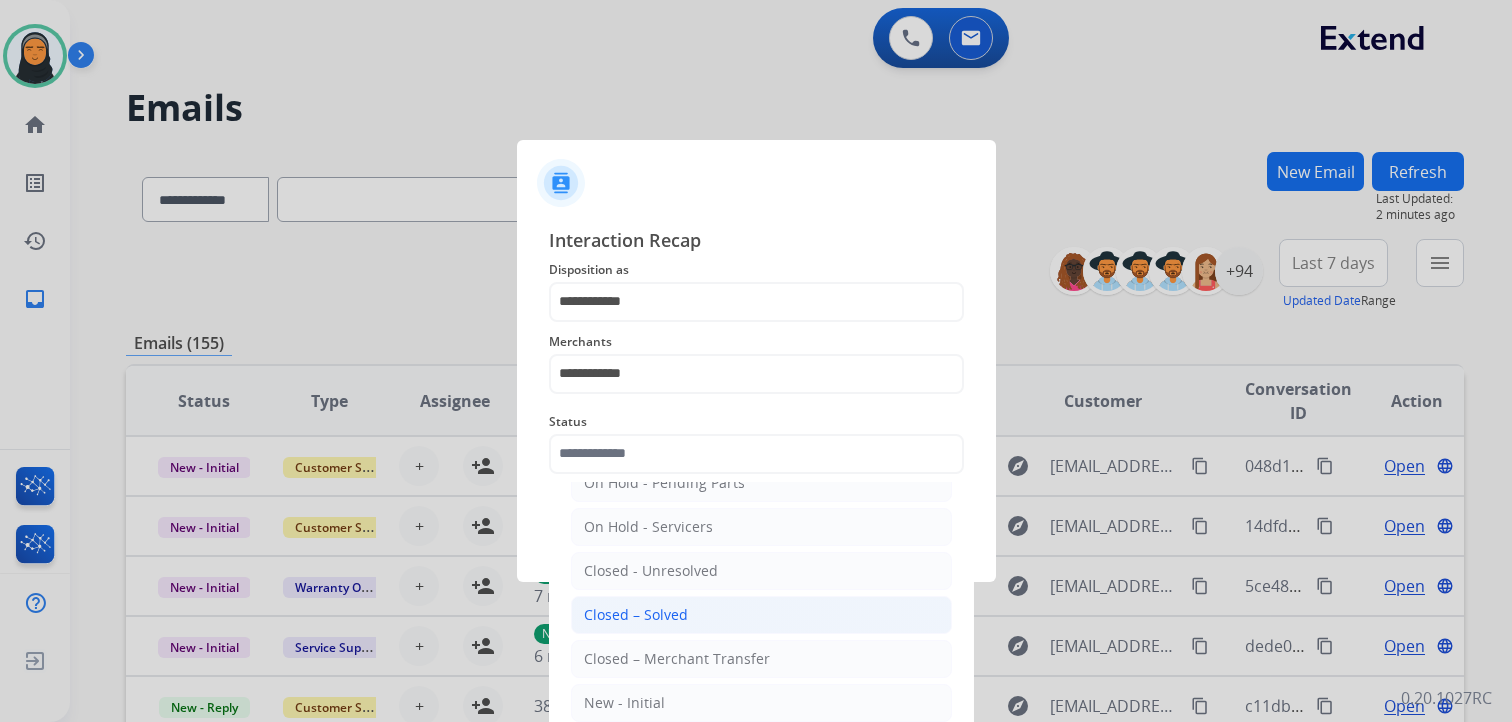 click on "Closed – Solved" 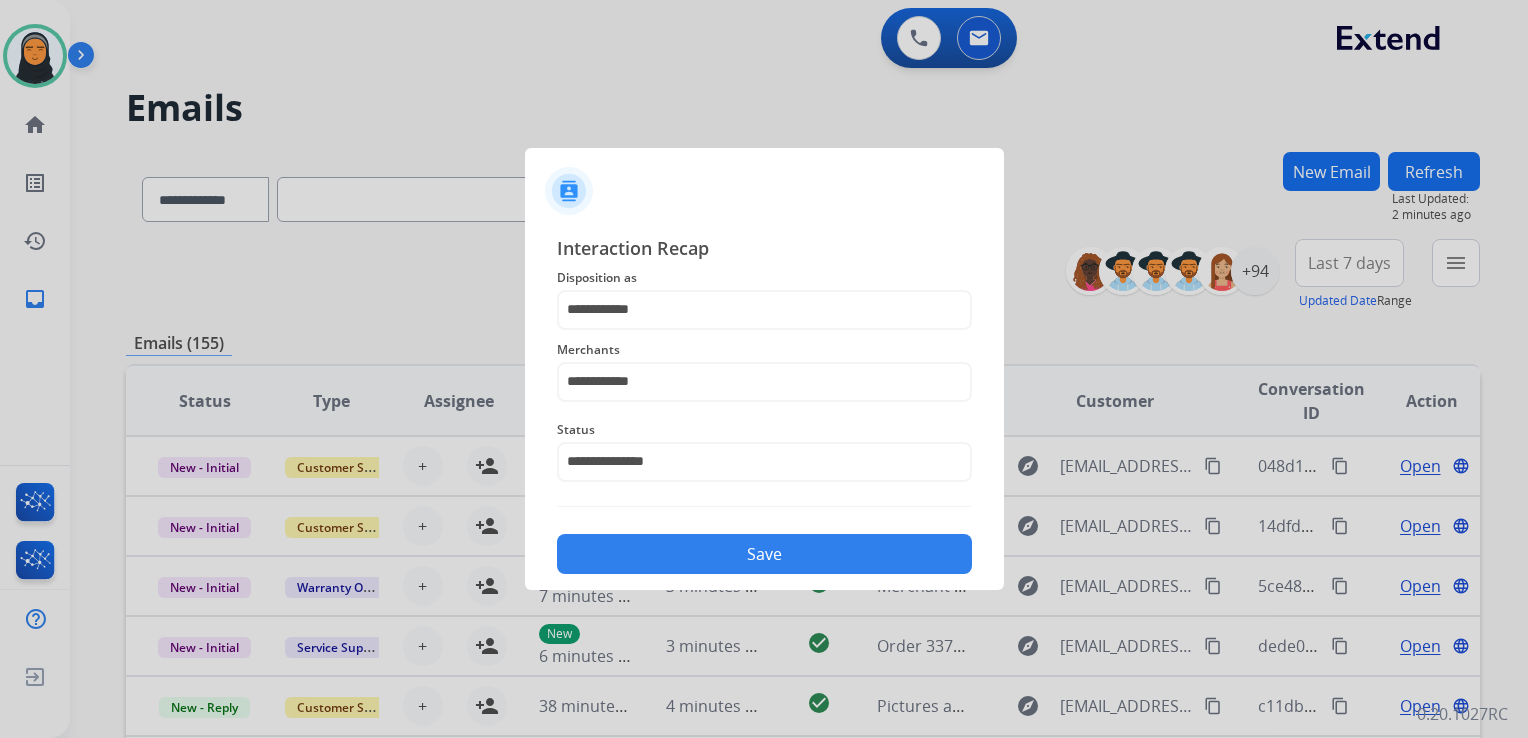 click on "Save" 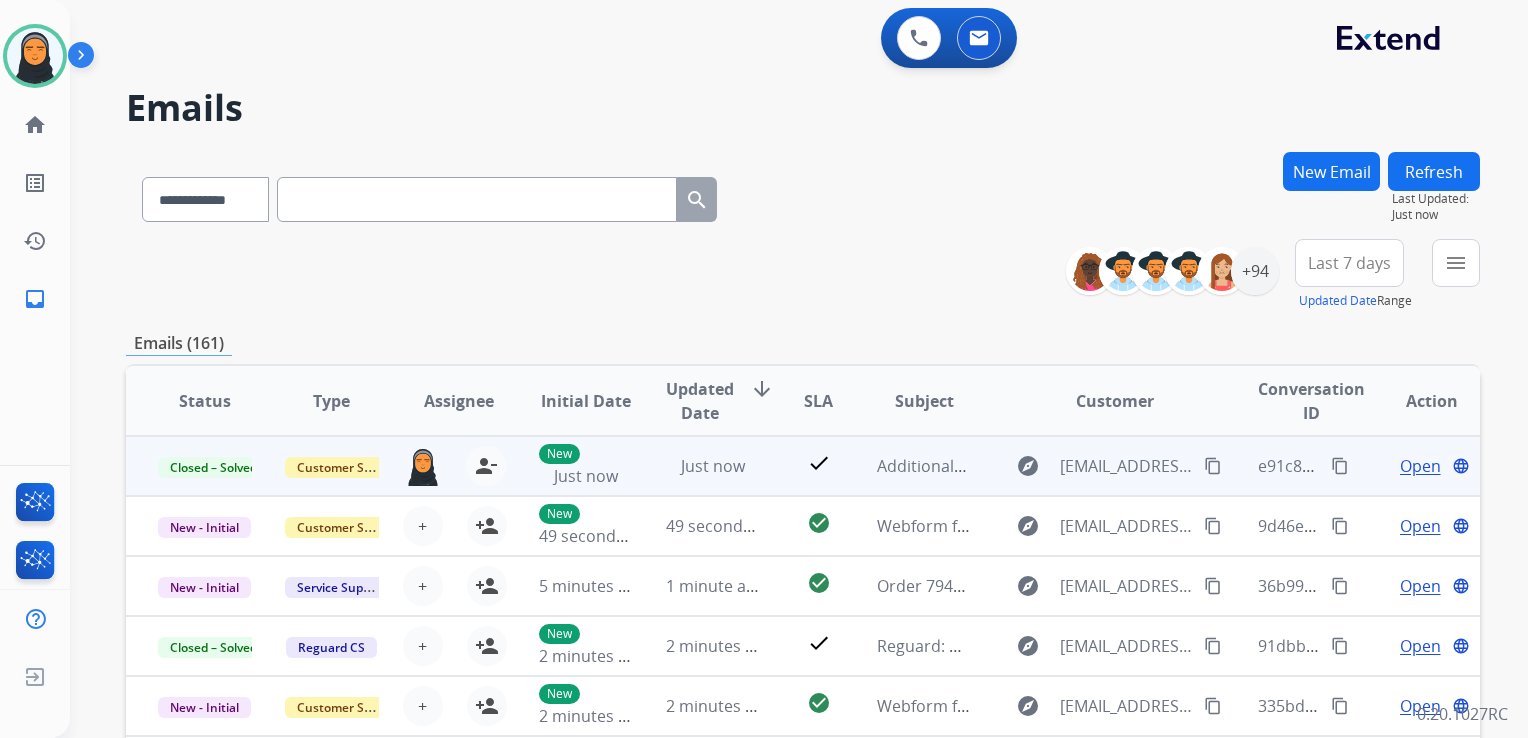 click on "content_copy" at bounding box center (1340, 466) 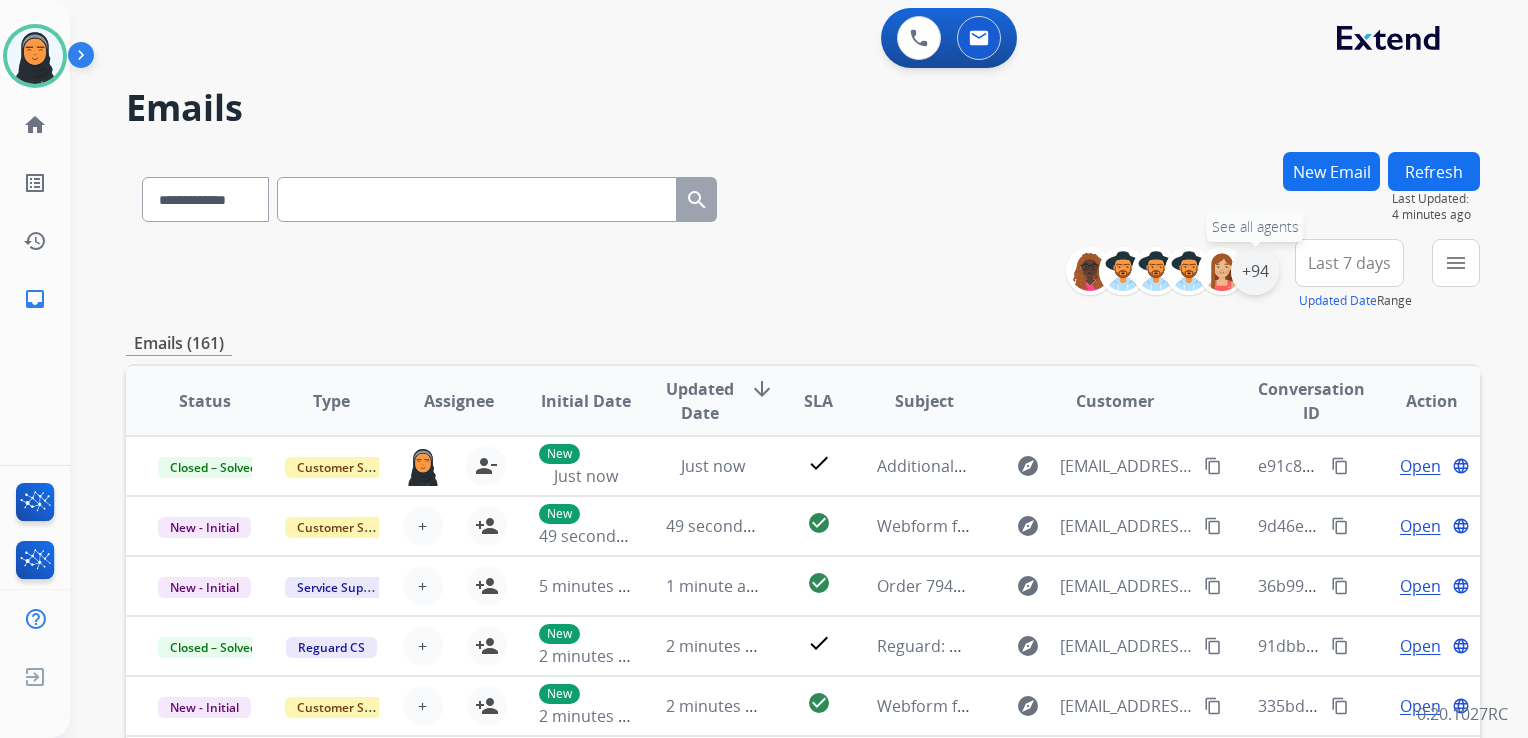 click on "+94" at bounding box center (1255, 271) 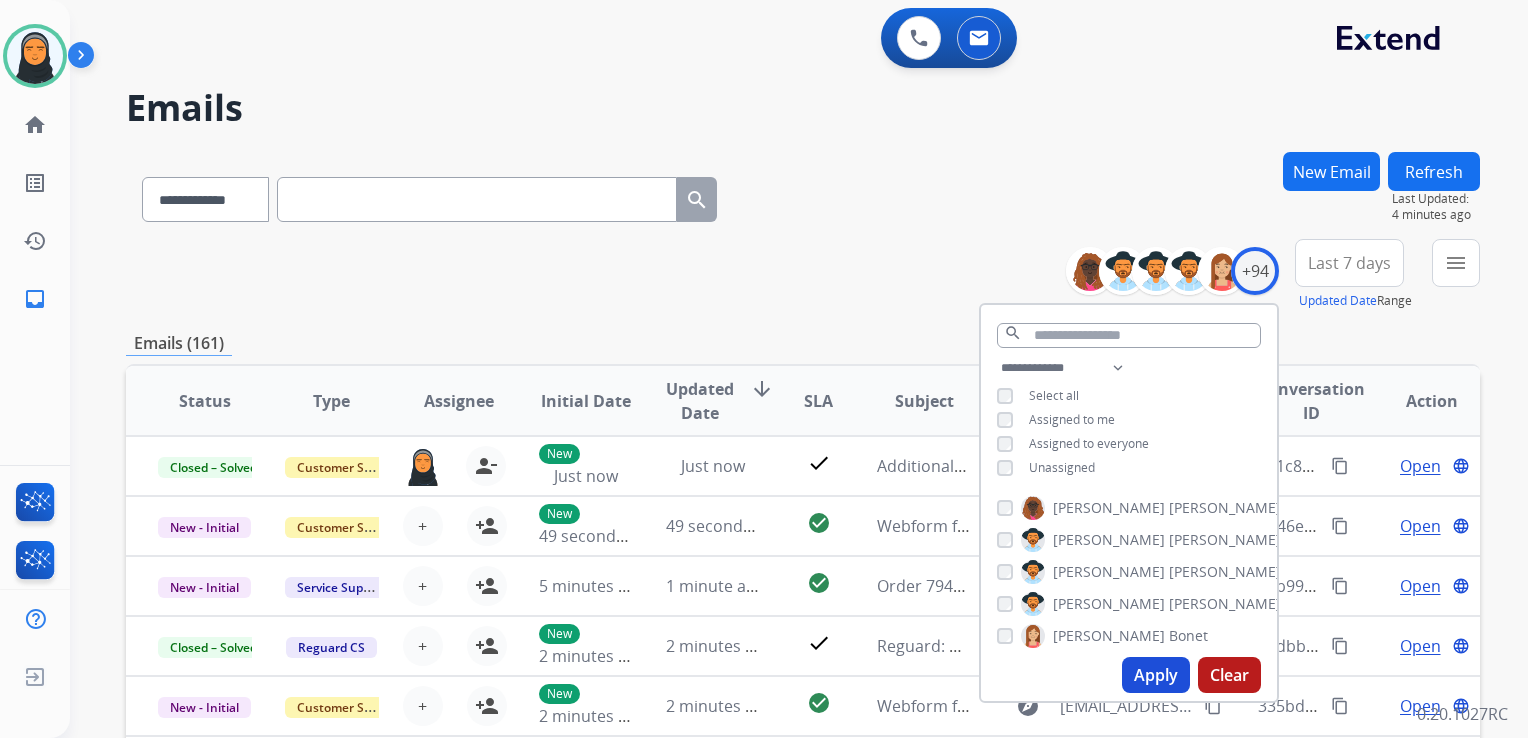click on "Apply" at bounding box center [1156, 675] 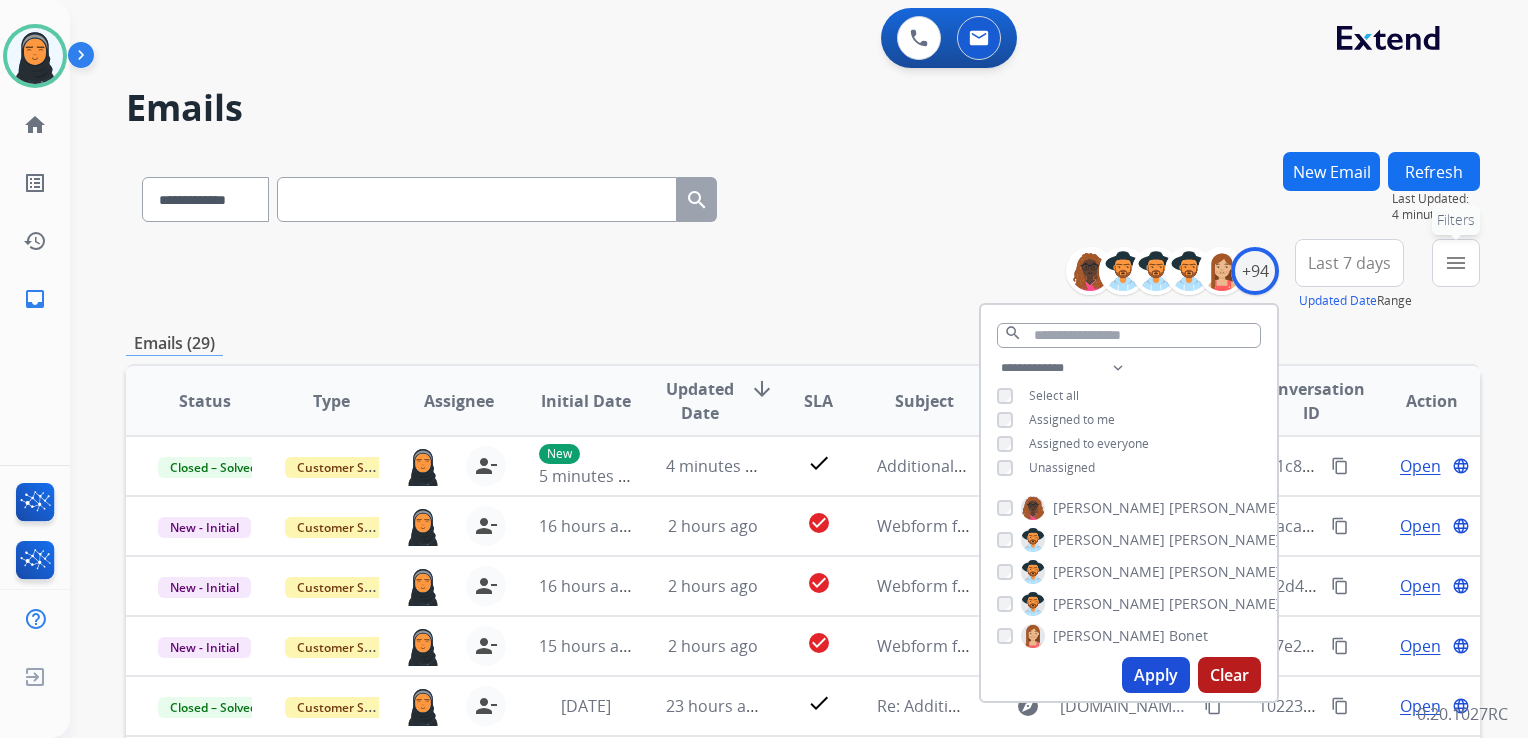 click on "menu" at bounding box center (1456, 263) 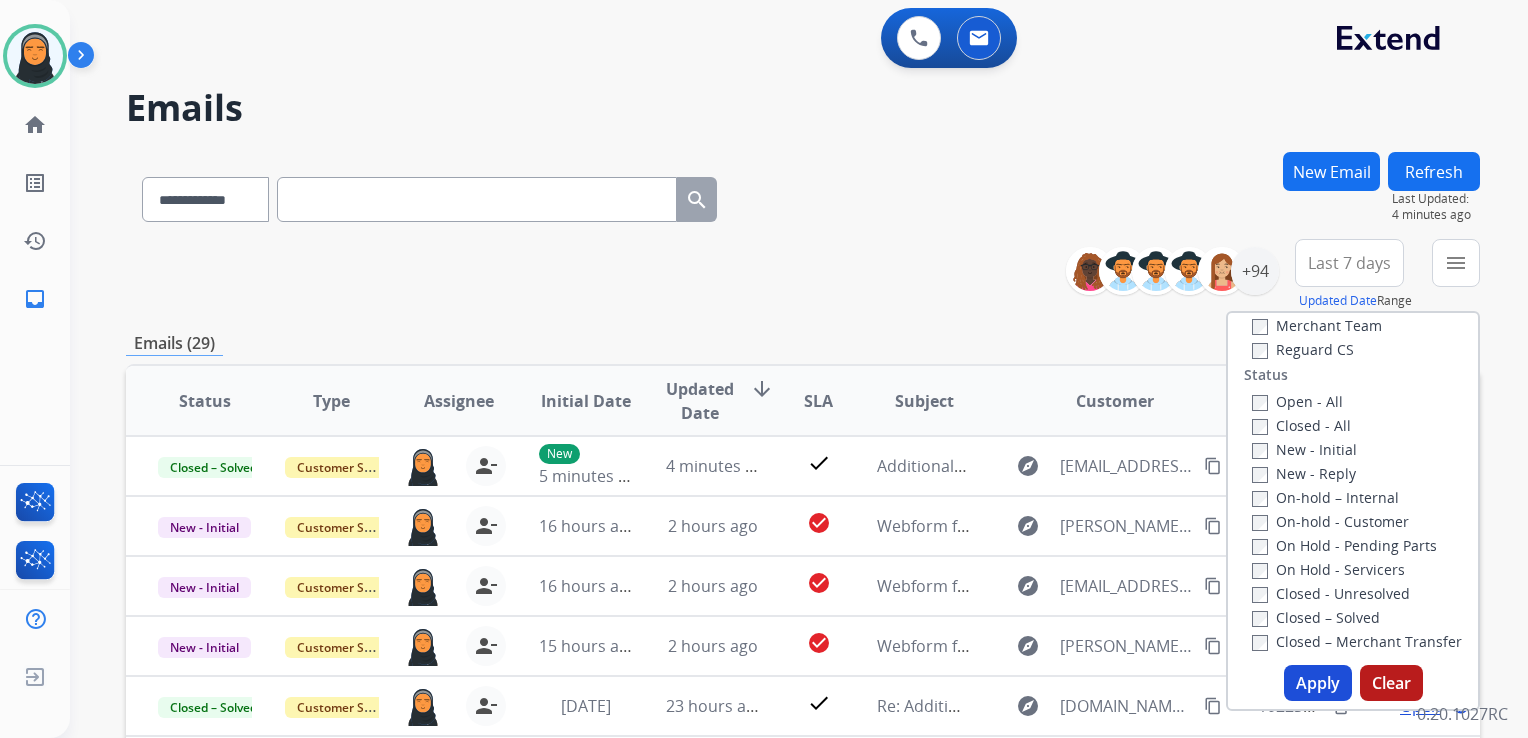 scroll, scrollTop: 300, scrollLeft: 0, axis: vertical 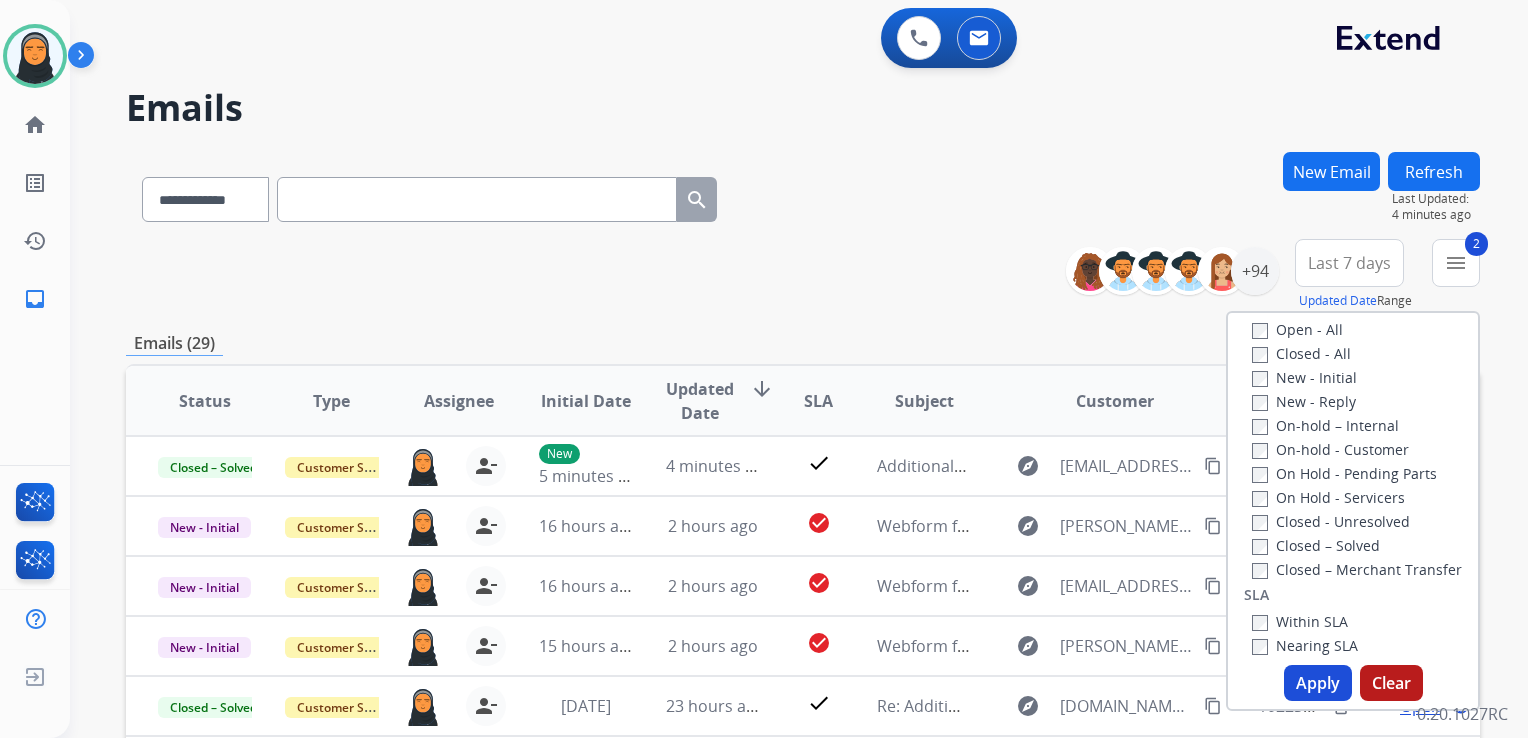 click on "Apply" at bounding box center [1318, 683] 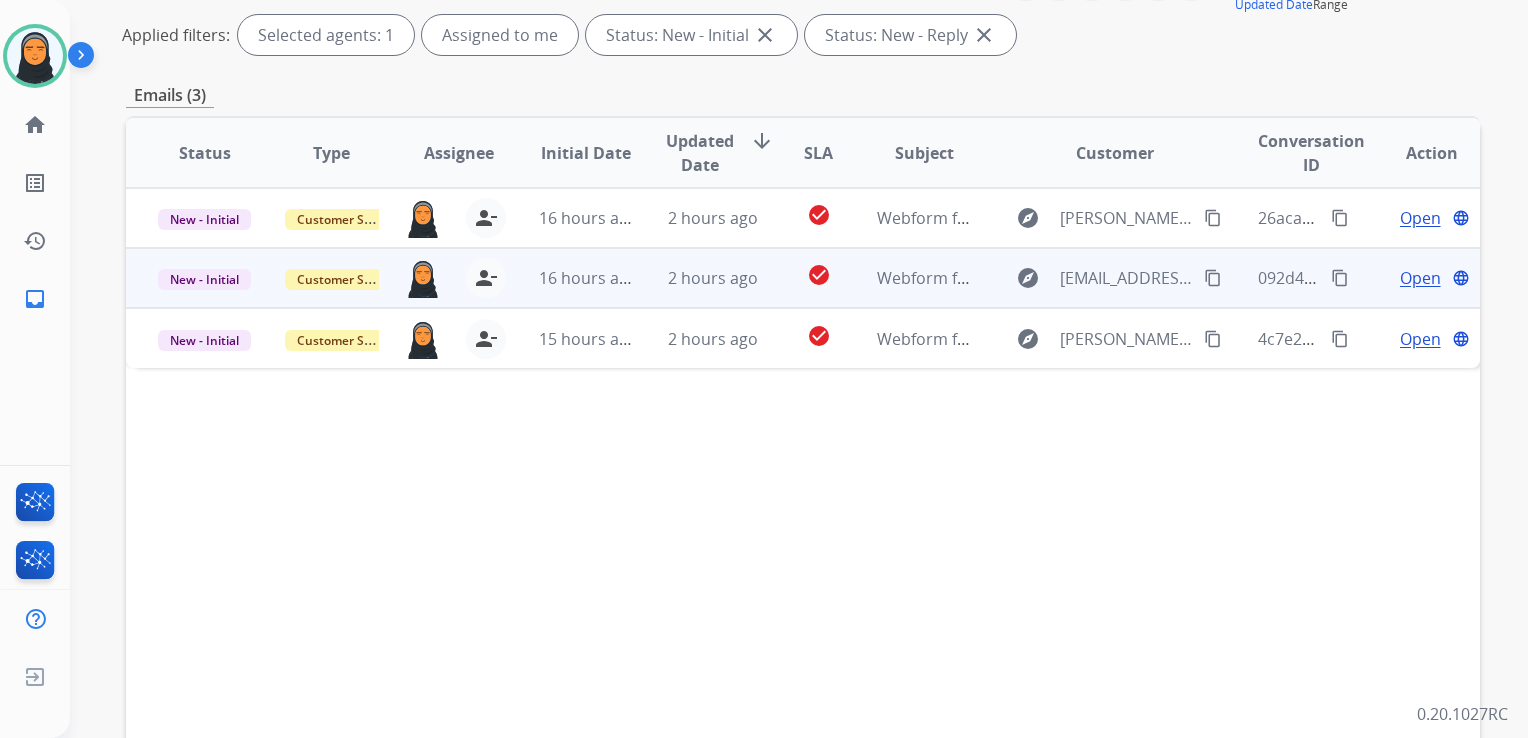 scroll, scrollTop: 300, scrollLeft: 0, axis: vertical 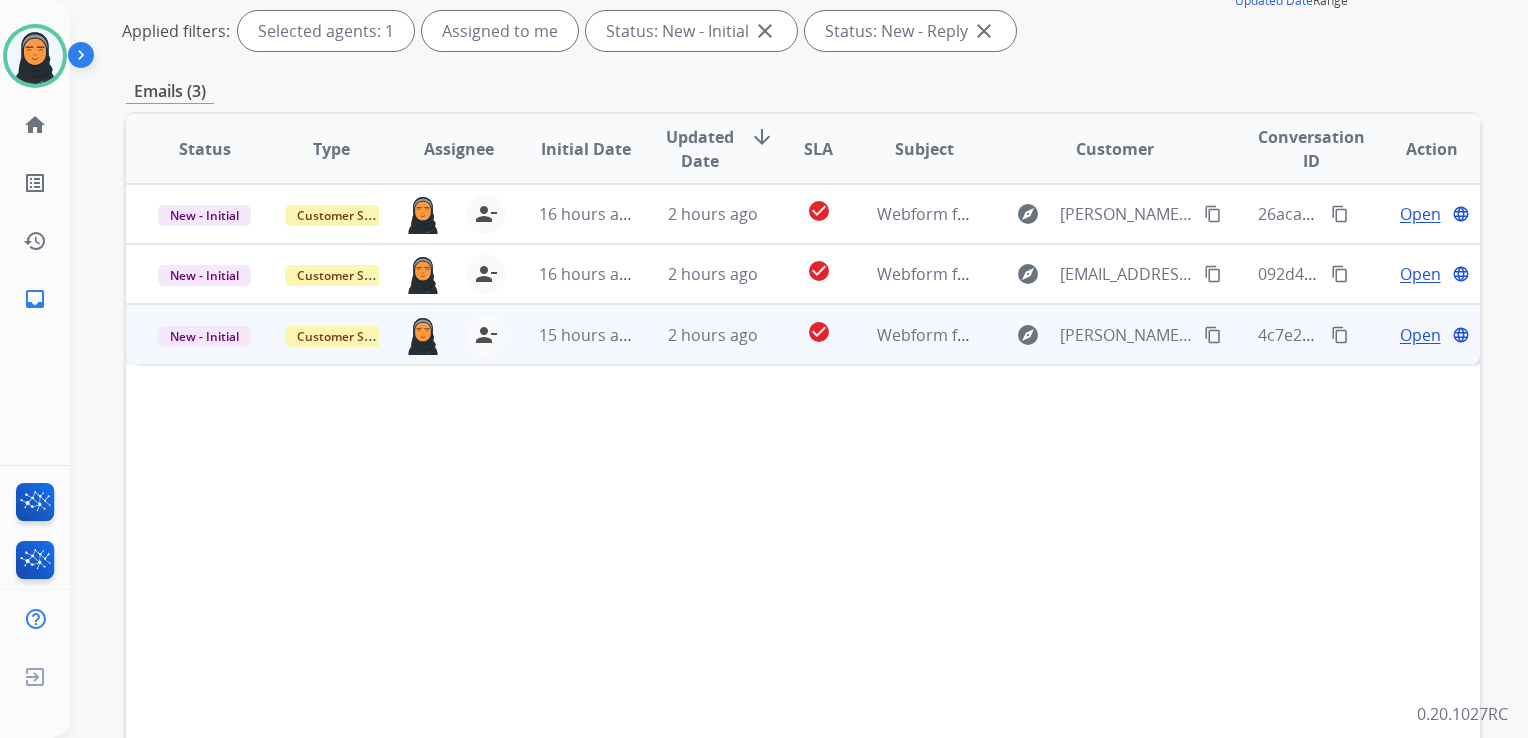 click on "Open" at bounding box center (1420, 335) 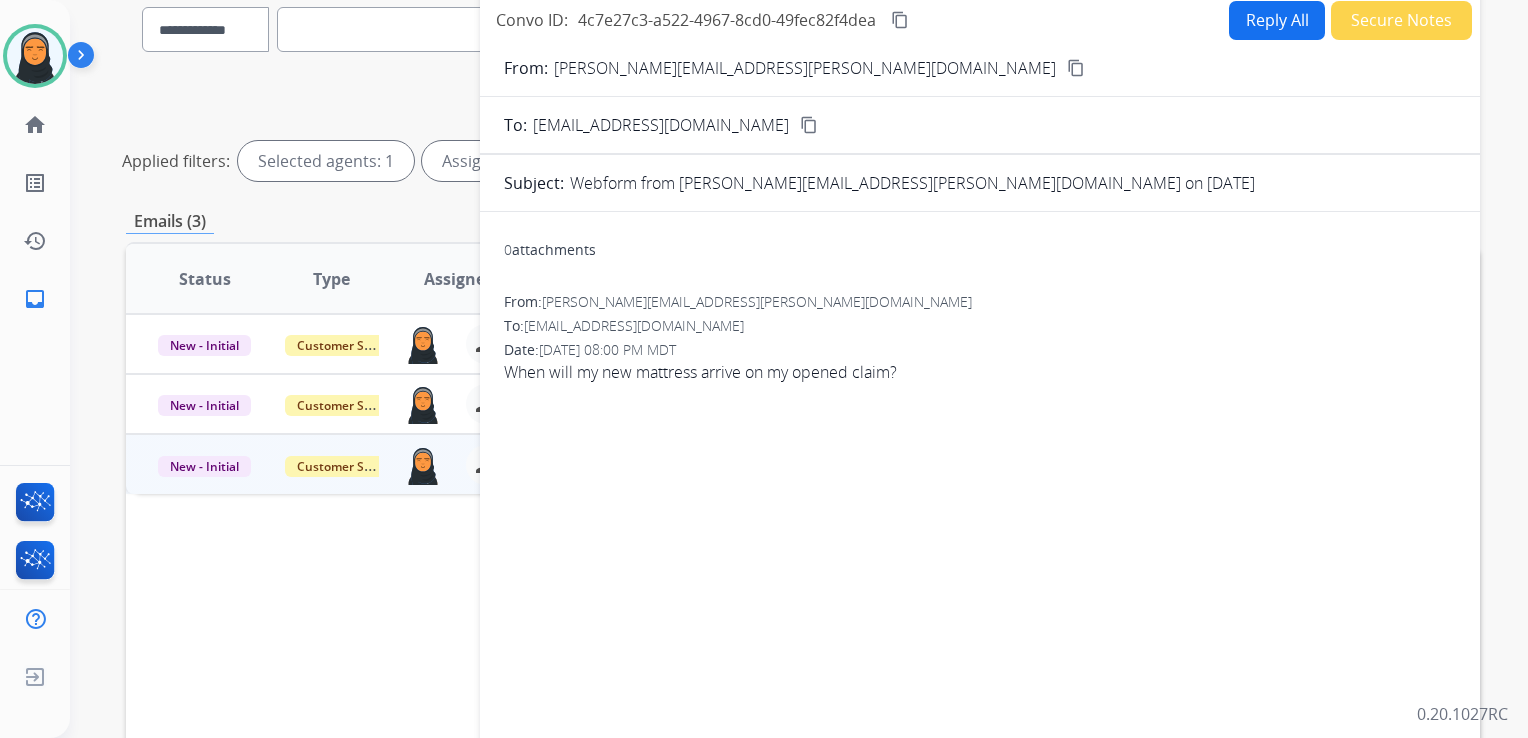 scroll, scrollTop: 0, scrollLeft: 0, axis: both 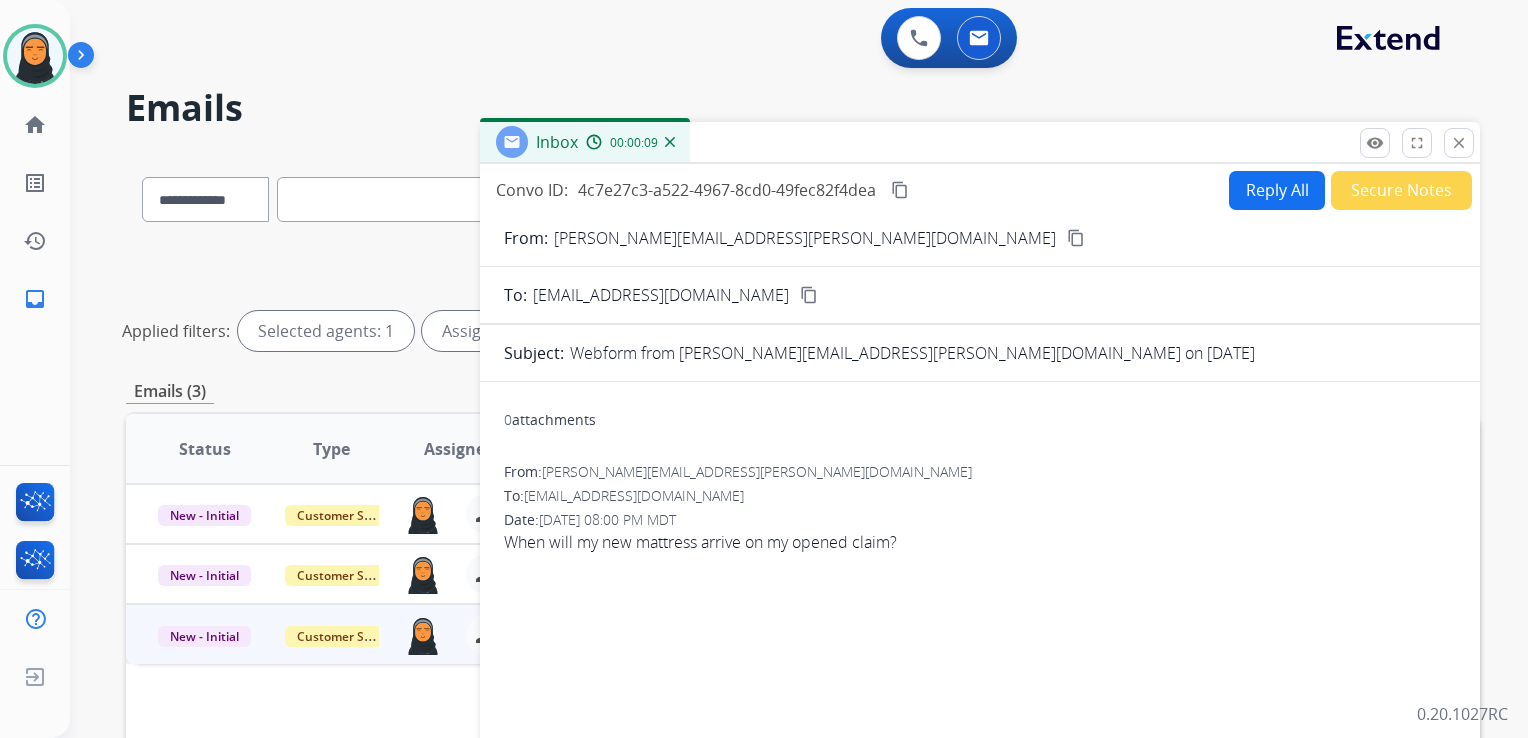 click on "content_copy" at bounding box center (1076, 238) 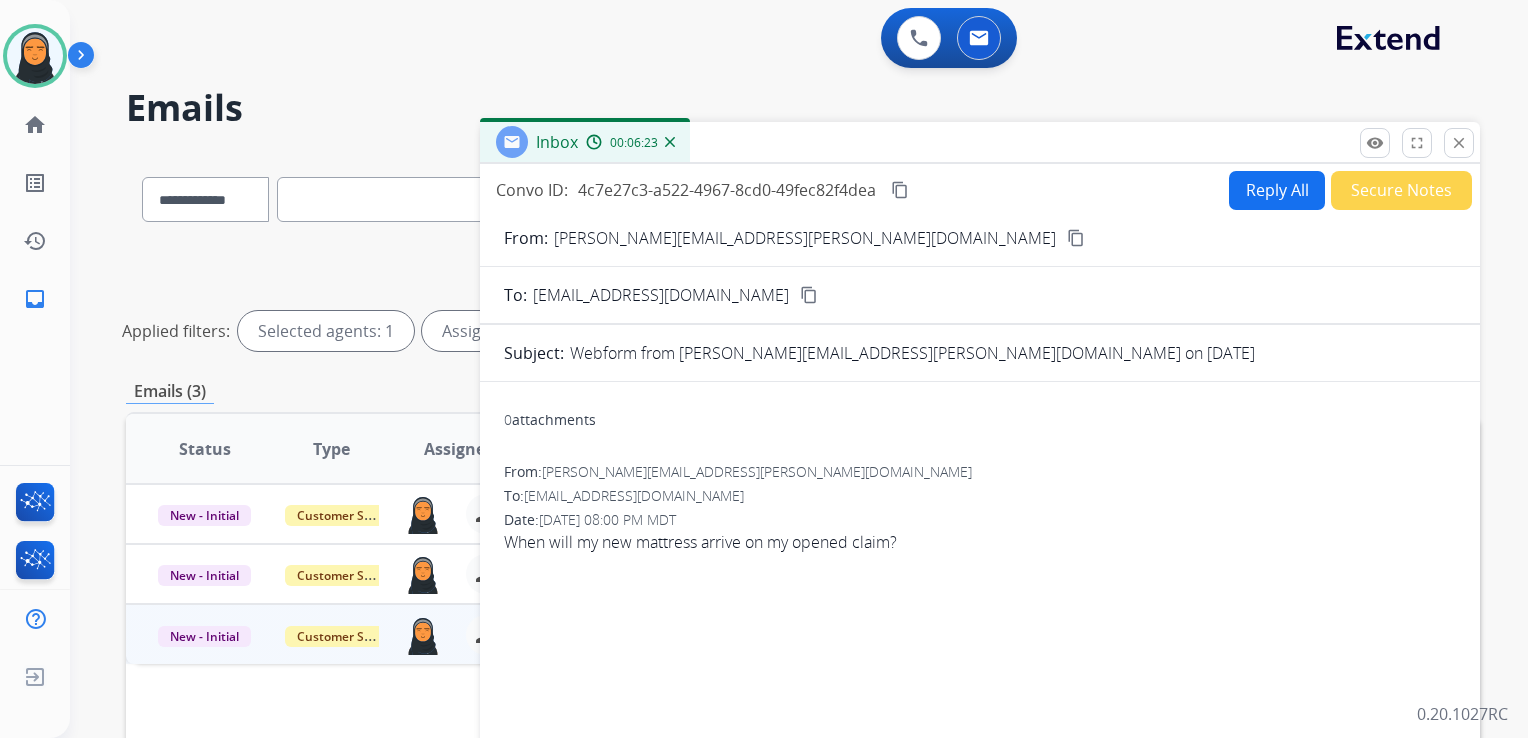 click on "content_copy" at bounding box center (900, 190) 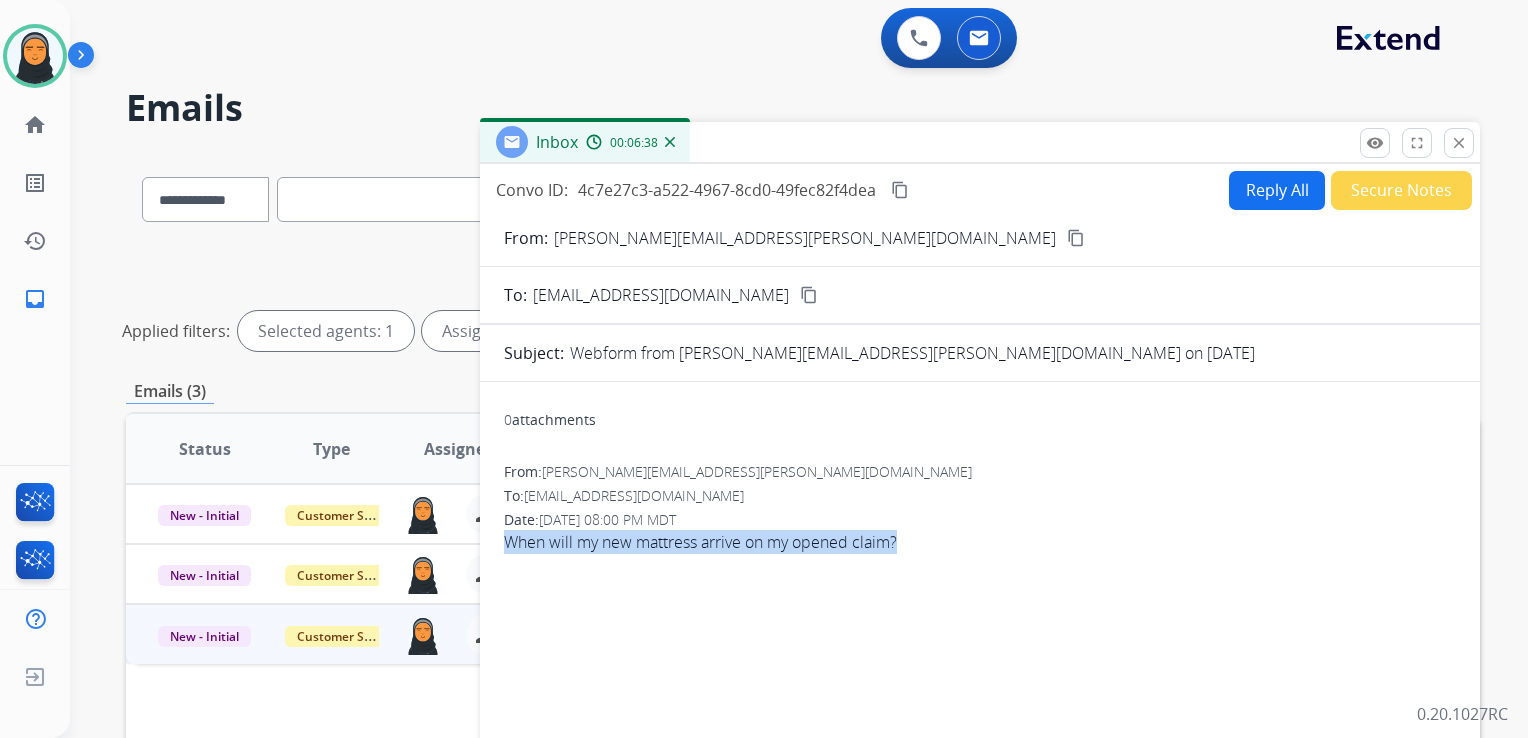drag, startPoint x: 900, startPoint y: 538, endPoint x: 506, endPoint y: 546, distance: 394.0812 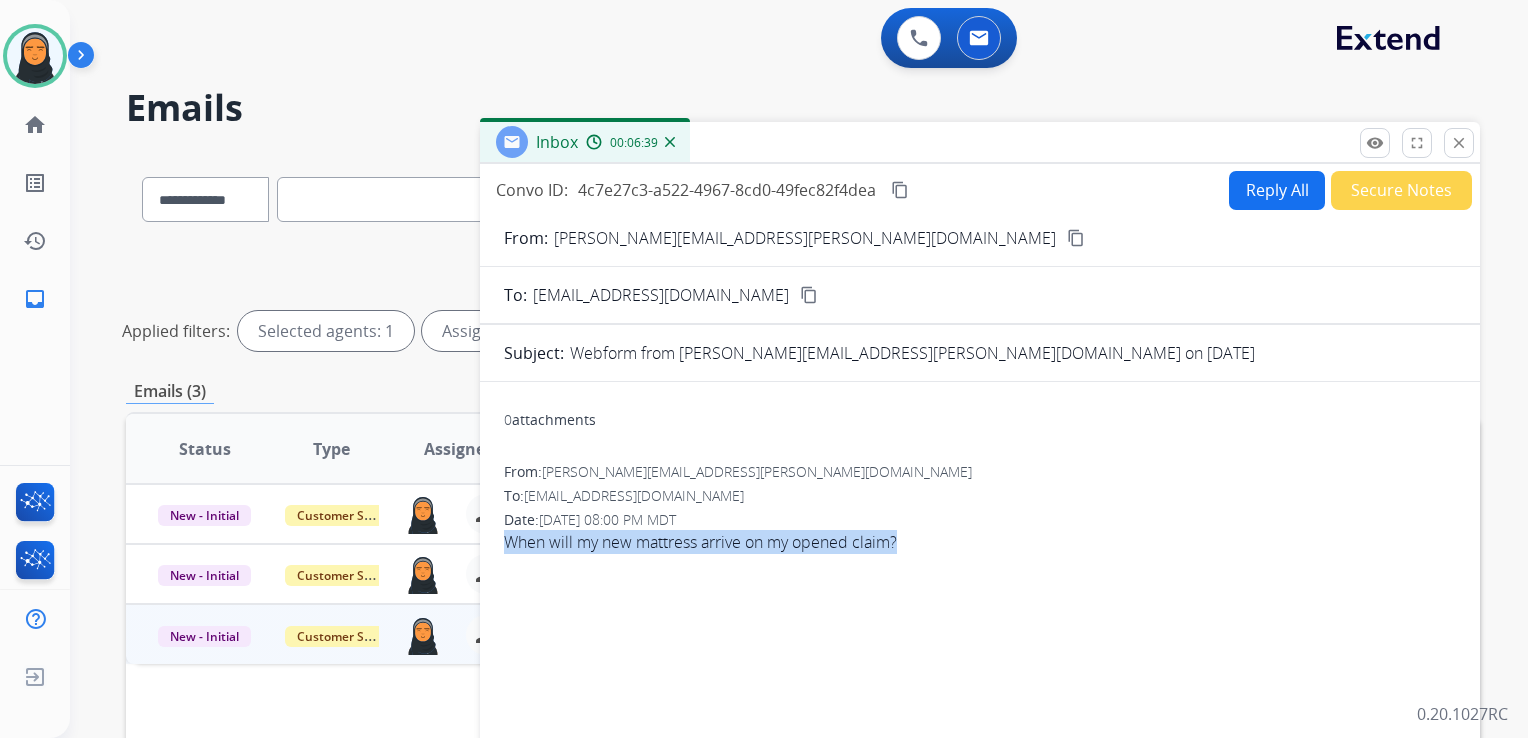 drag, startPoint x: 506, startPoint y: 546, endPoint x: 518, endPoint y: 546, distance: 12 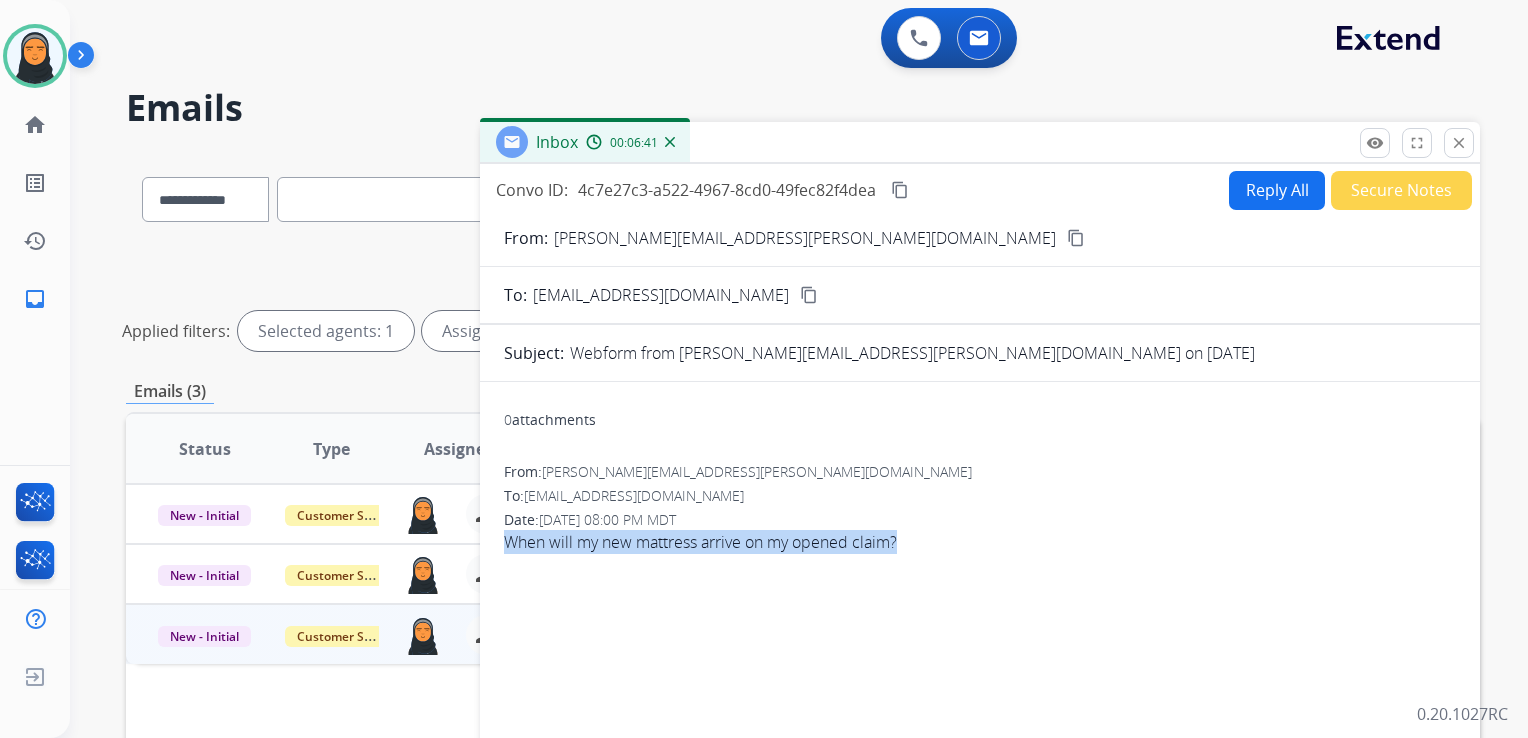 copy on "When will my new mattress arrive on my opened claim?" 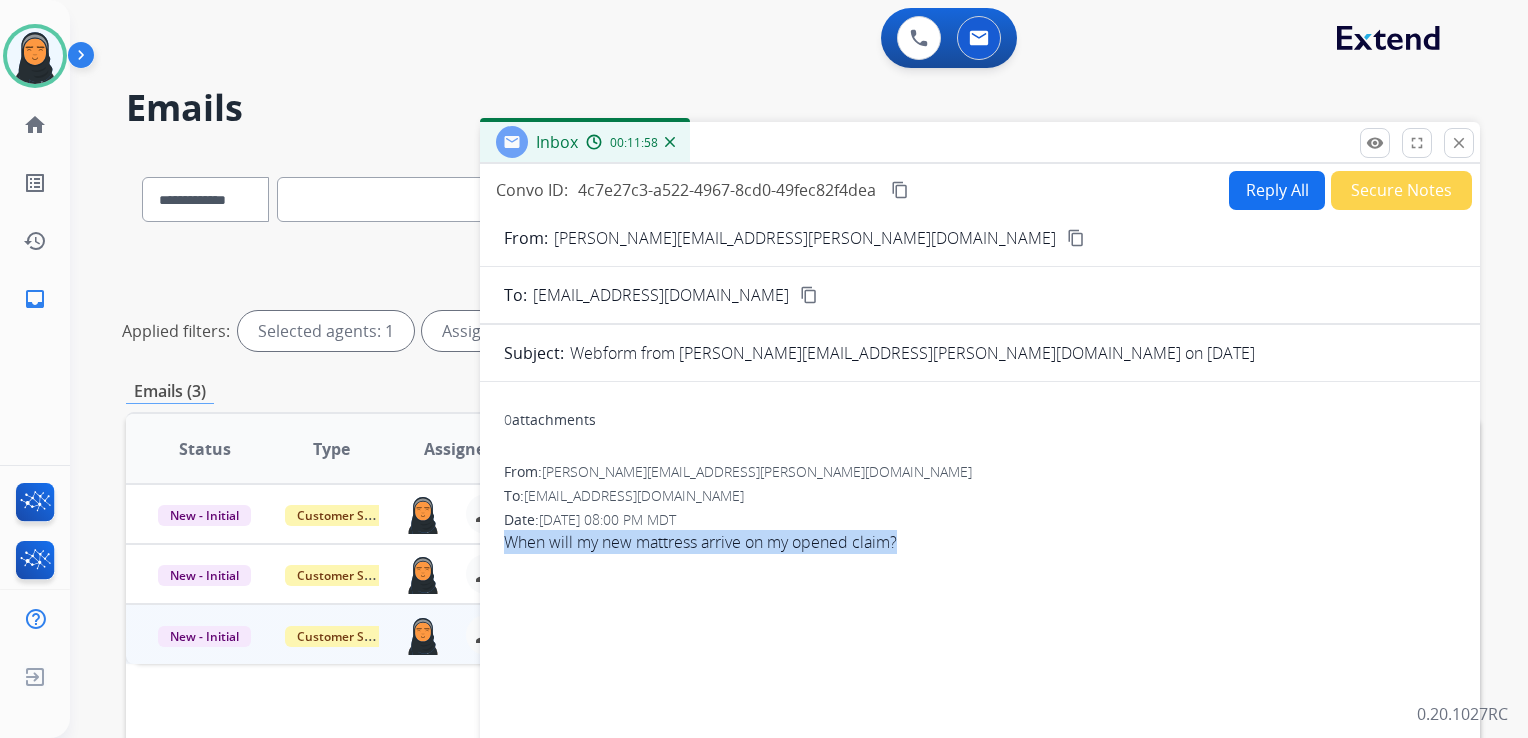 click on "Reply All" at bounding box center (1277, 190) 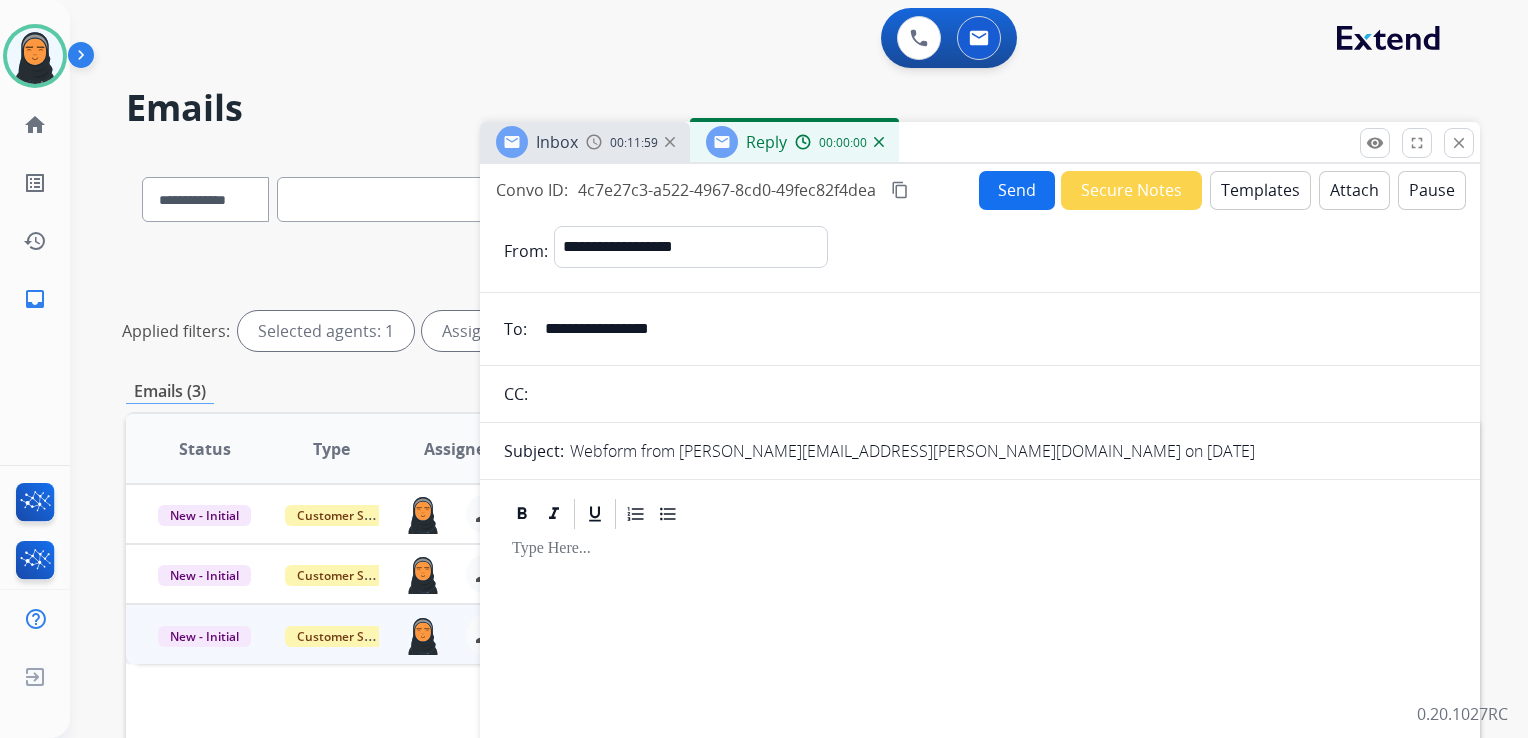 click on "Templates" at bounding box center (1260, 190) 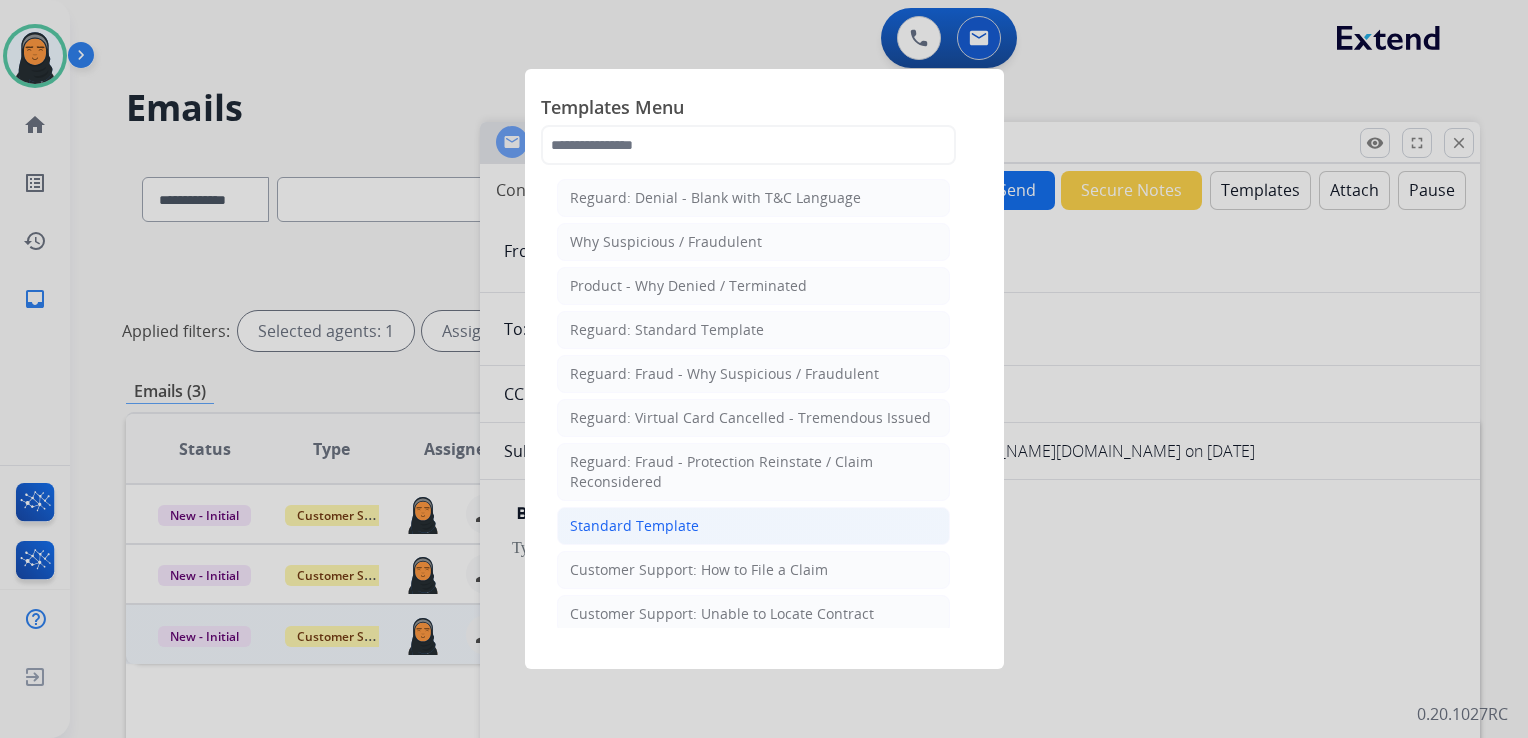 click on "Standard Template" 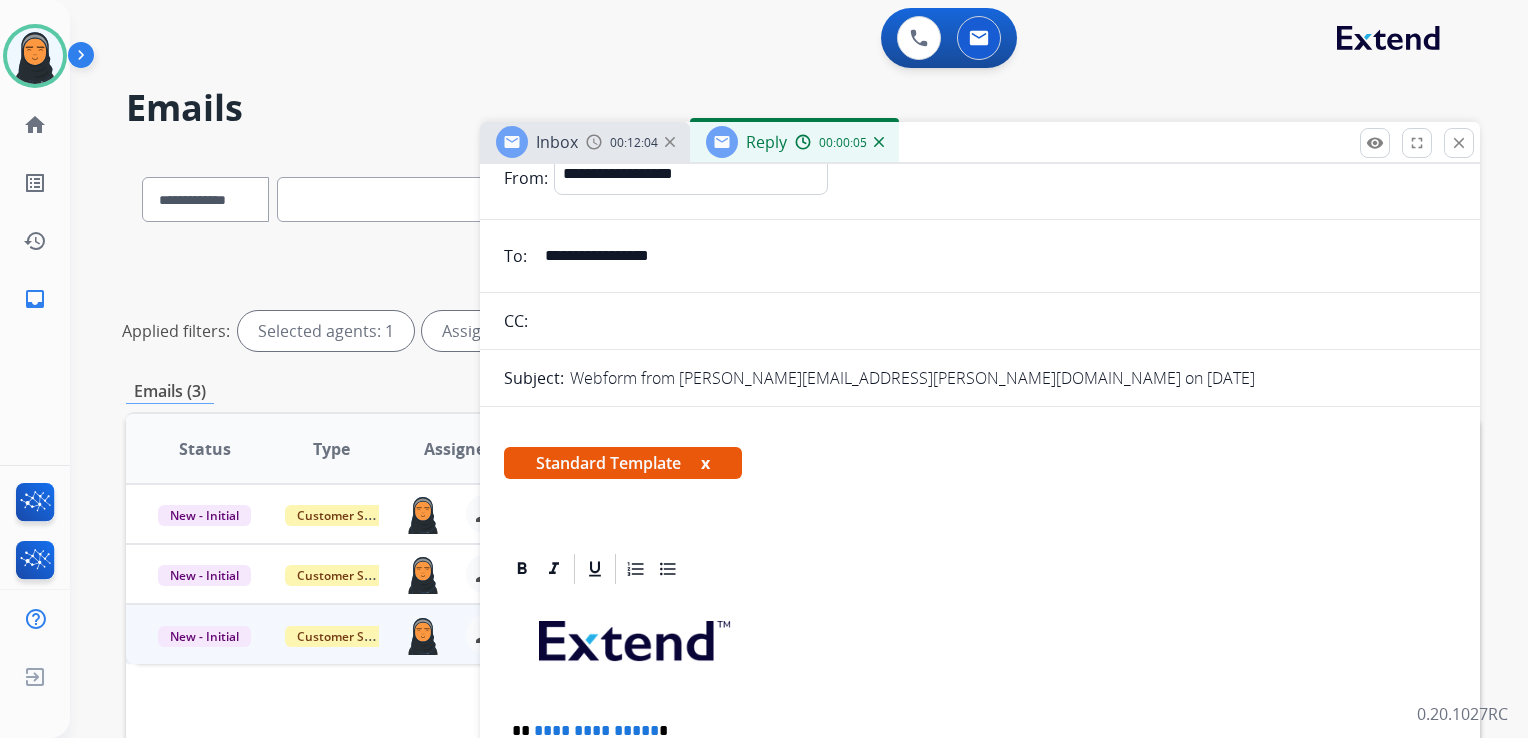 scroll, scrollTop: 500, scrollLeft: 0, axis: vertical 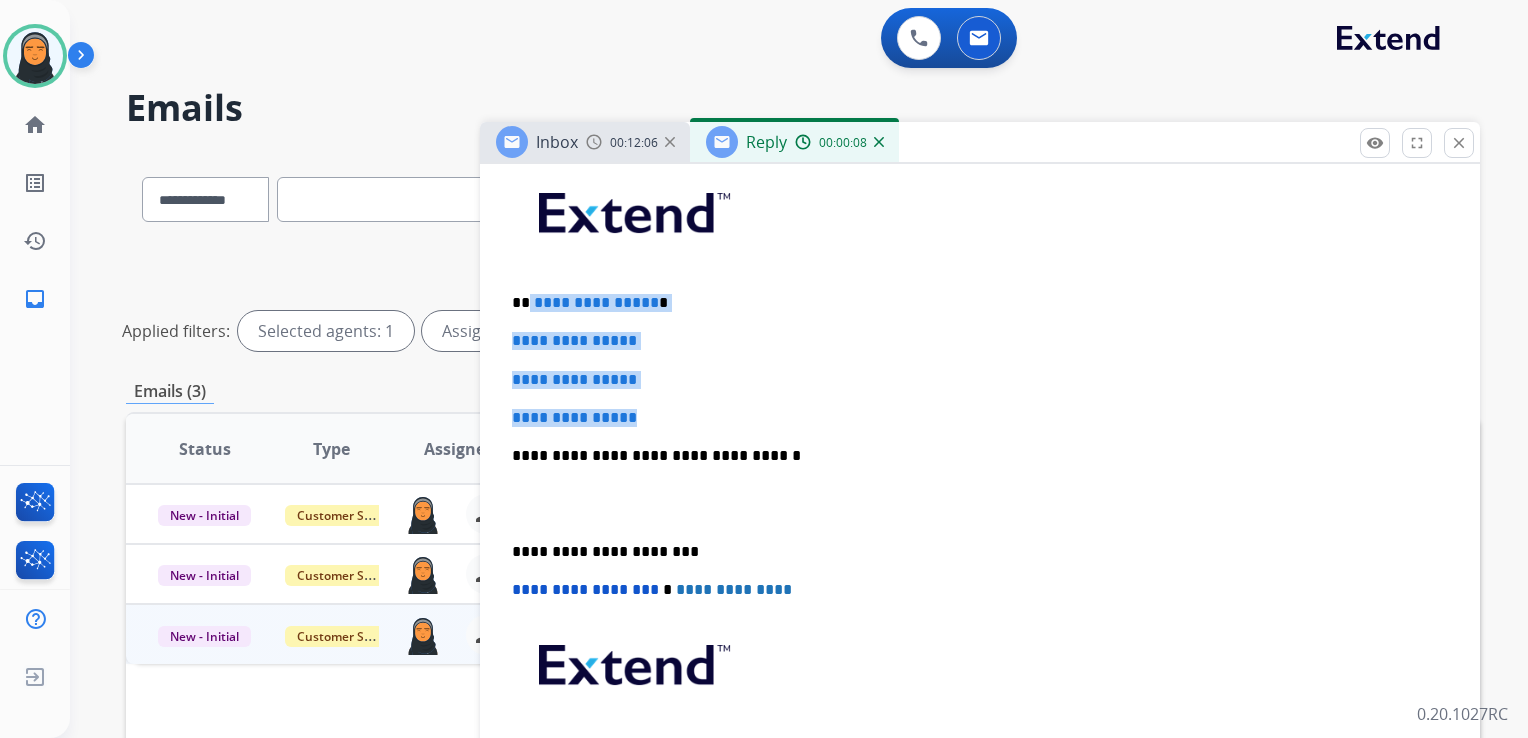 drag, startPoint x: 529, startPoint y: 297, endPoint x: 692, endPoint y: 416, distance: 201.81674 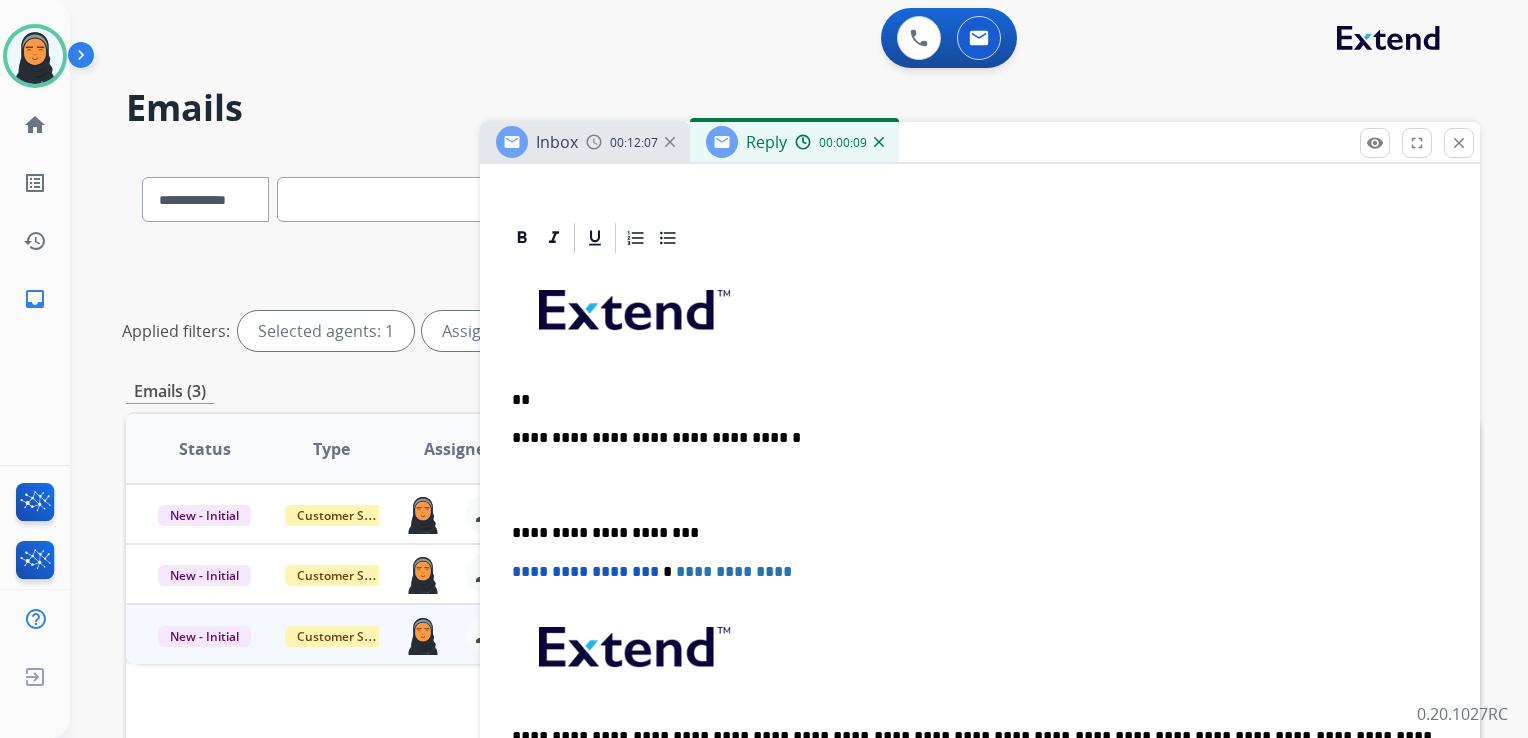 scroll, scrollTop: 398, scrollLeft: 0, axis: vertical 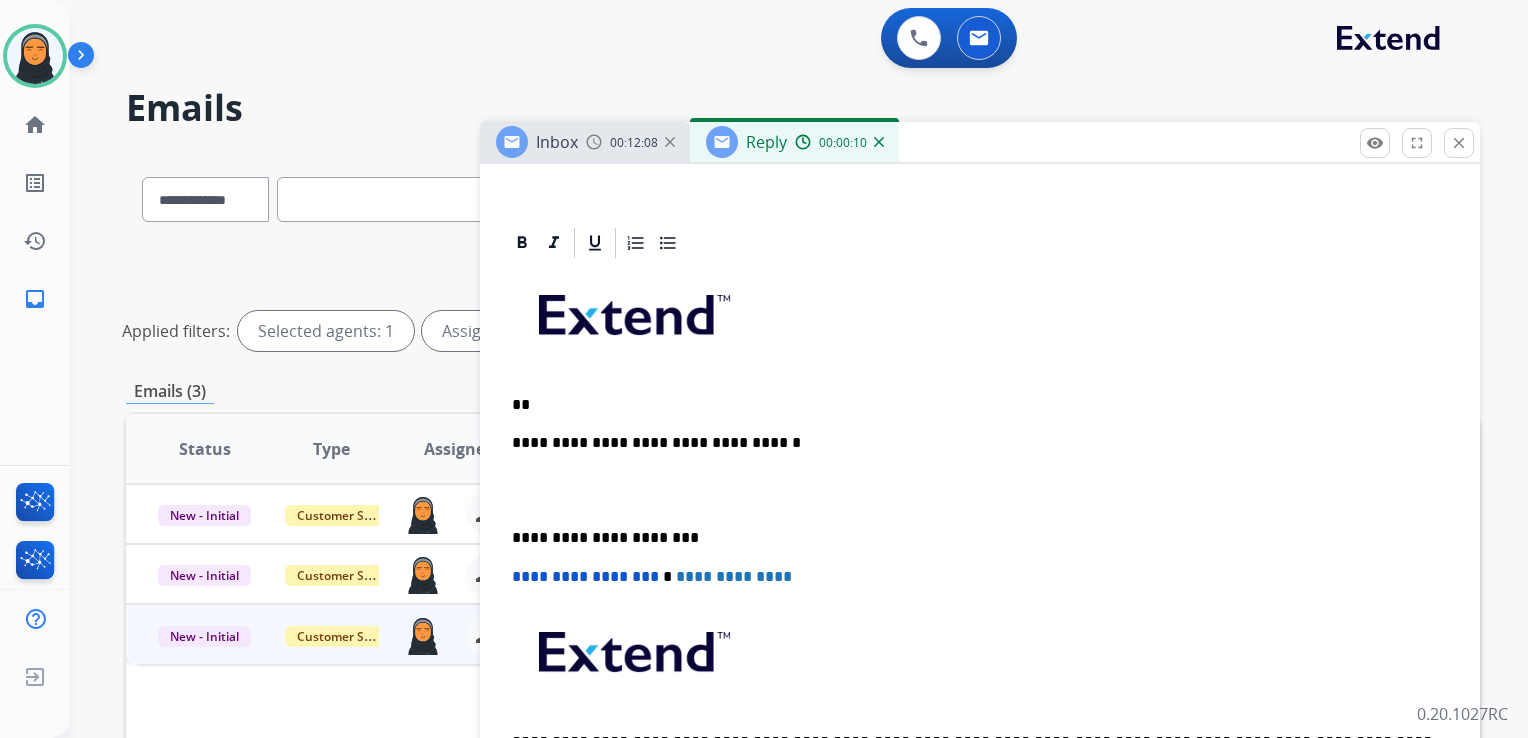 type 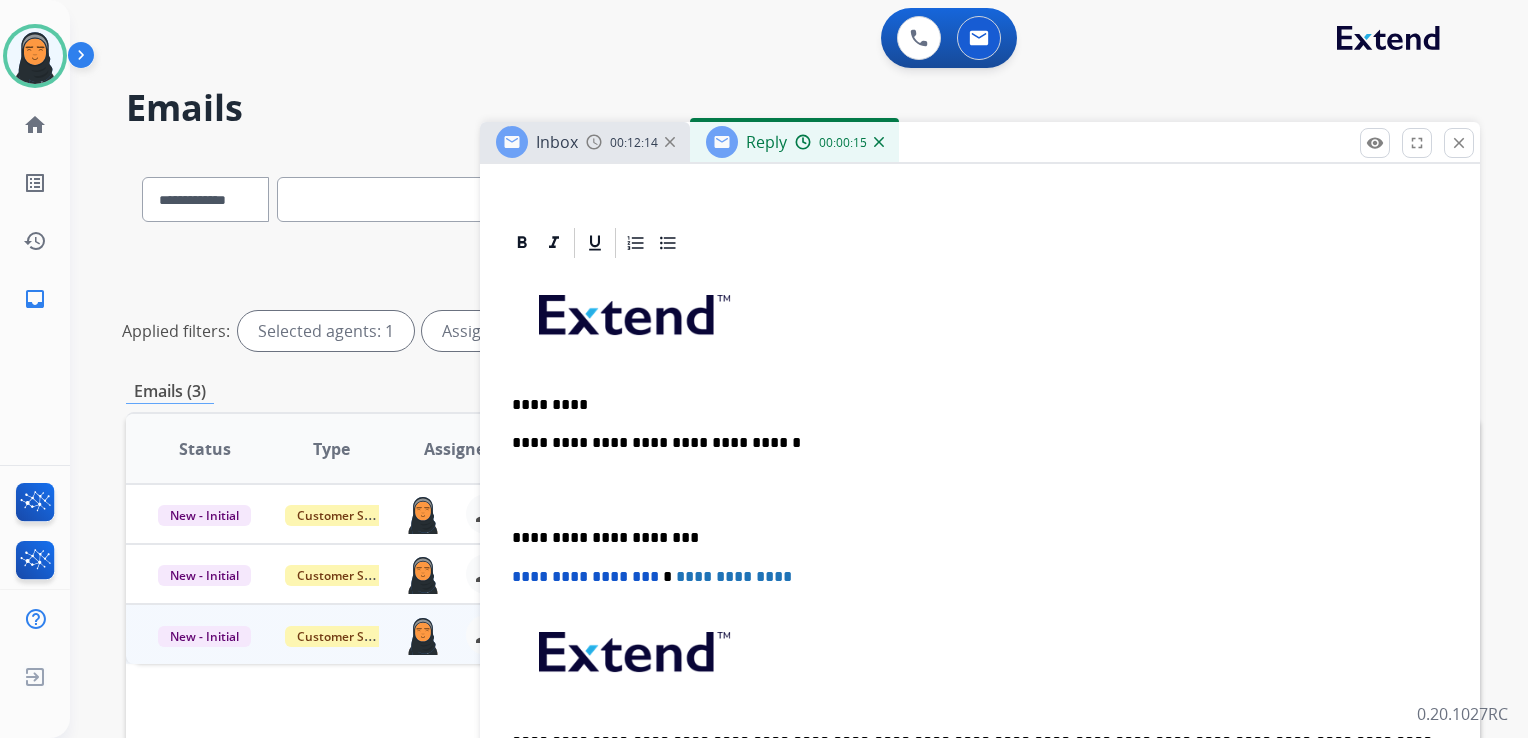 scroll, scrollTop: 436, scrollLeft: 0, axis: vertical 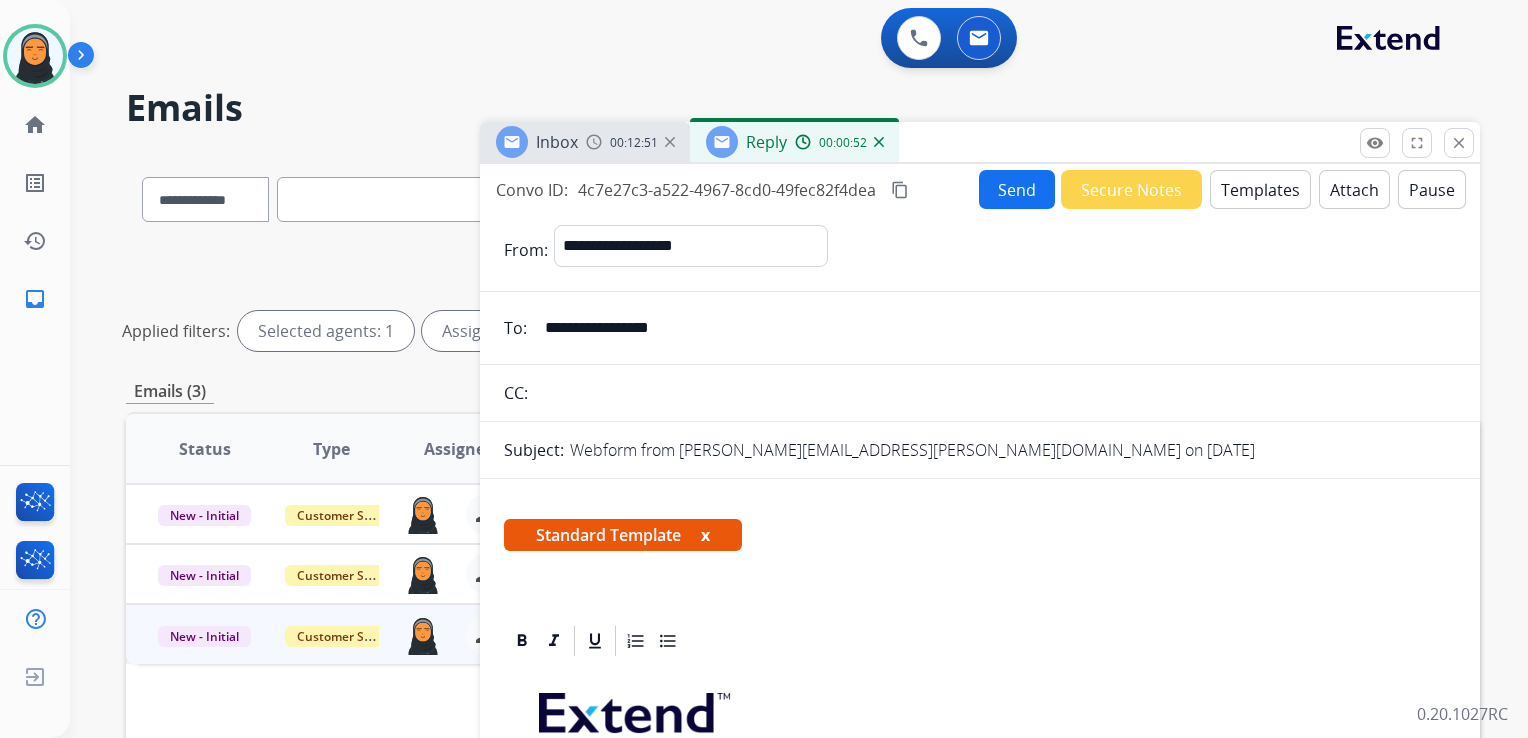 click on "Send" at bounding box center (1017, 189) 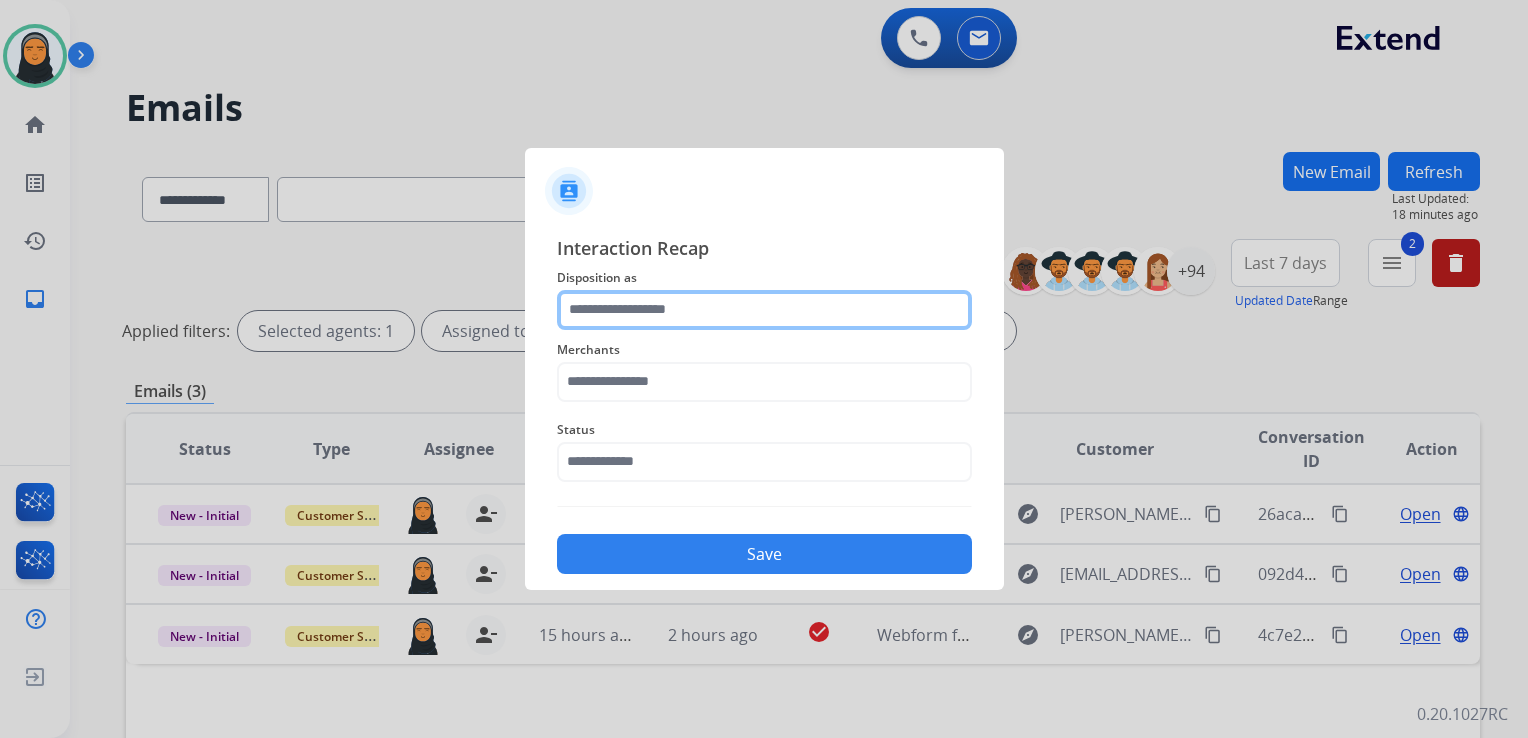 drag, startPoint x: 751, startPoint y: 306, endPoint x: 765, endPoint y: 302, distance: 14.56022 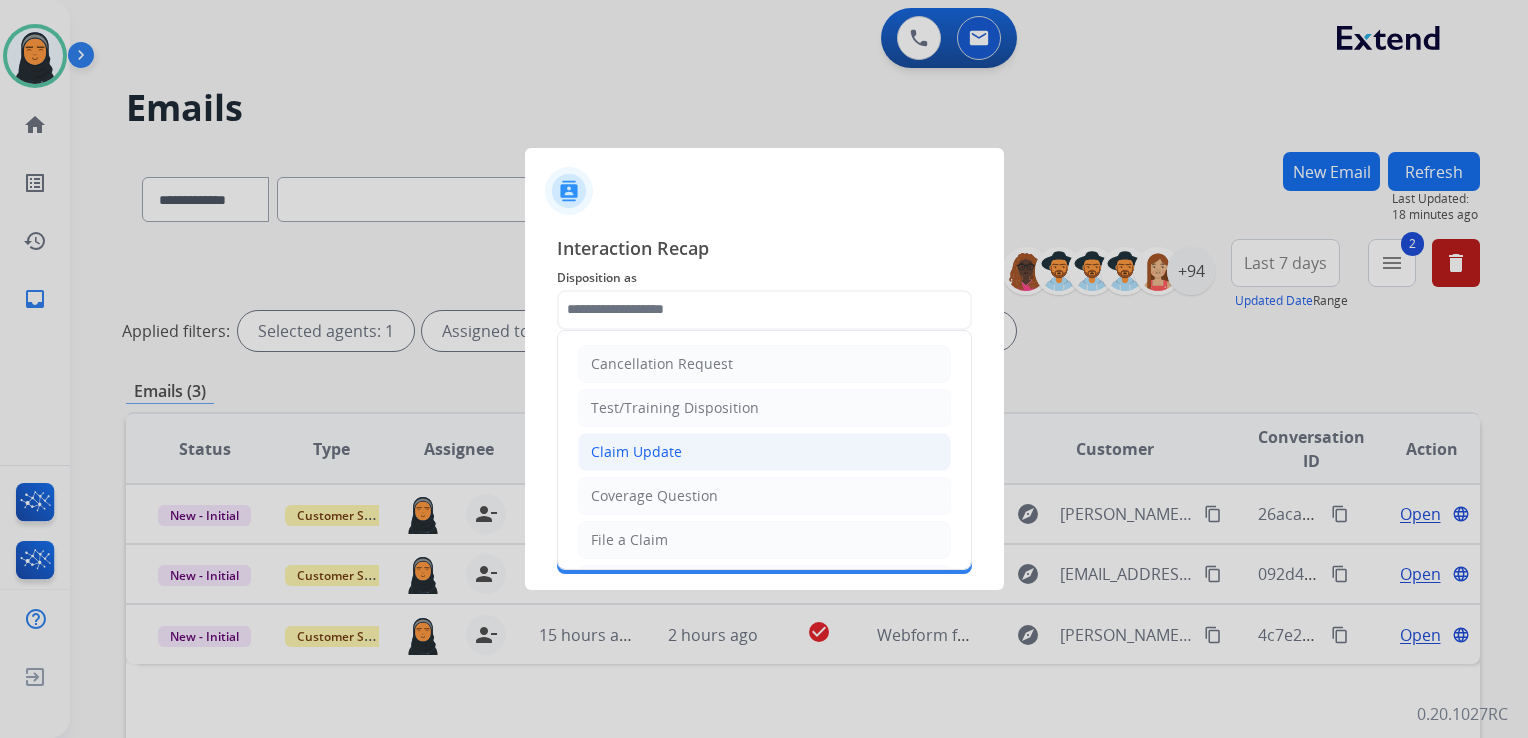 click on "Claim Update" 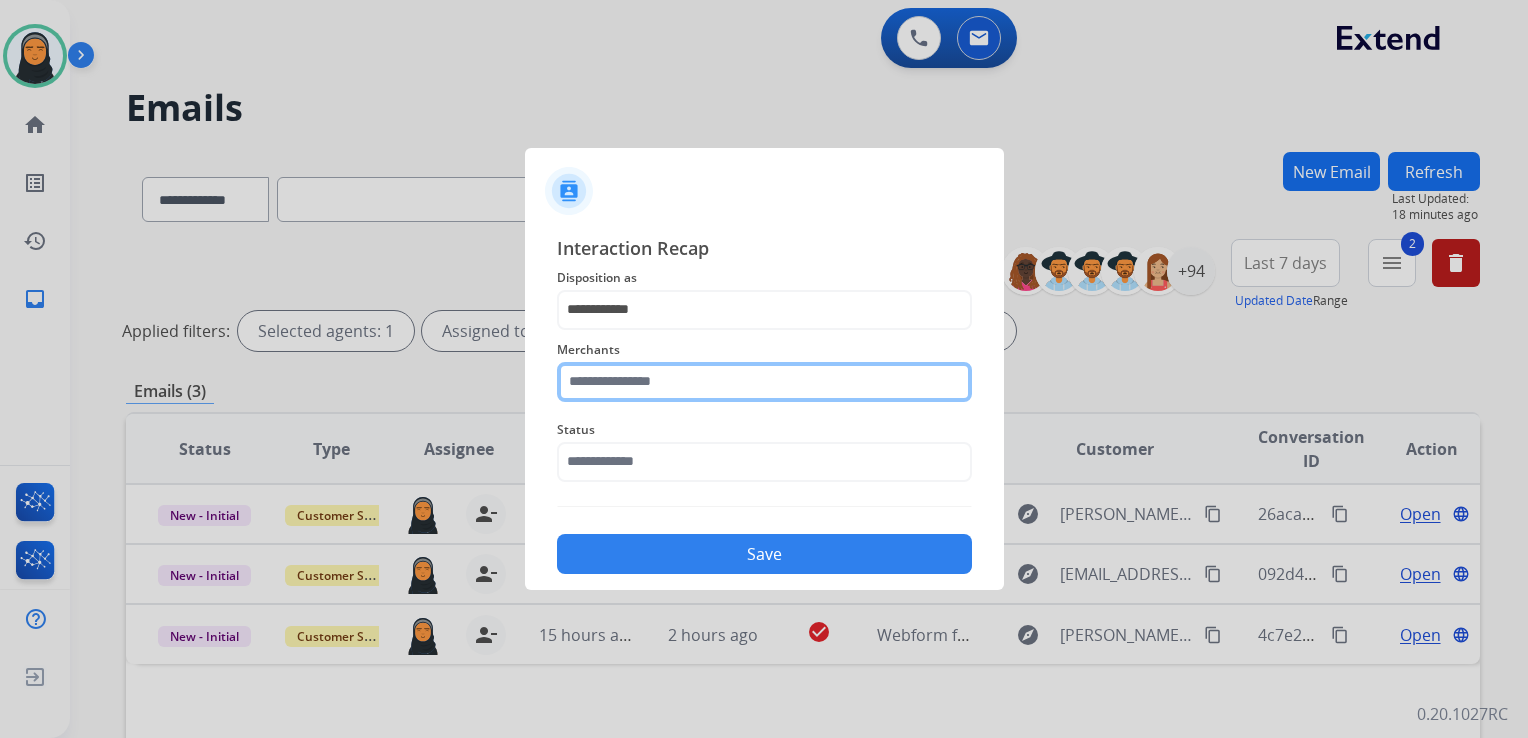 click 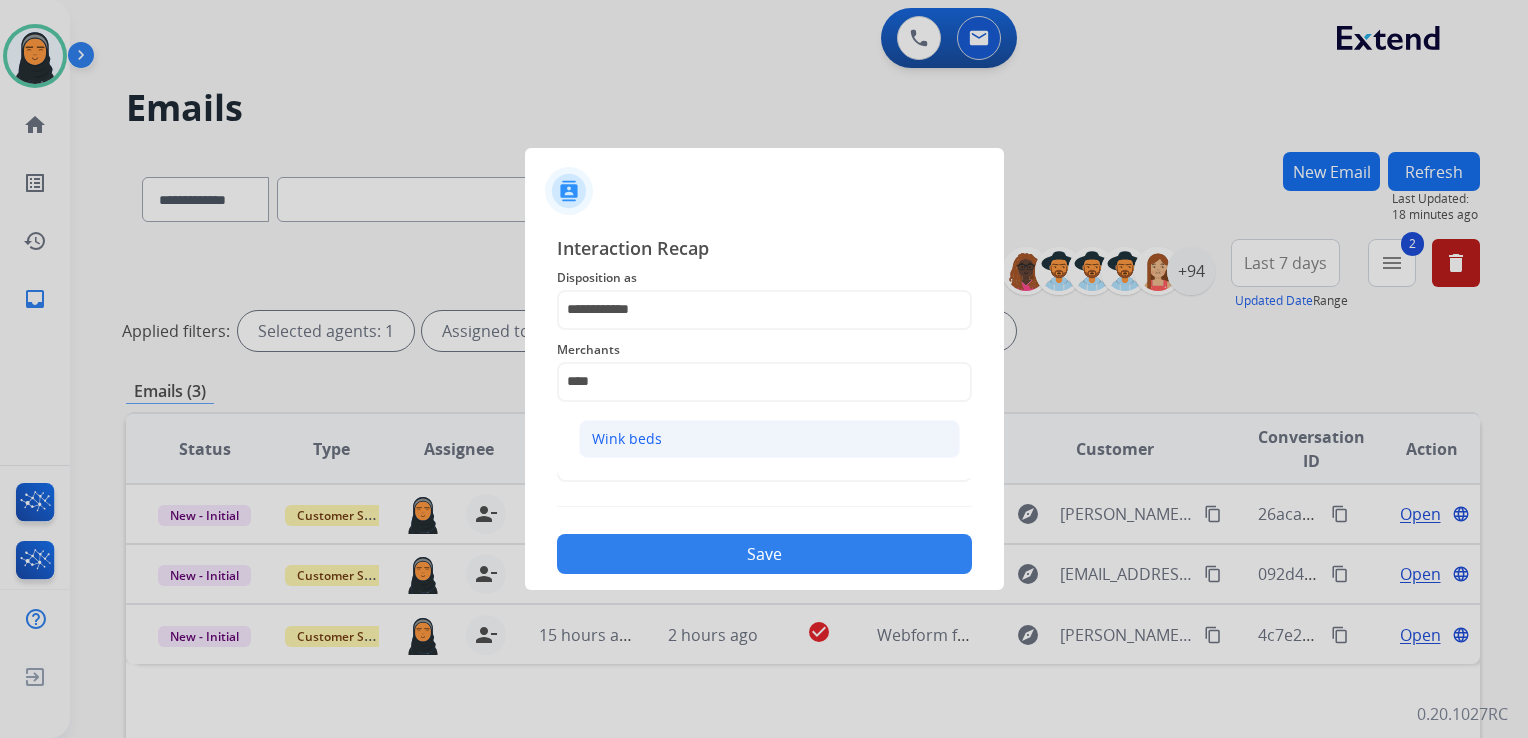 click on "Wink beds" 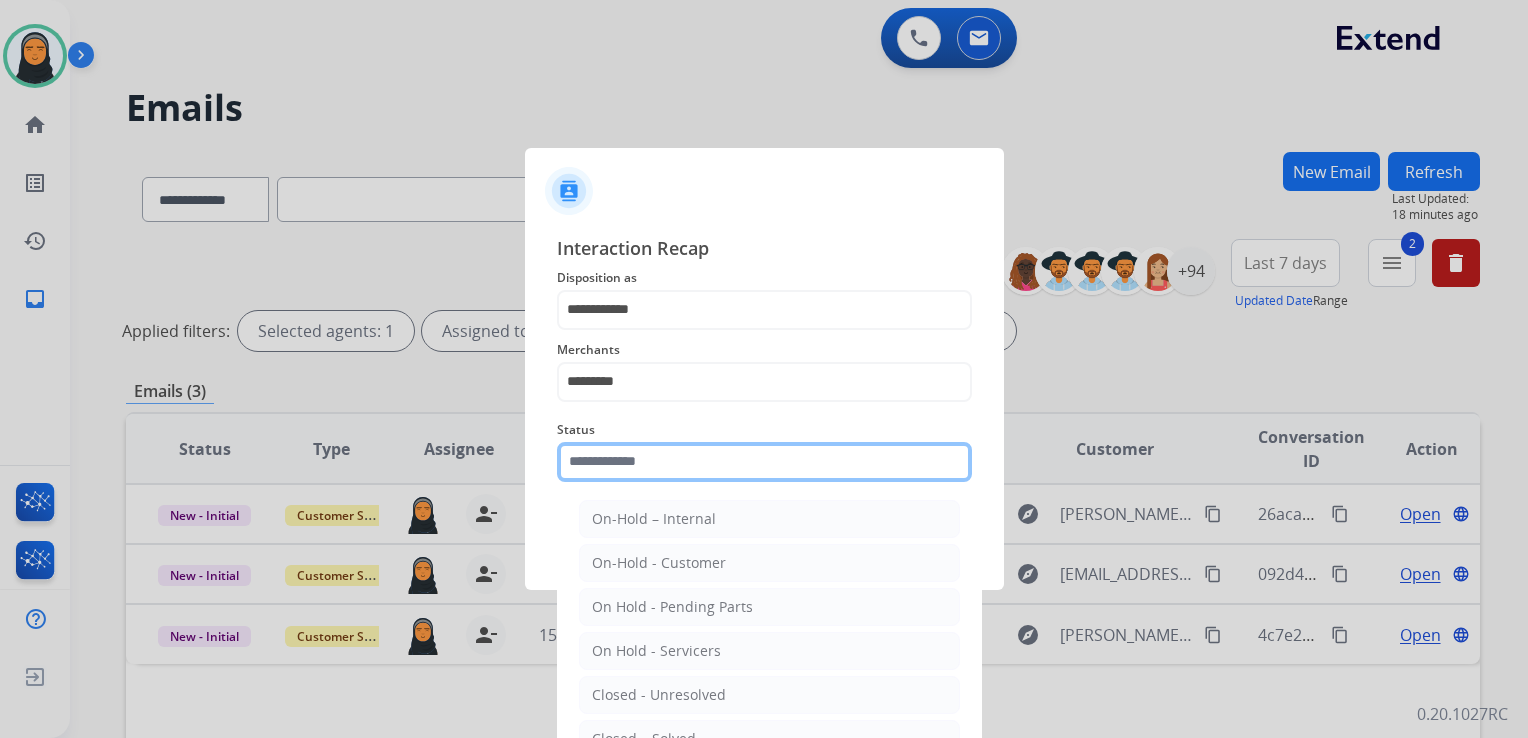 click on "Status    On-Hold – Internal   On-Hold - Customer   On Hold - Pending Parts   On Hold - Servicers   Closed - Unresolved   Closed – Solved   Closed – Merchant Transfer   New - Initial   New - Reply" 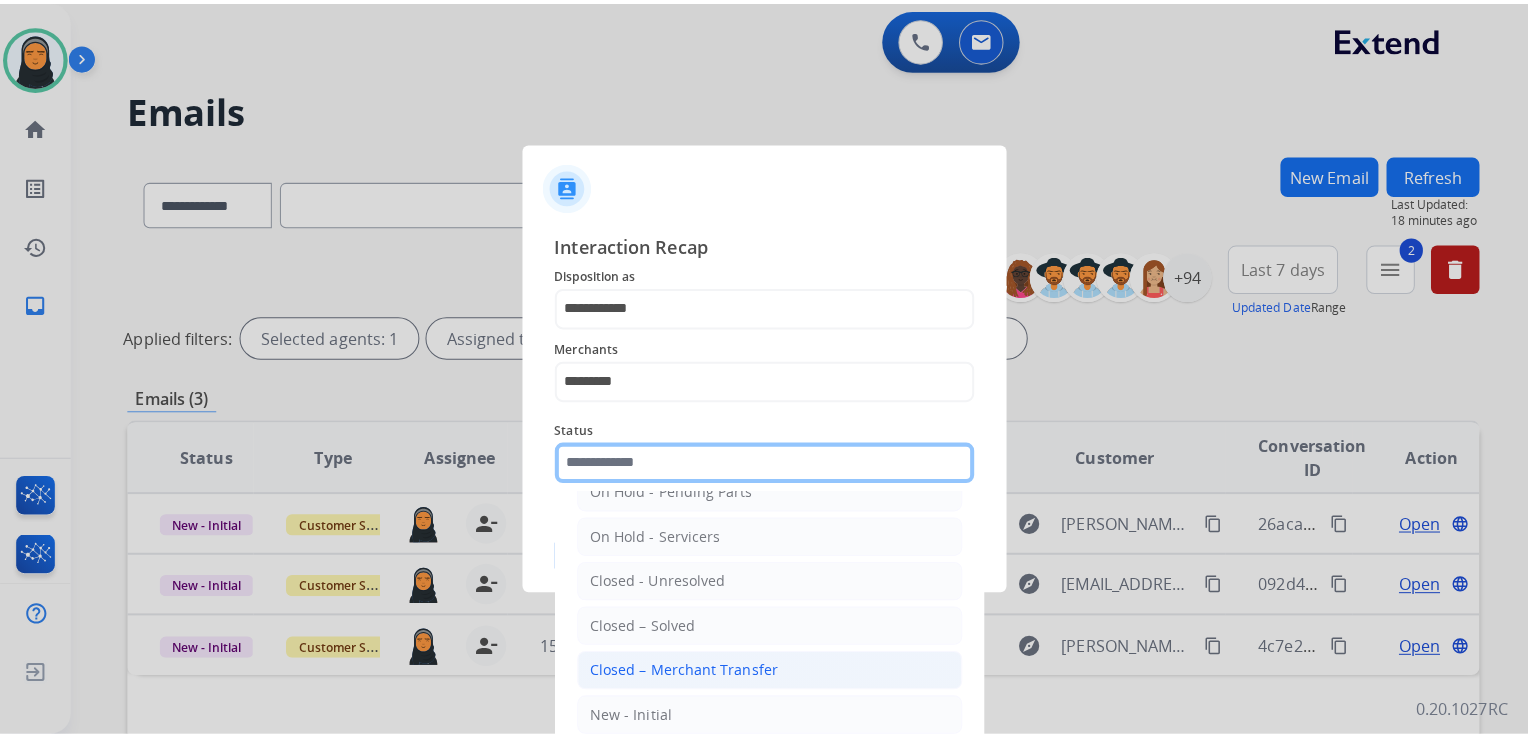 scroll, scrollTop: 116, scrollLeft: 0, axis: vertical 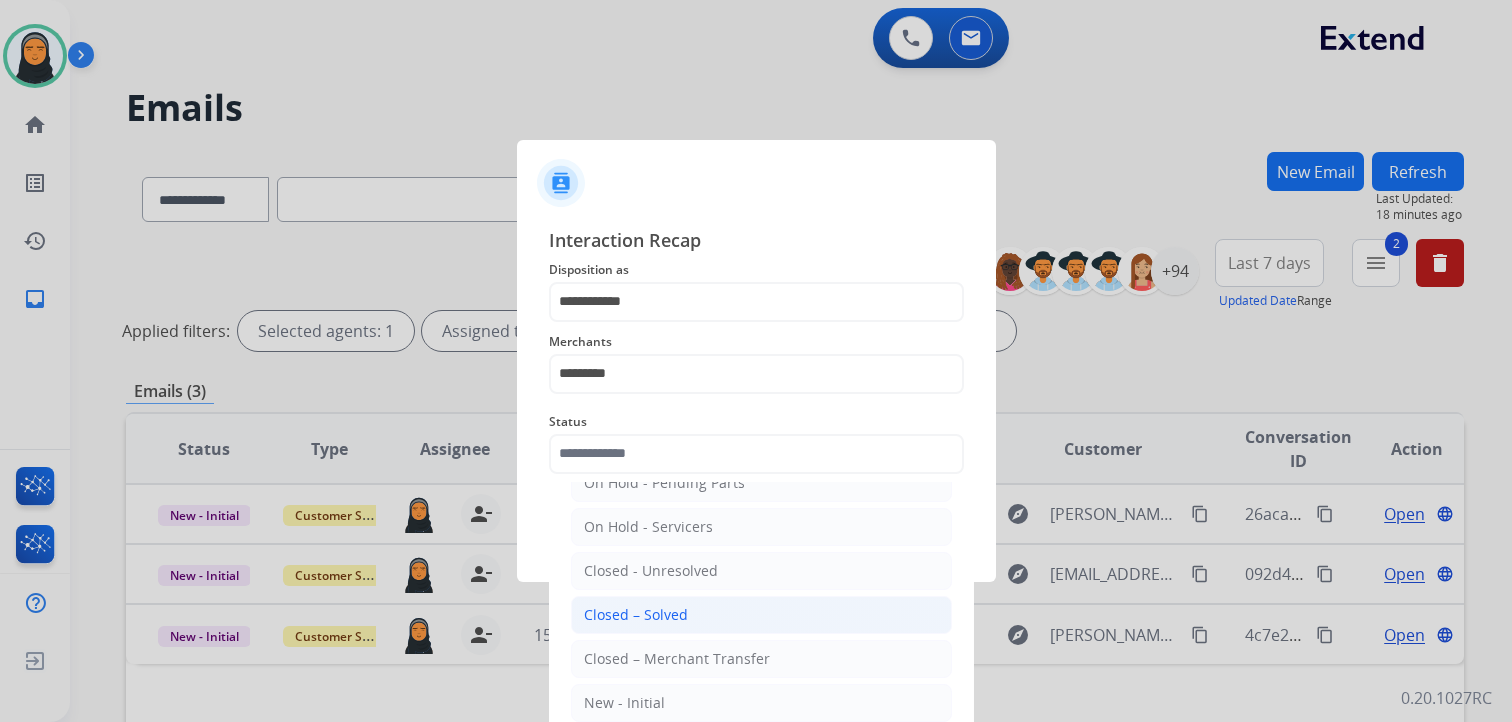 click on "Closed – Solved" 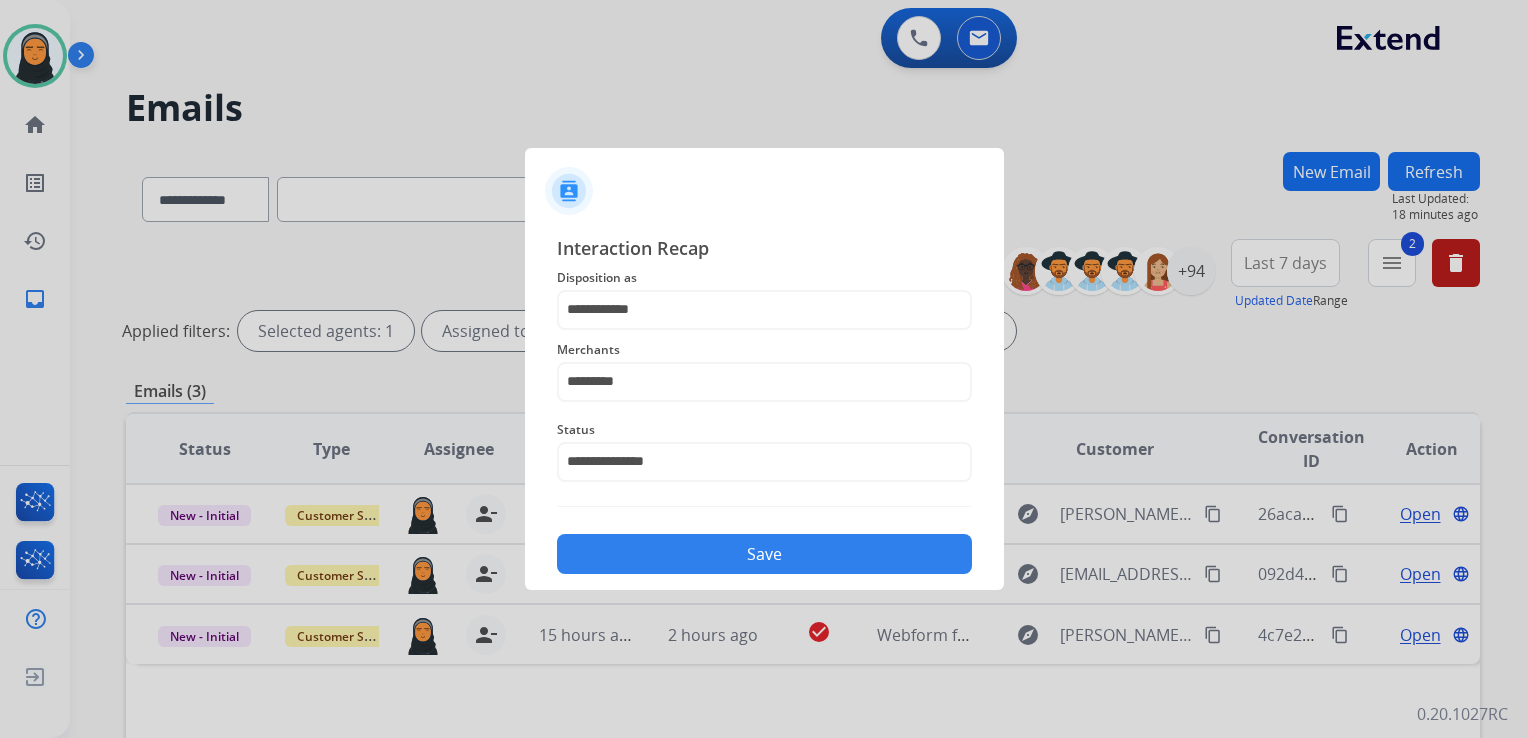 click on "Save" 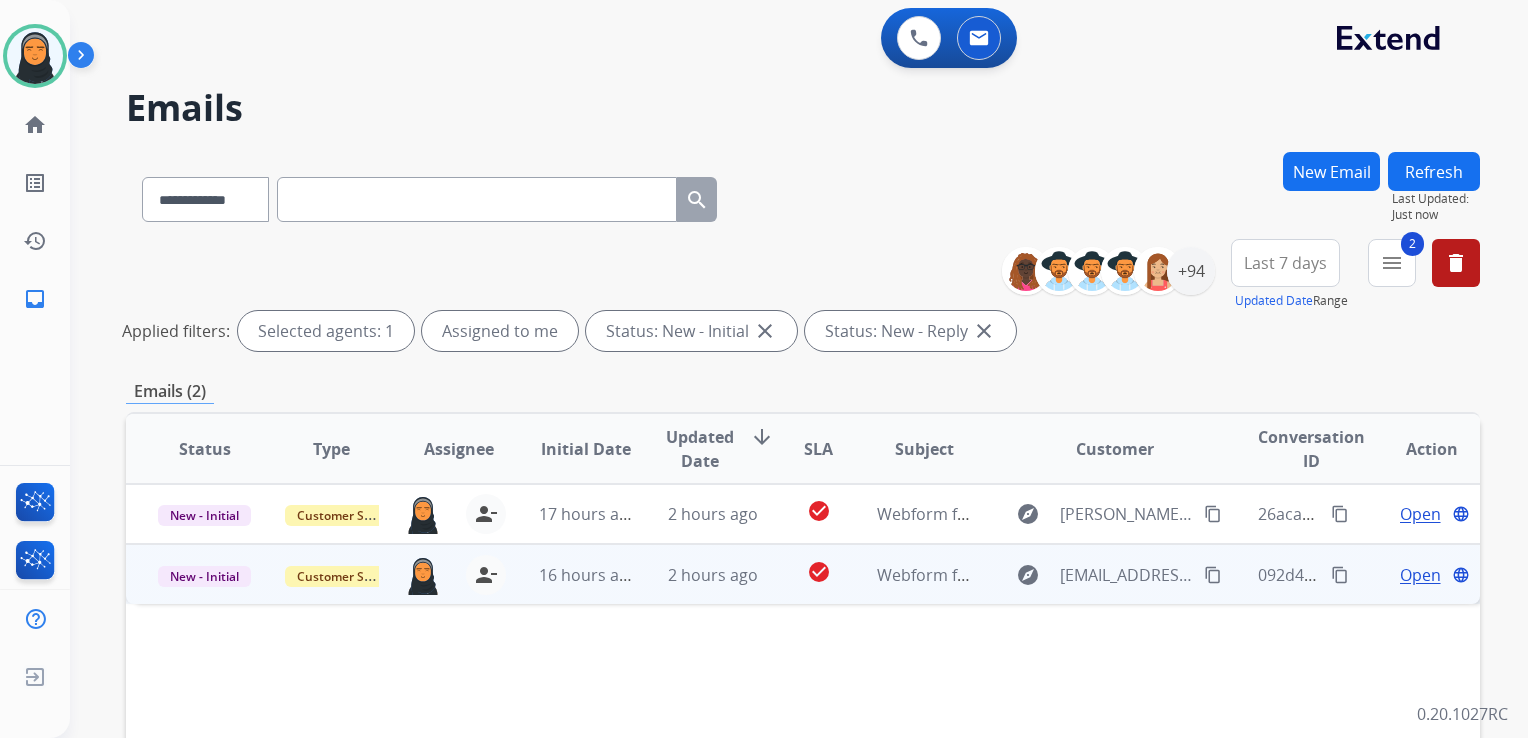 click on "Open" at bounding box center (1420, 575) 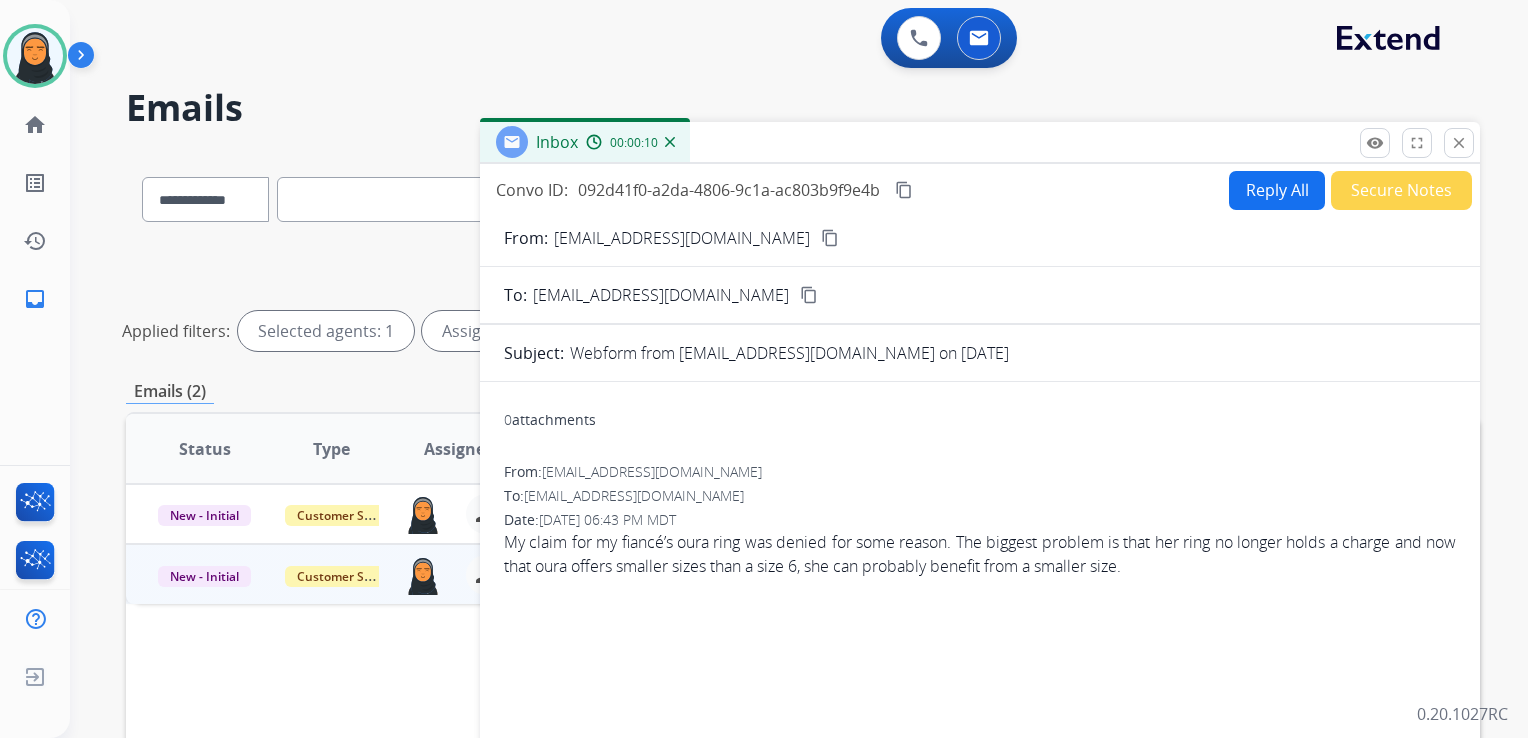 click on "content_copy" at bounding box center (830, 238) 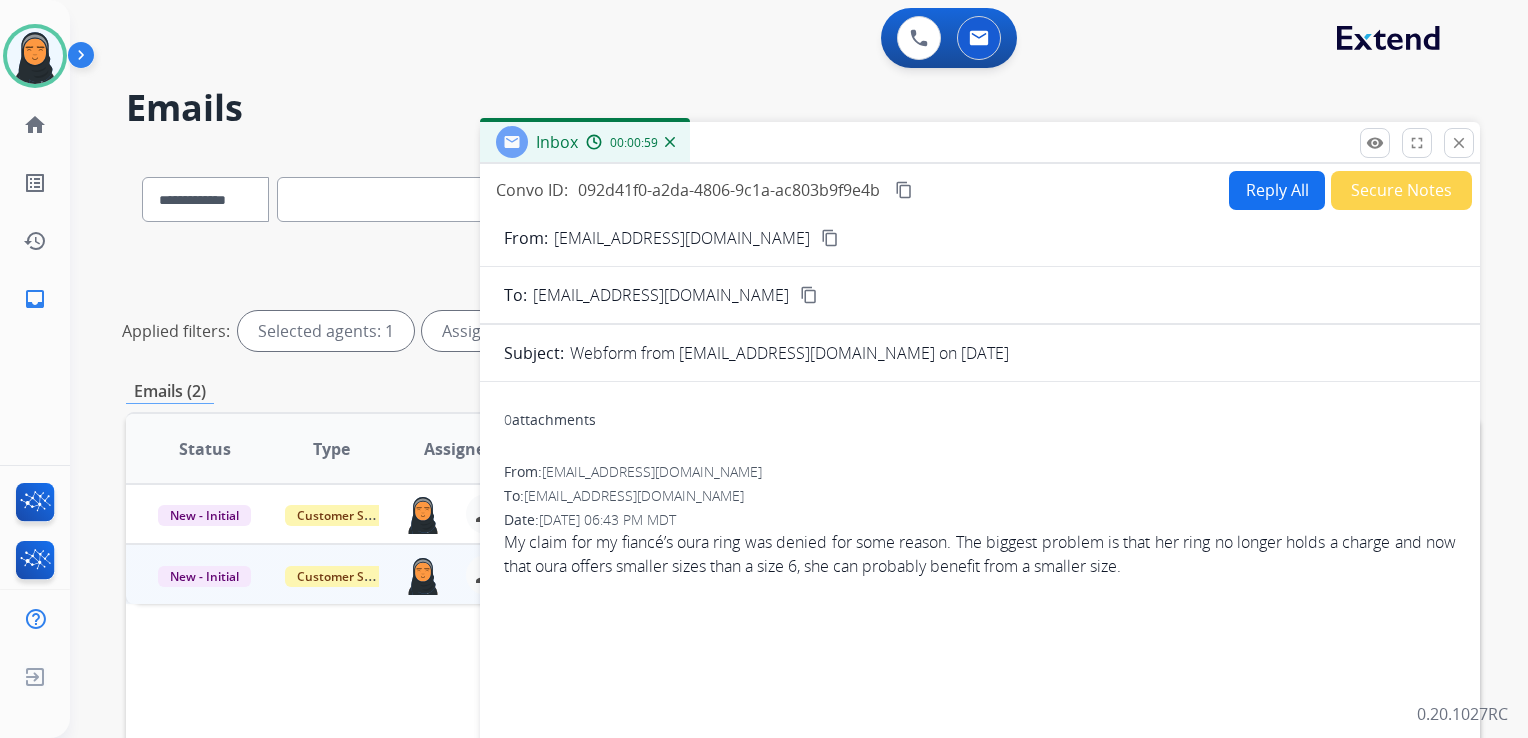 click on "Reply All" at bounding box center [1277, 190] 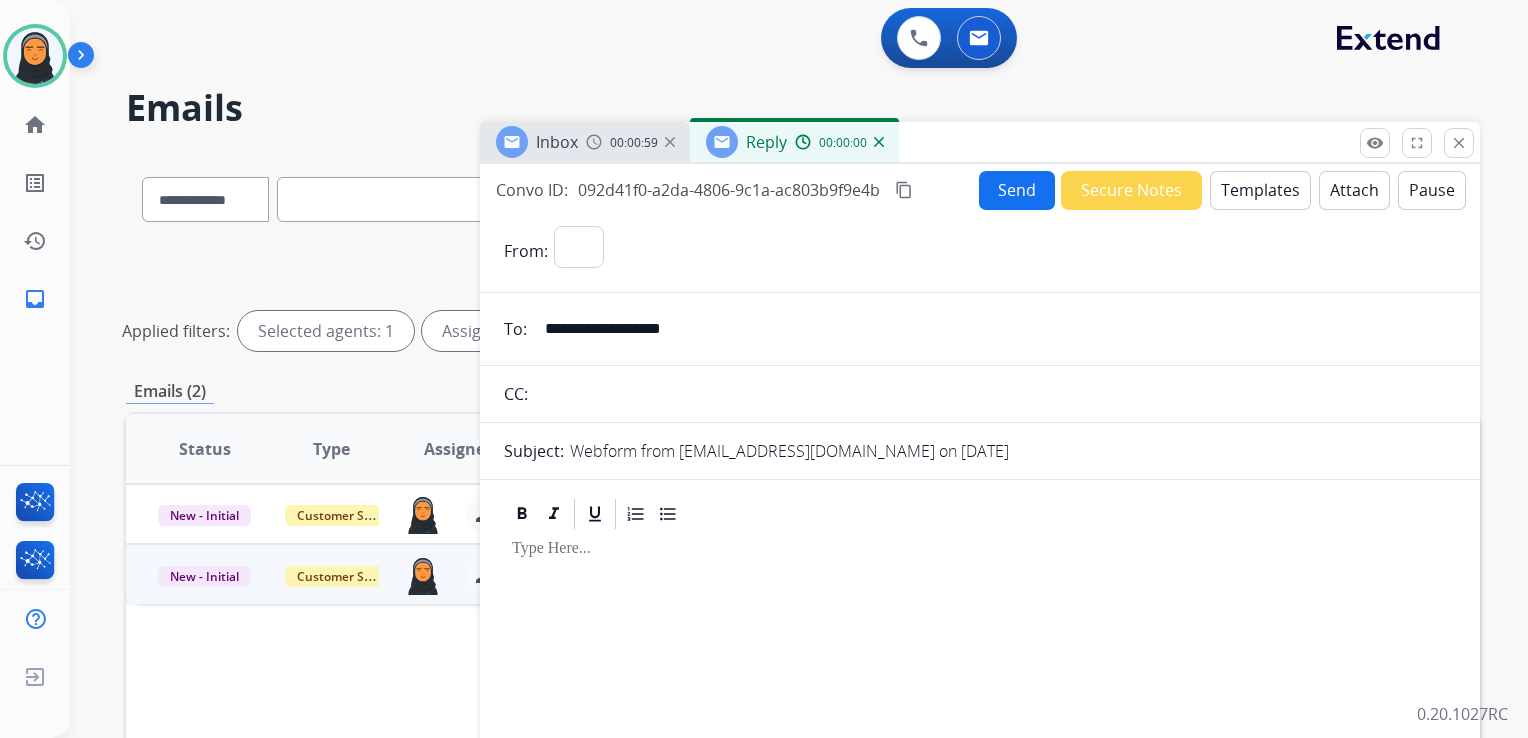 select on "**********" 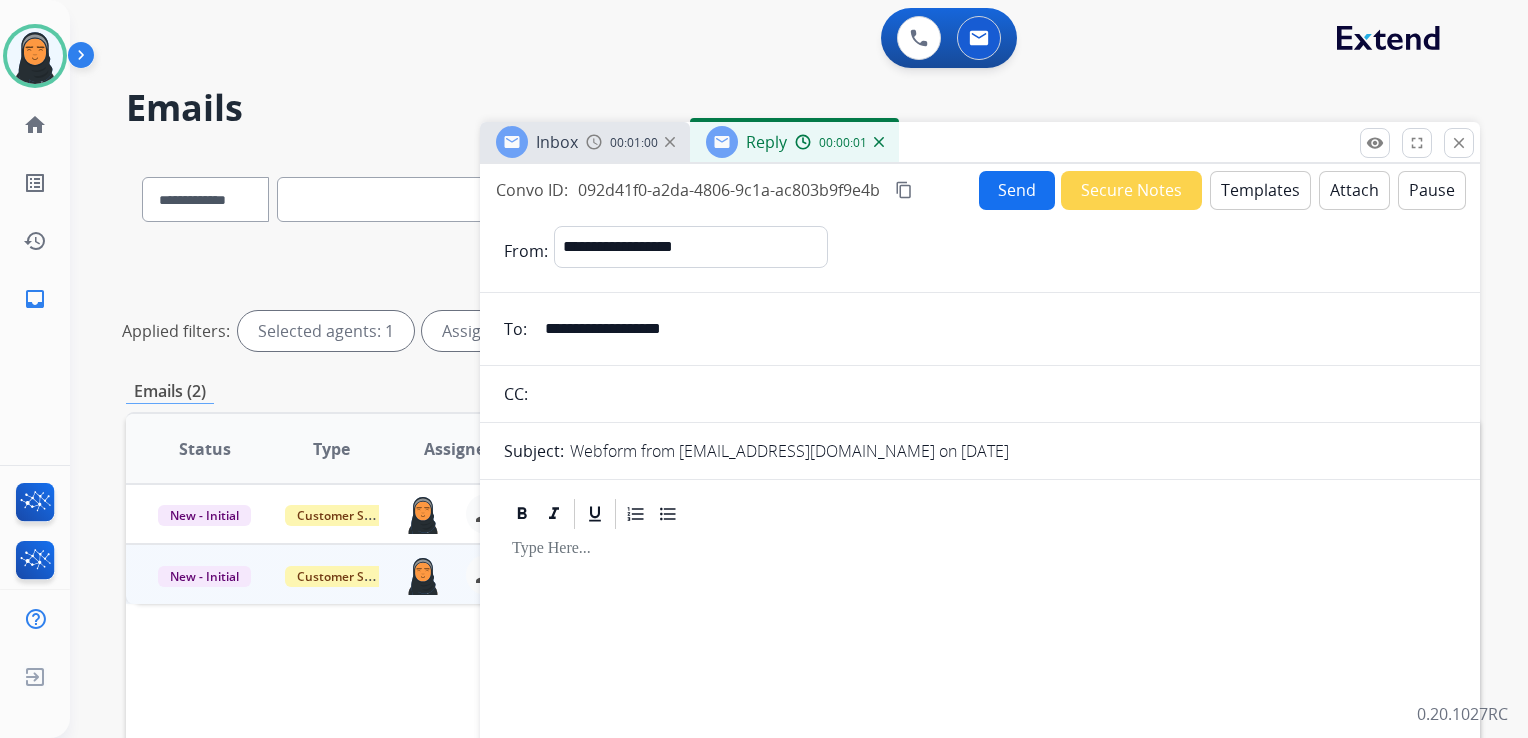 click on "Templates" at bounding box center [1260, 190] 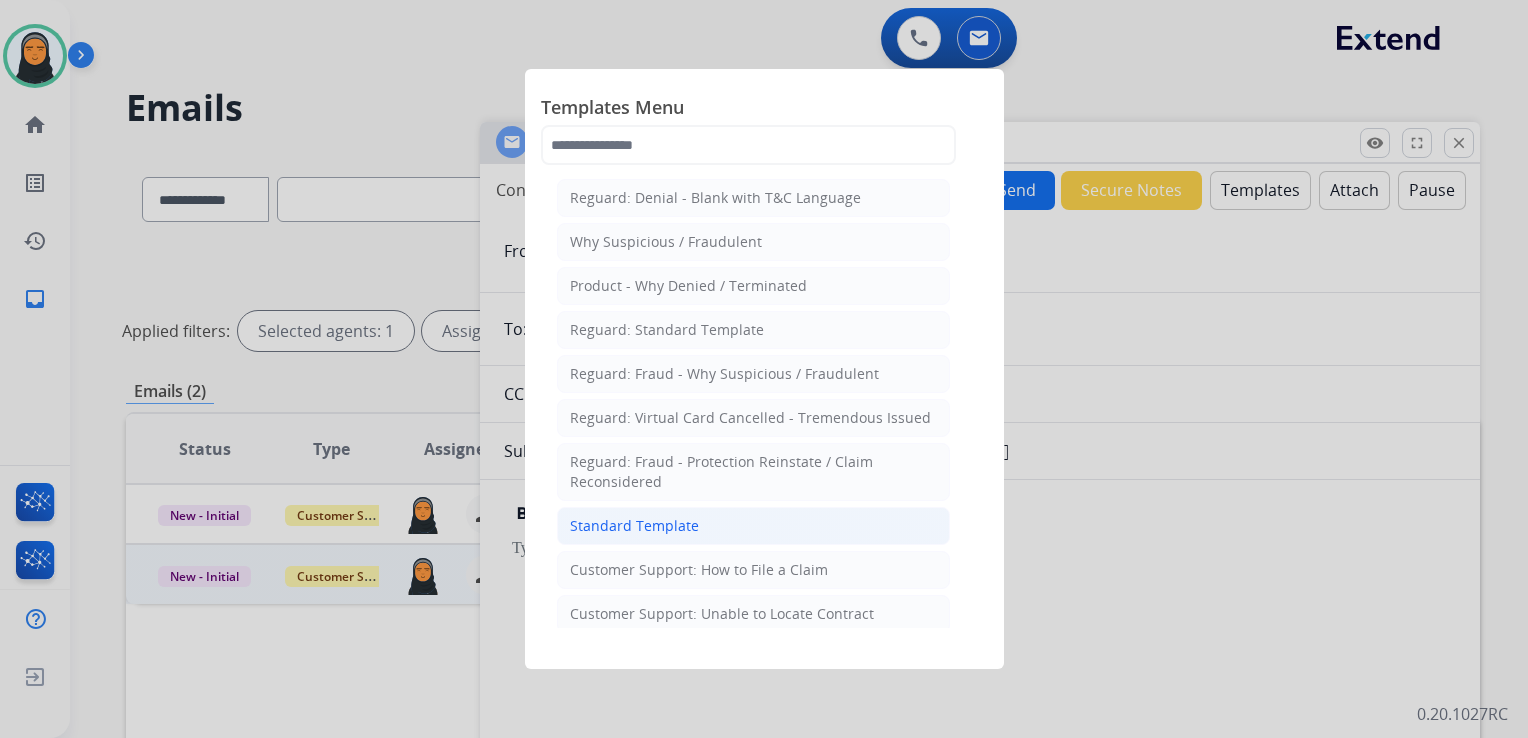 click on "Standard Template" 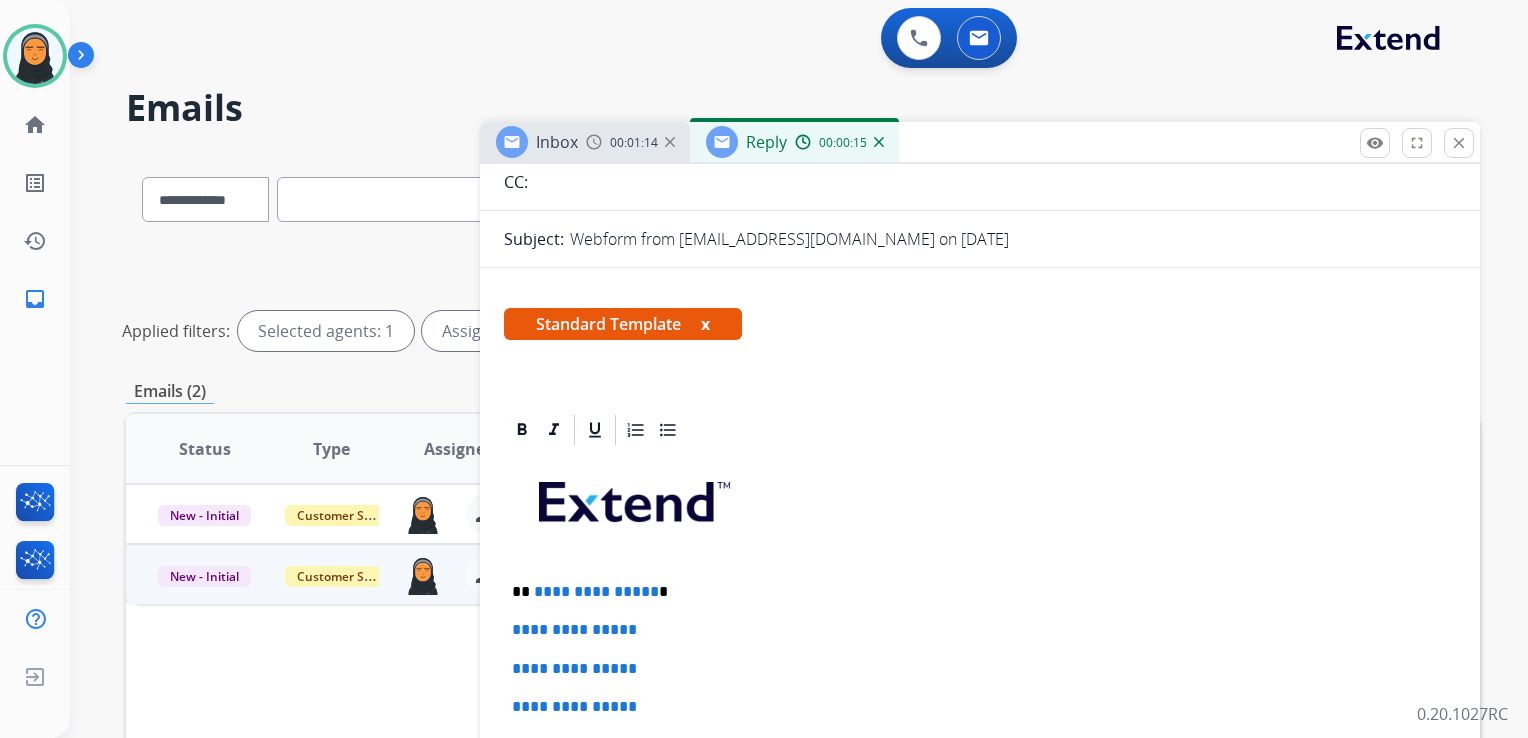scroll, scrollTop: 300, scrollLeft: 0, axis: vertical 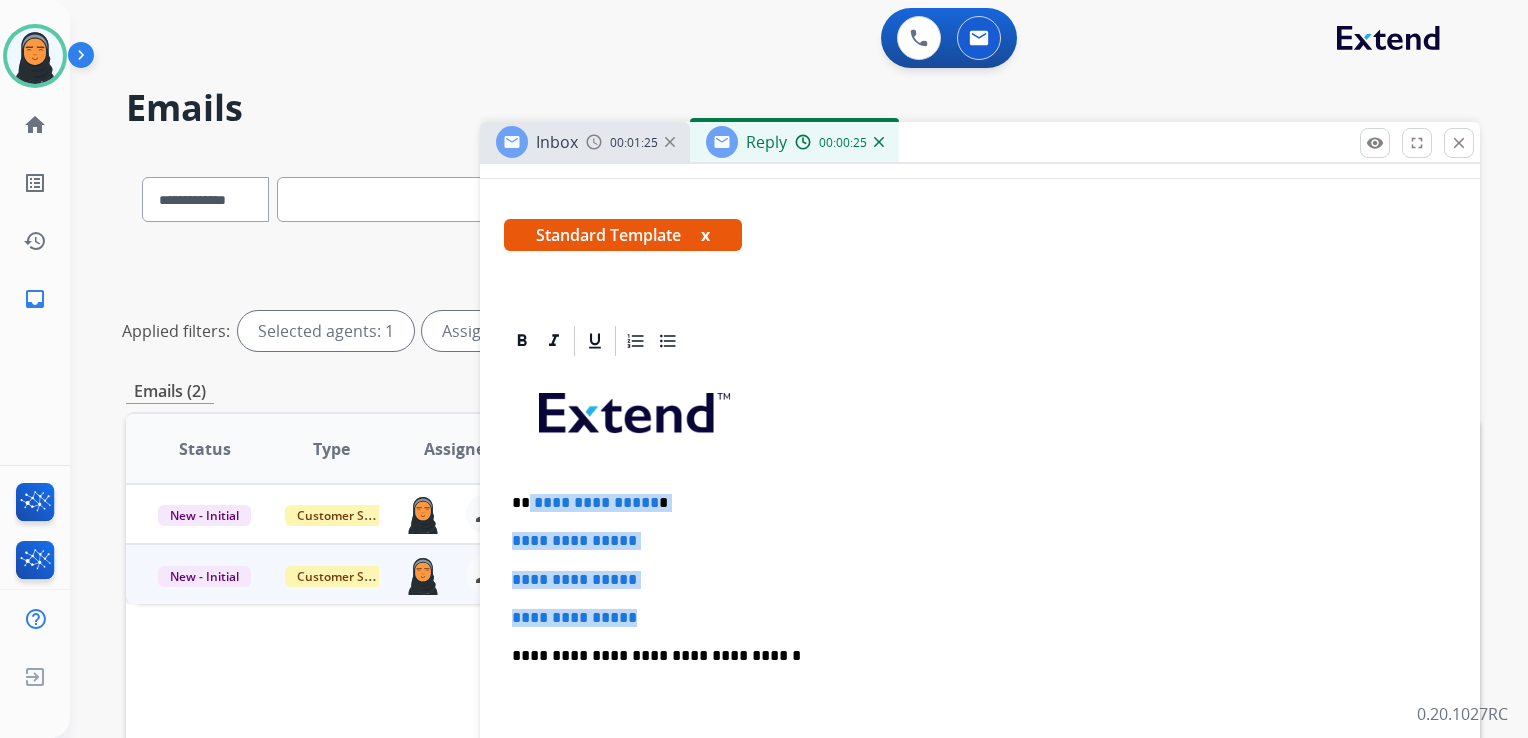 drag, startPoint x: 529, startPoint y: 498, endPoint x: 700, endPoint y: 587, distance: 192.77448 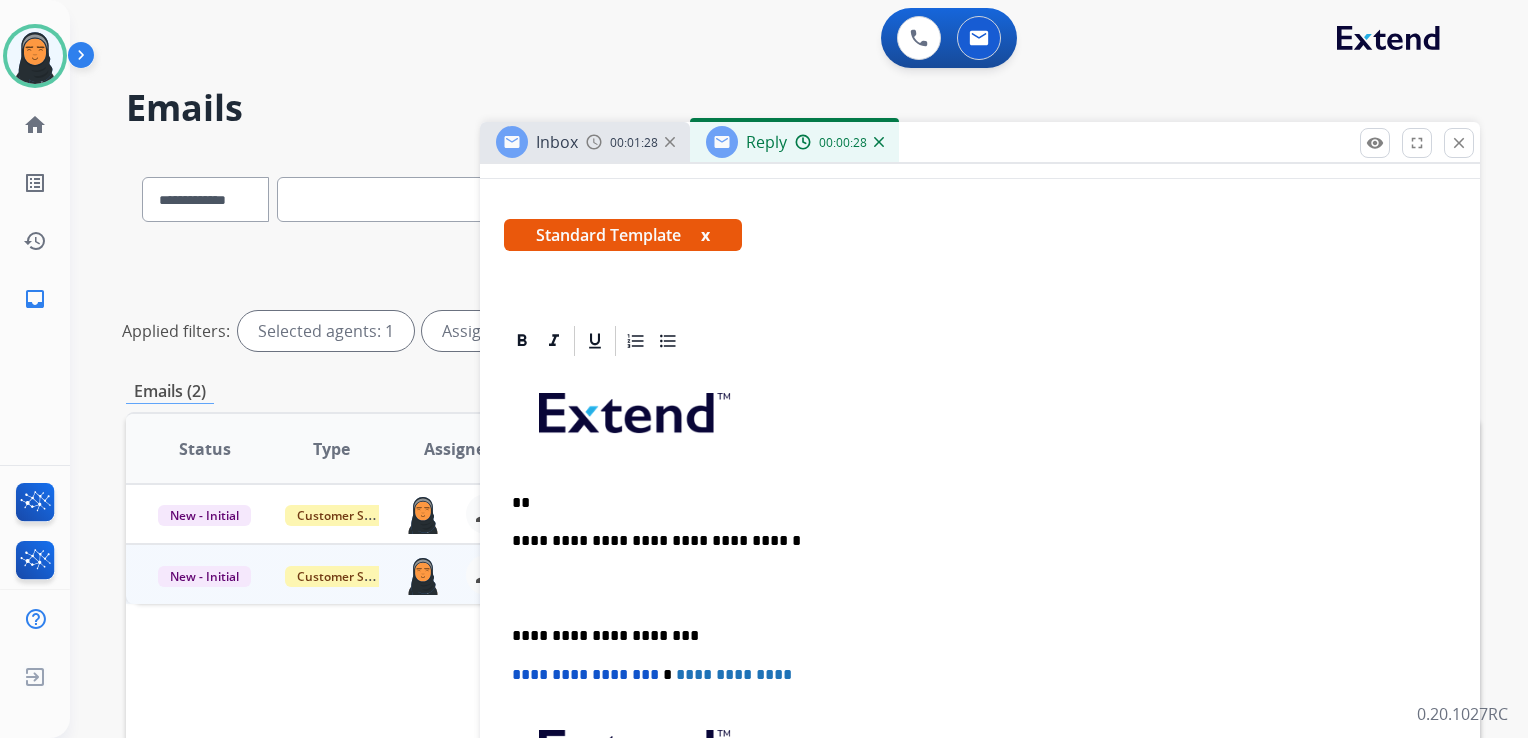 type 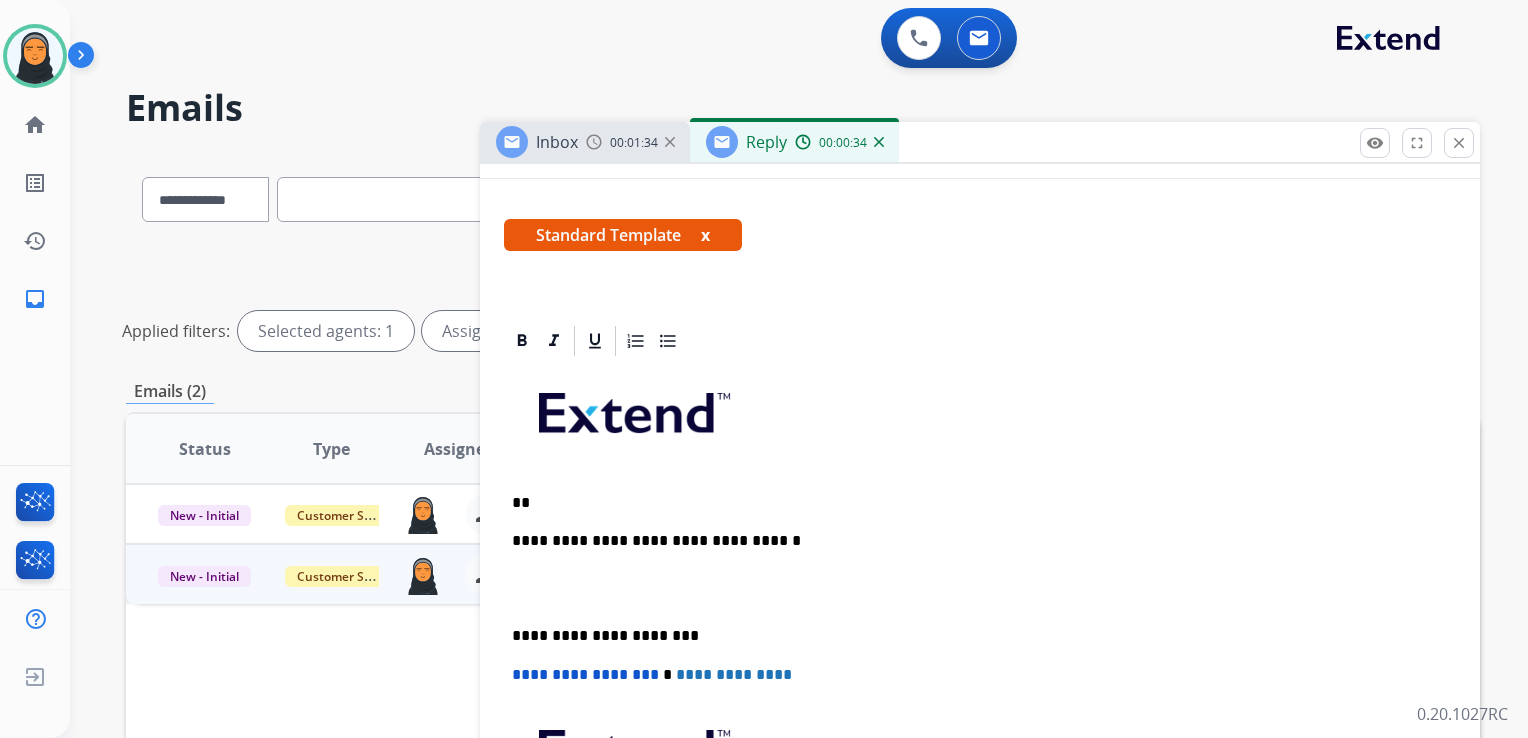 click on "**" at bounding box center [972, 503] 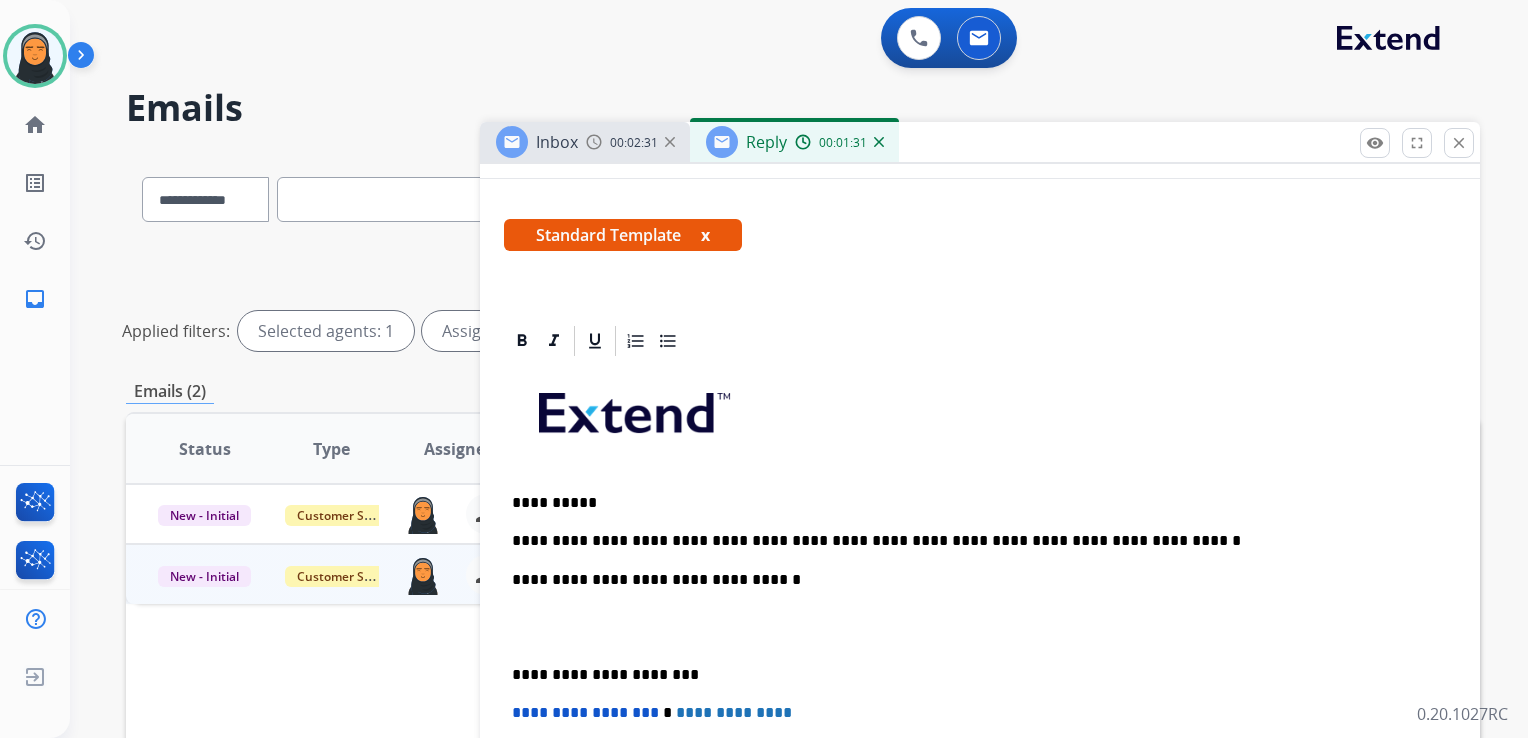 click on "**********" at bounding box center [972, 541] 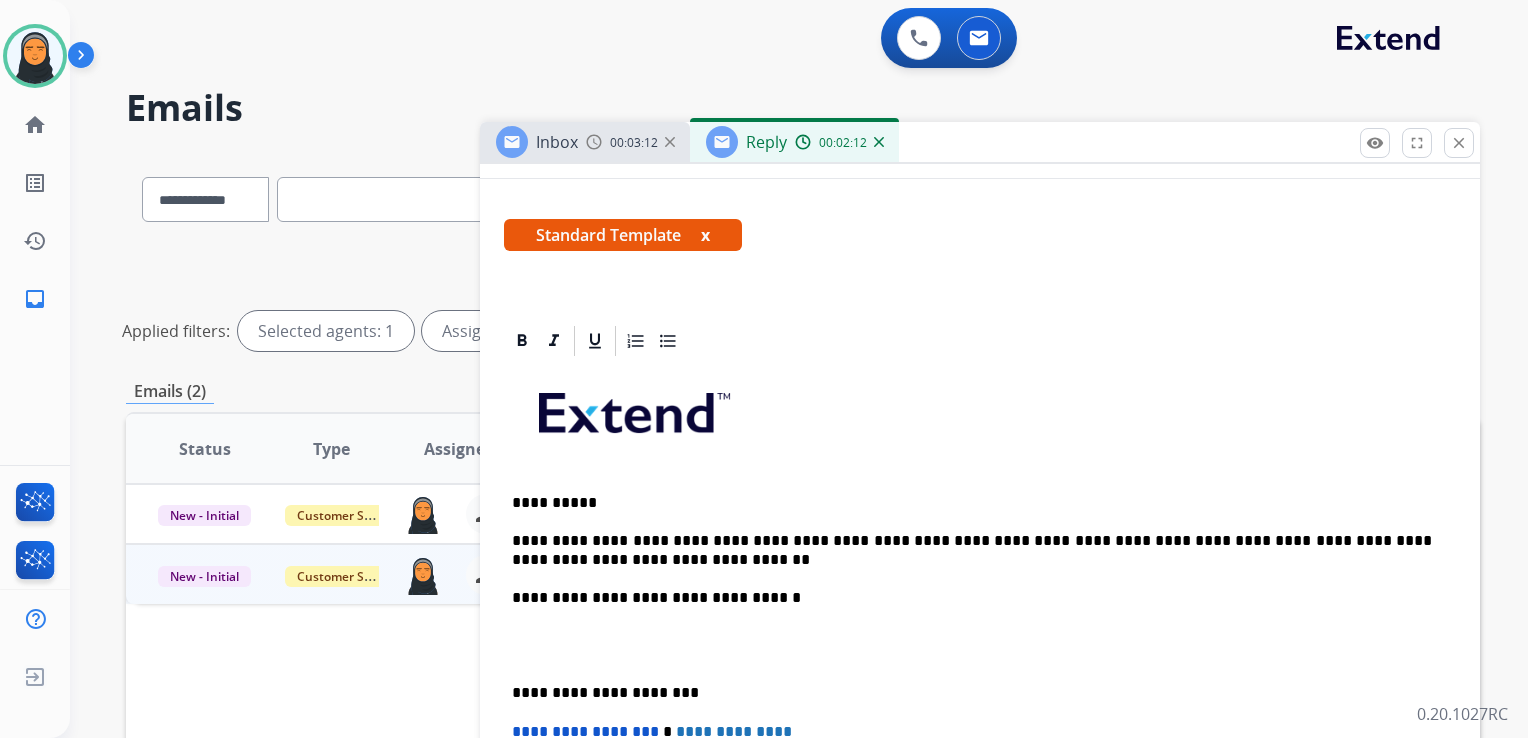 click on "**********" at bounding box center [972, 550] 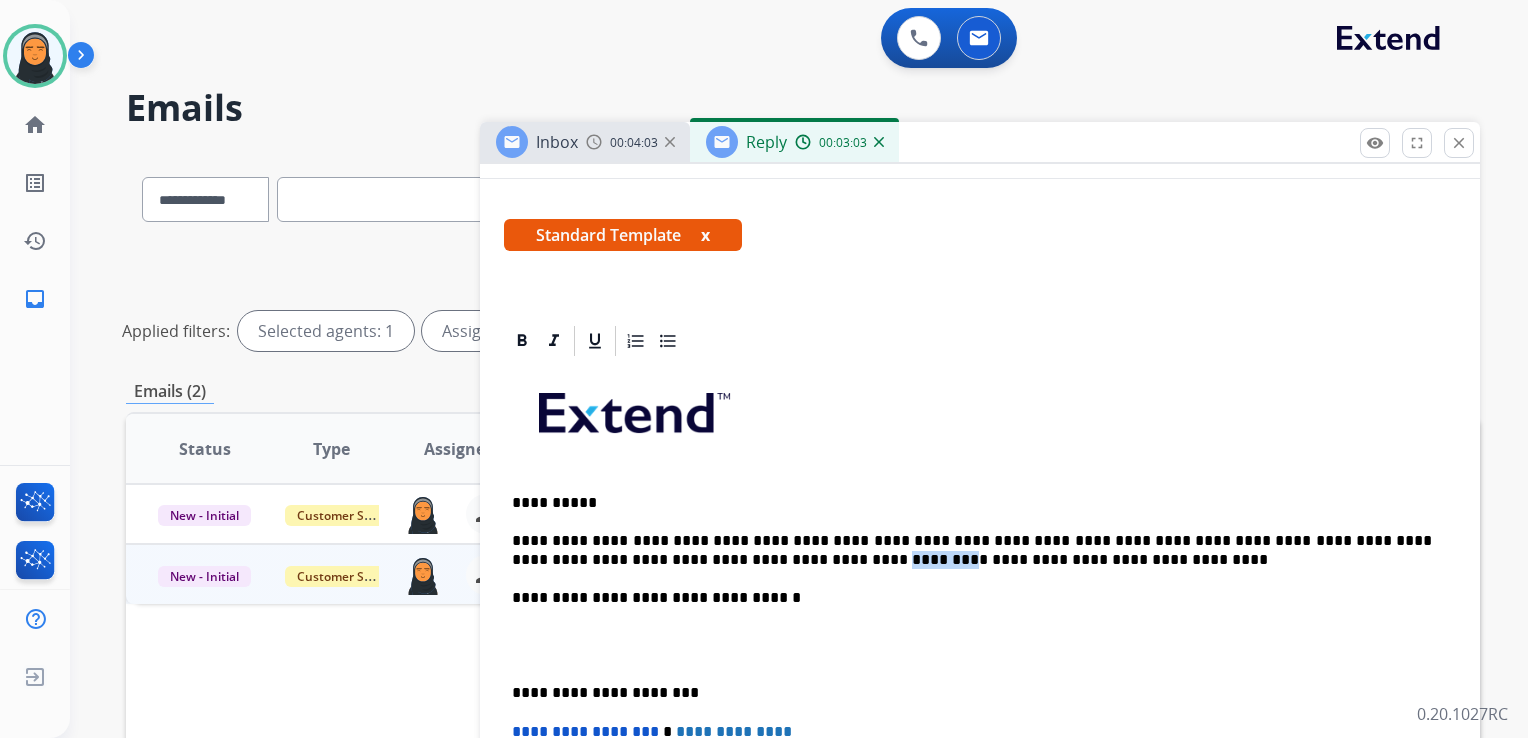 drag, startPoint x: 662, startPoint y: 556, endPoint x: 714, endPoint y: 554, distance: 52.03845 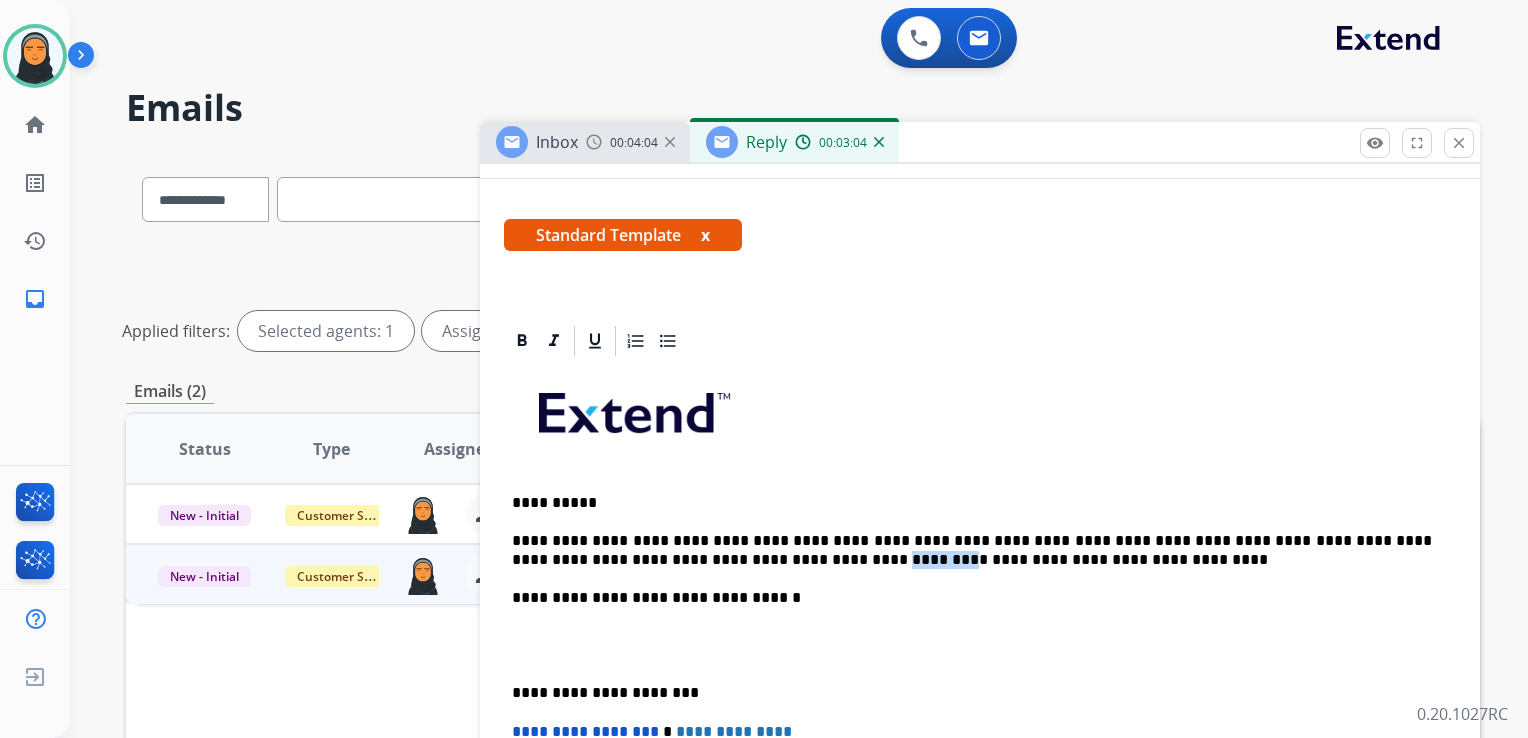 click on "**********" at bounding box center [972, 550] 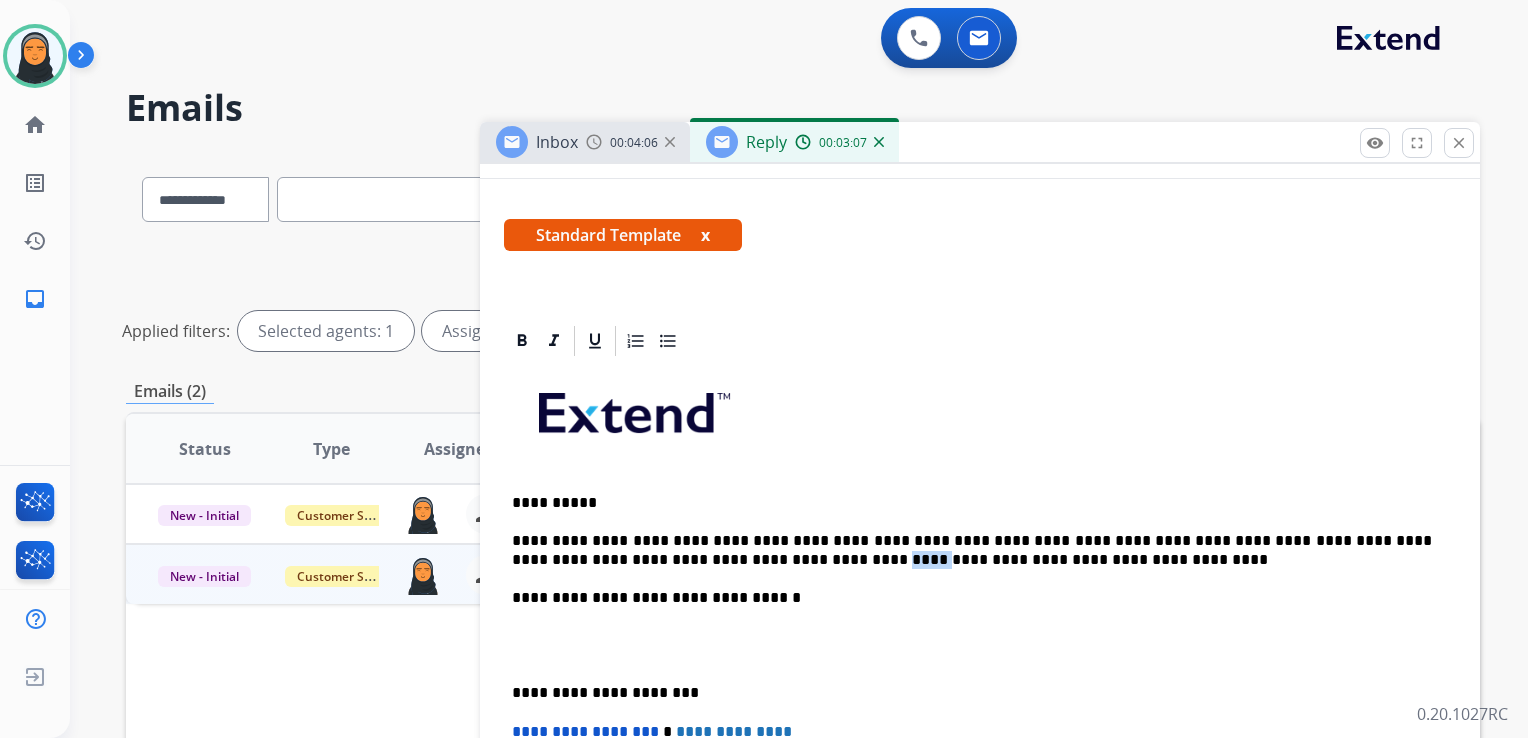 drag, startPoint x: 693, startPoint y: 553, endPoint x: 664, endPoint y: 553, distance: 29 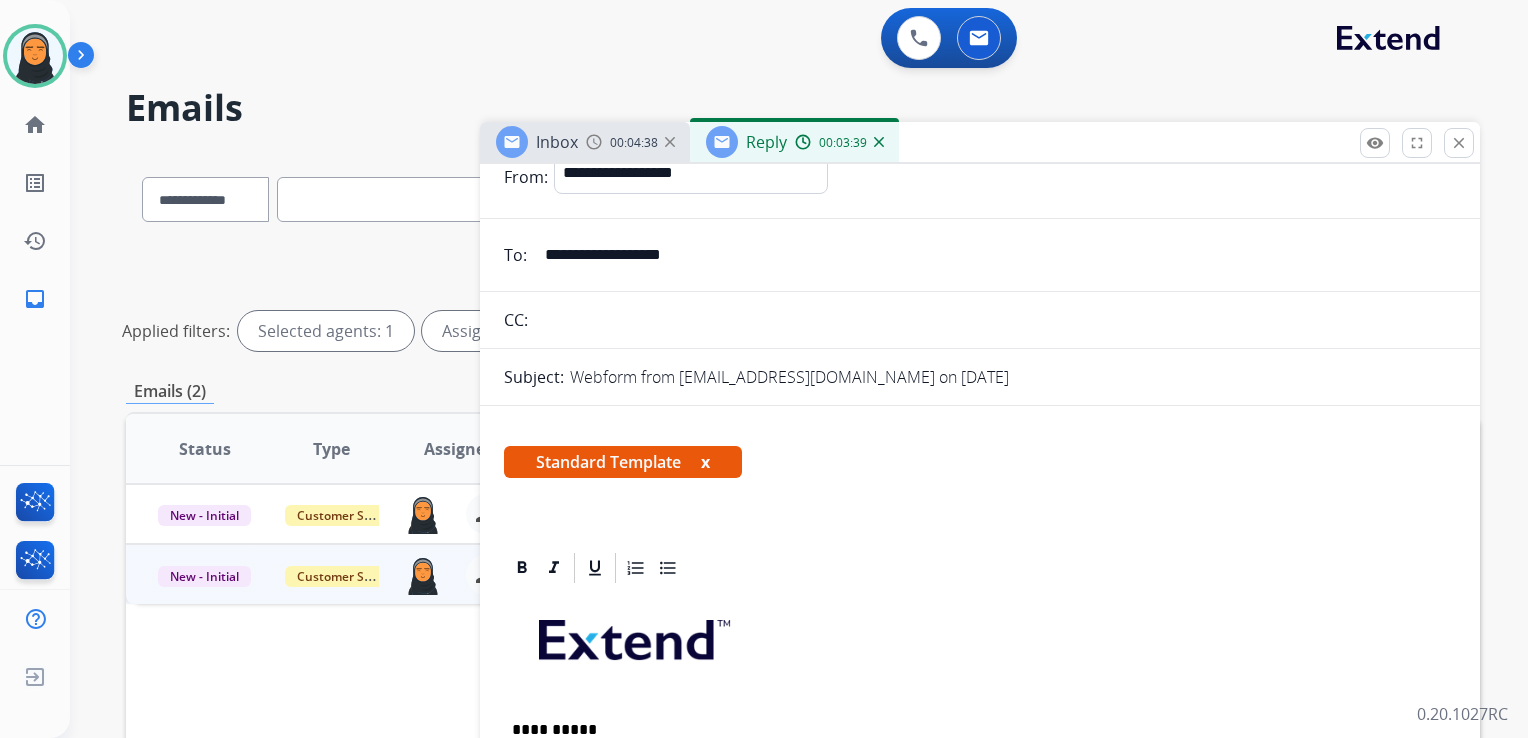 scroll, scrollTop: 0, scrollLeft: 0, axis: both 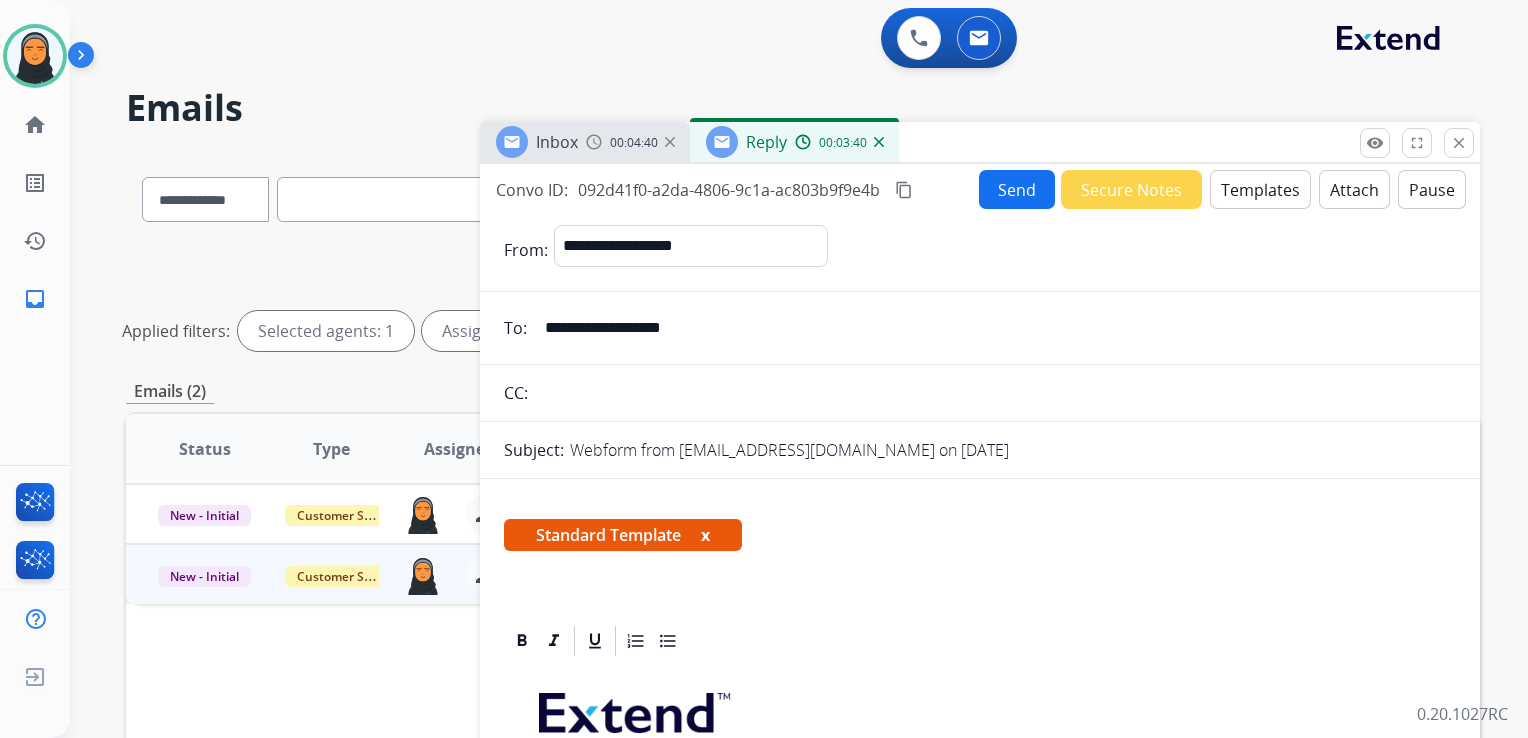 click on "content_copy" at bounding box center (904, 190) 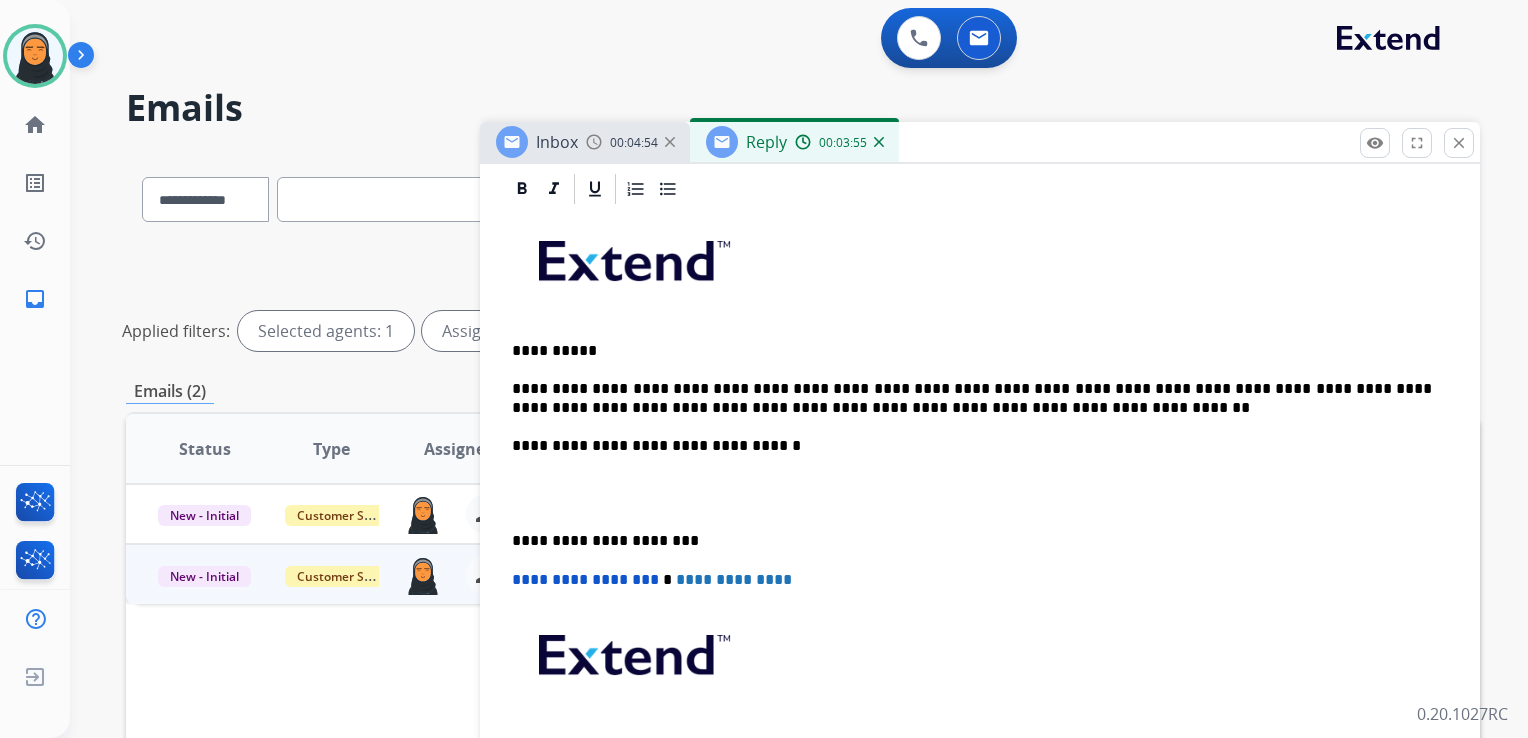 scroll, scrollTop: 479, scrollLeft: 0, axis: vertical 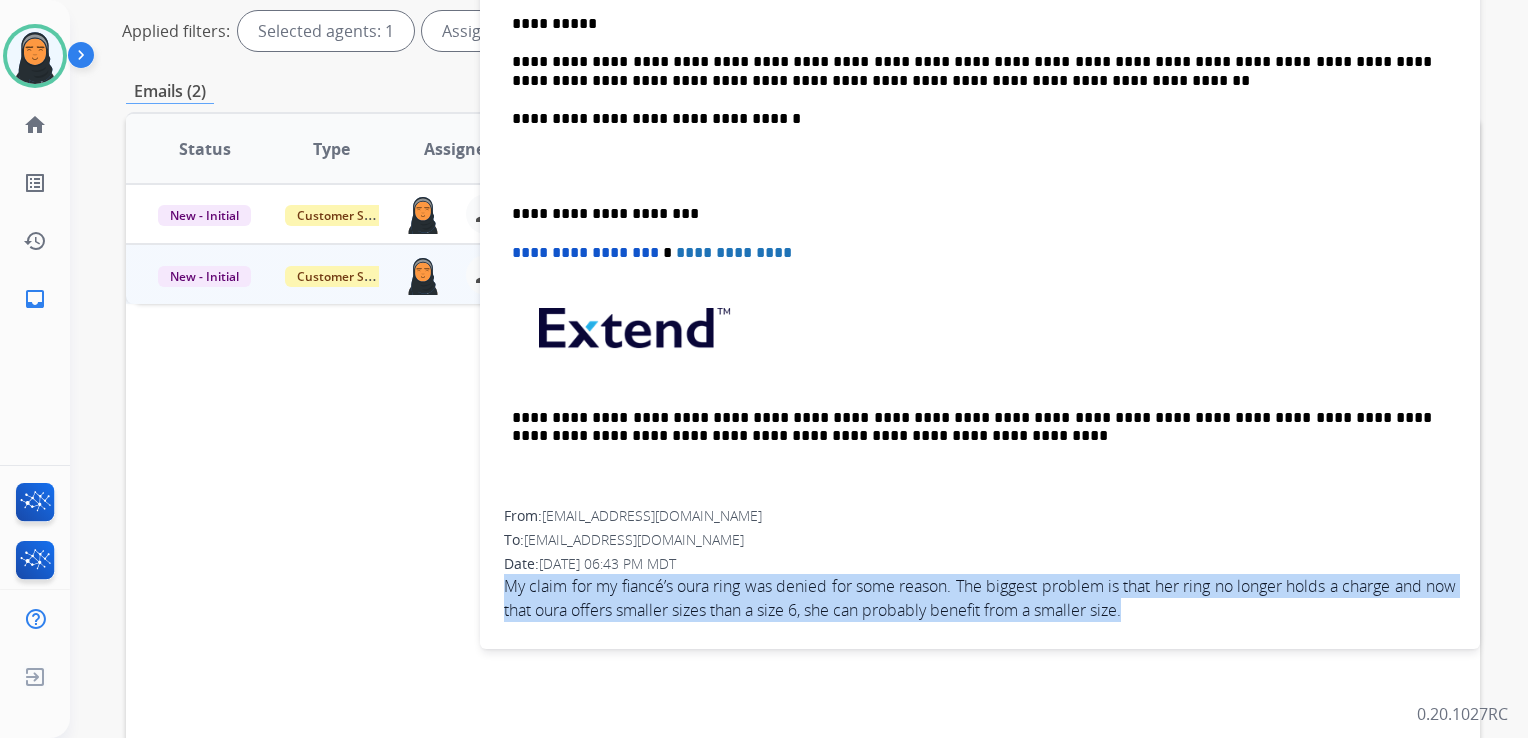 drag, startPoint x: 507, startPoint y: 579, endPoint x: 1168, endPoint y: 611, distance: 661.7741 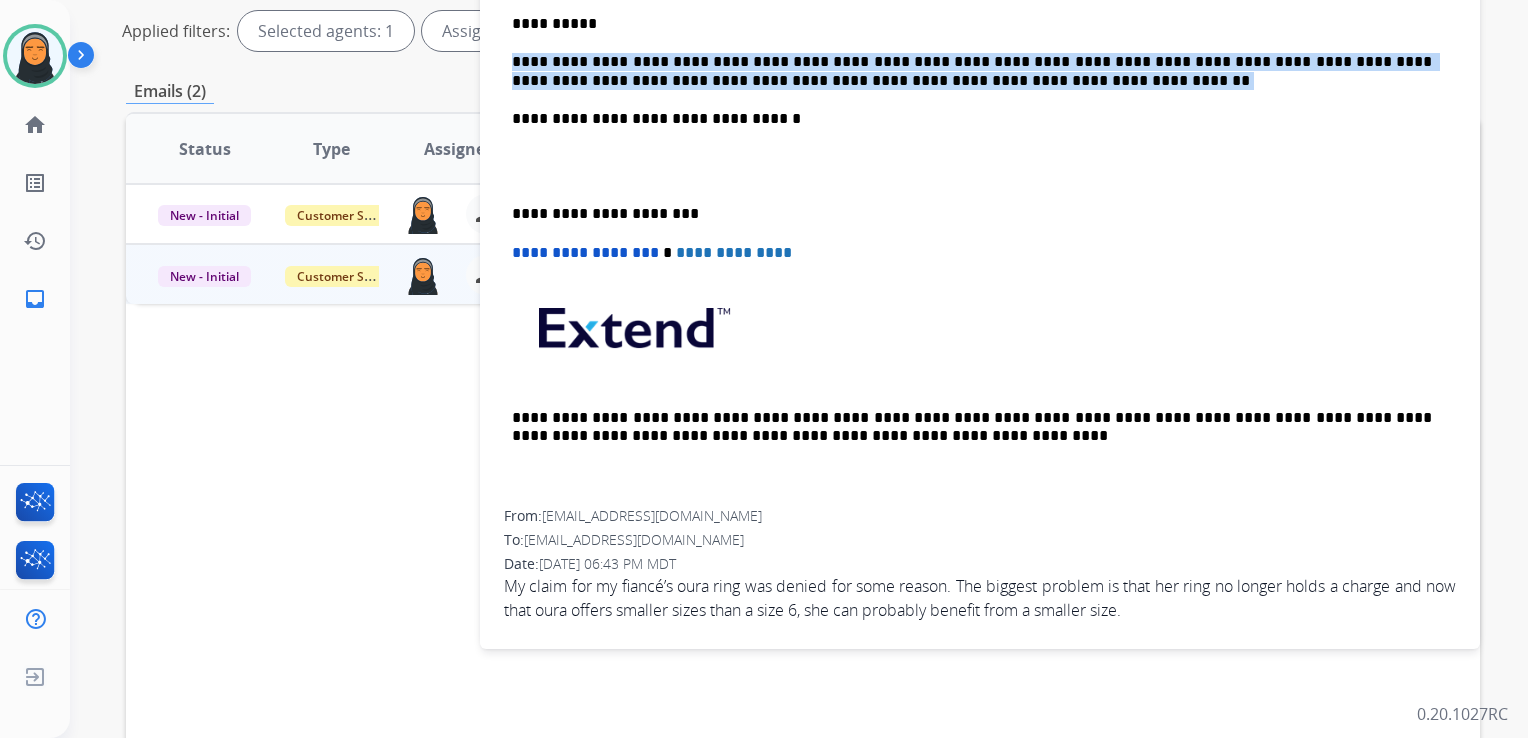 drag, startPoint x: 511, startPoint y: 61, endPoint x: 947, endPoint y: 76, distance: 436.25797 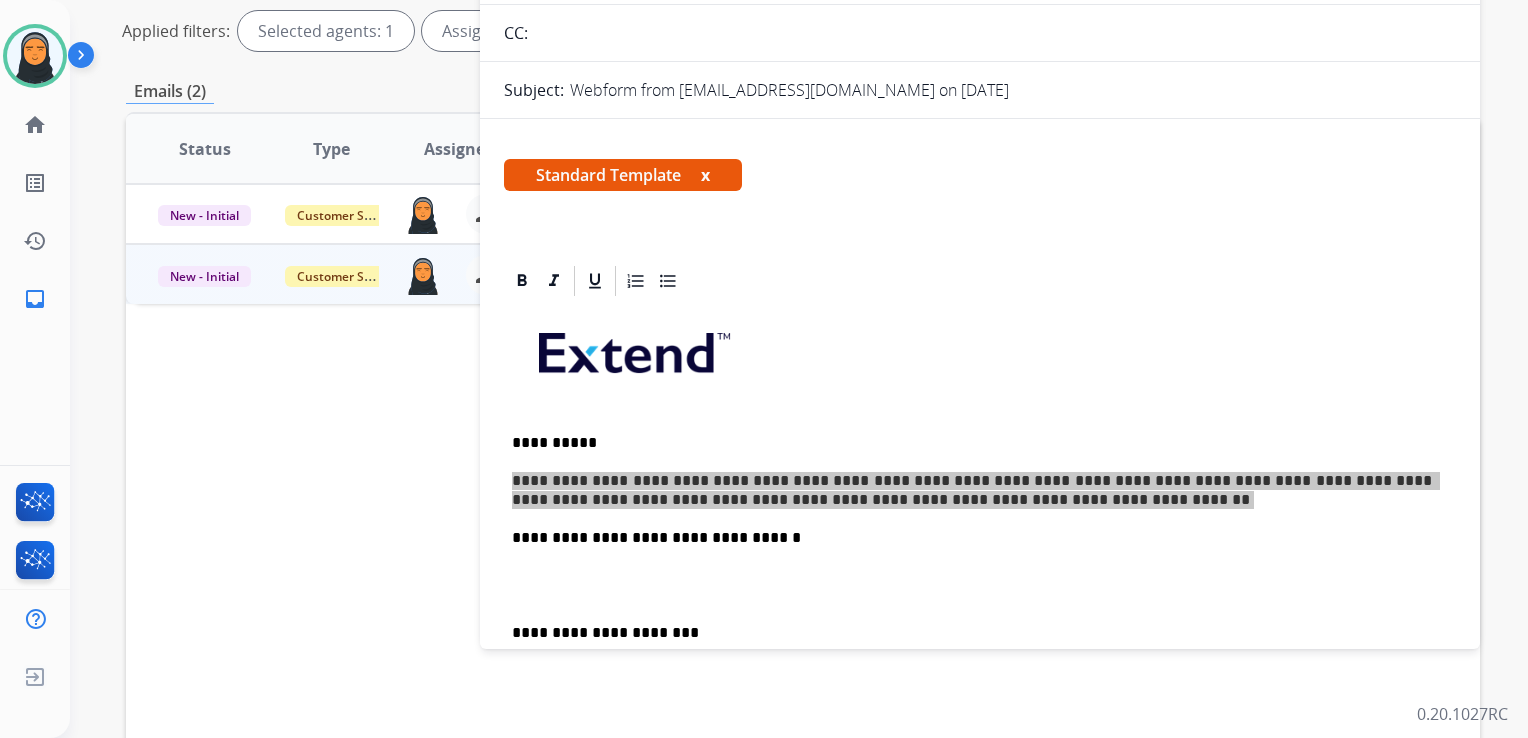 scroll, scrollTop: 0, scrollLeft: 0, axis: both 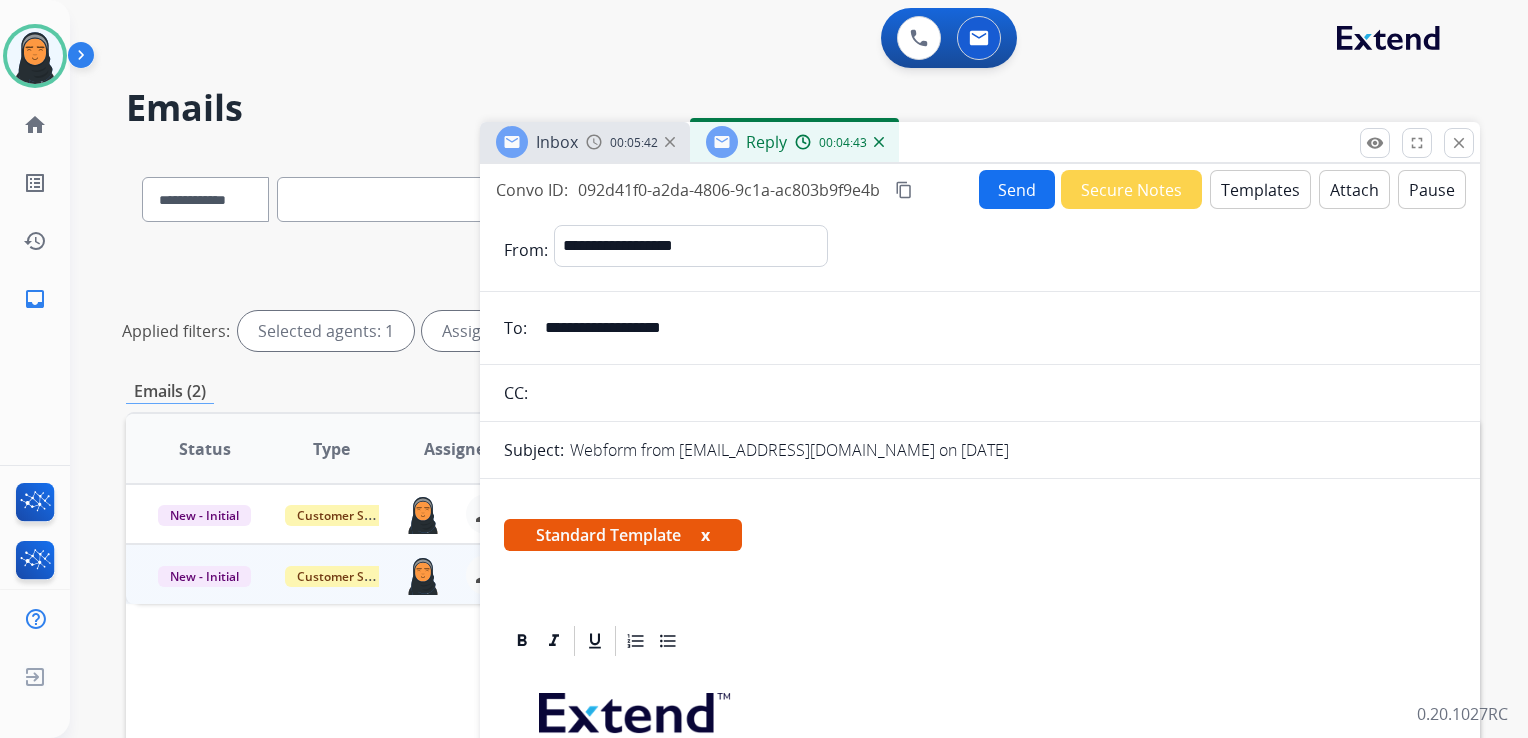click on "Send" at bounding box center [1017, 189] 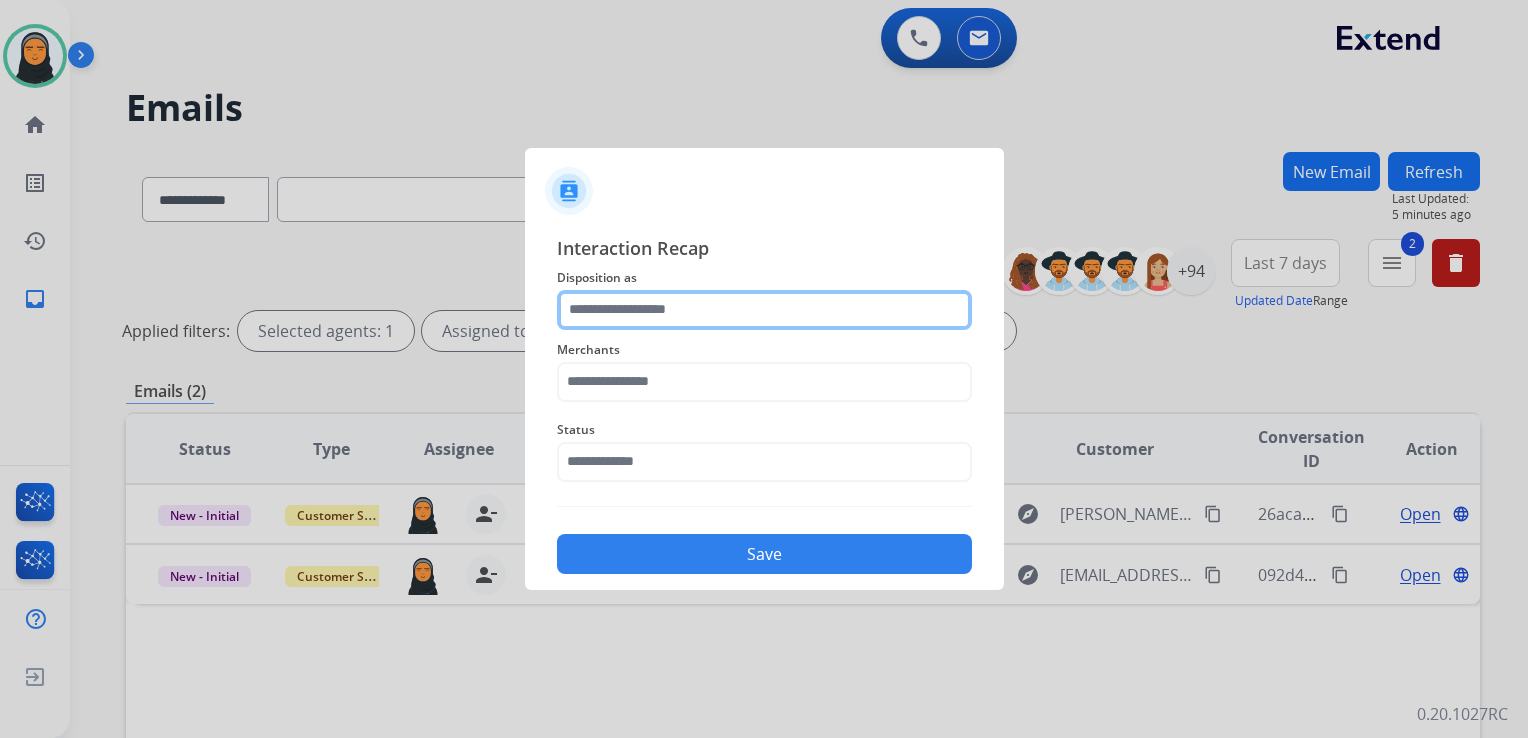 click 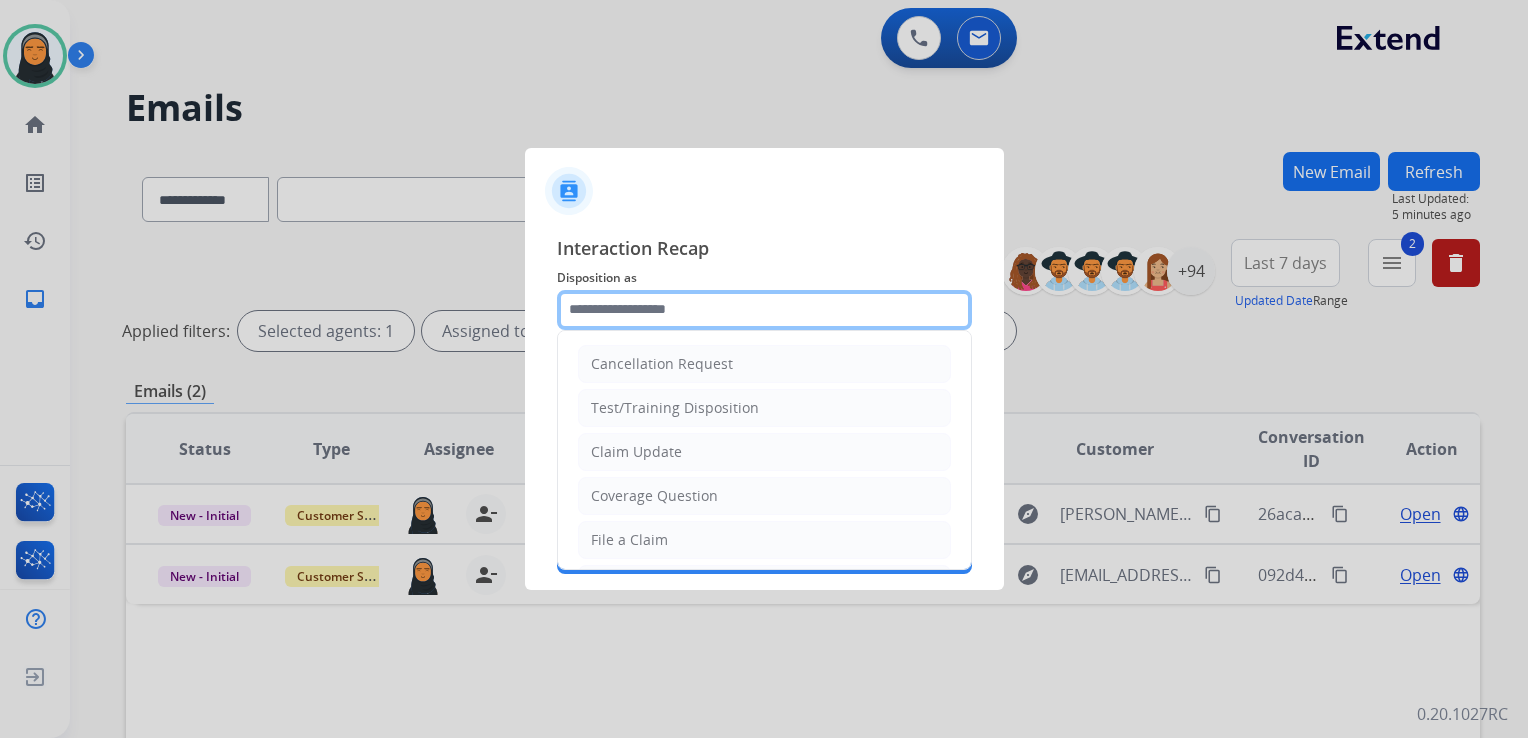 type on "**********" 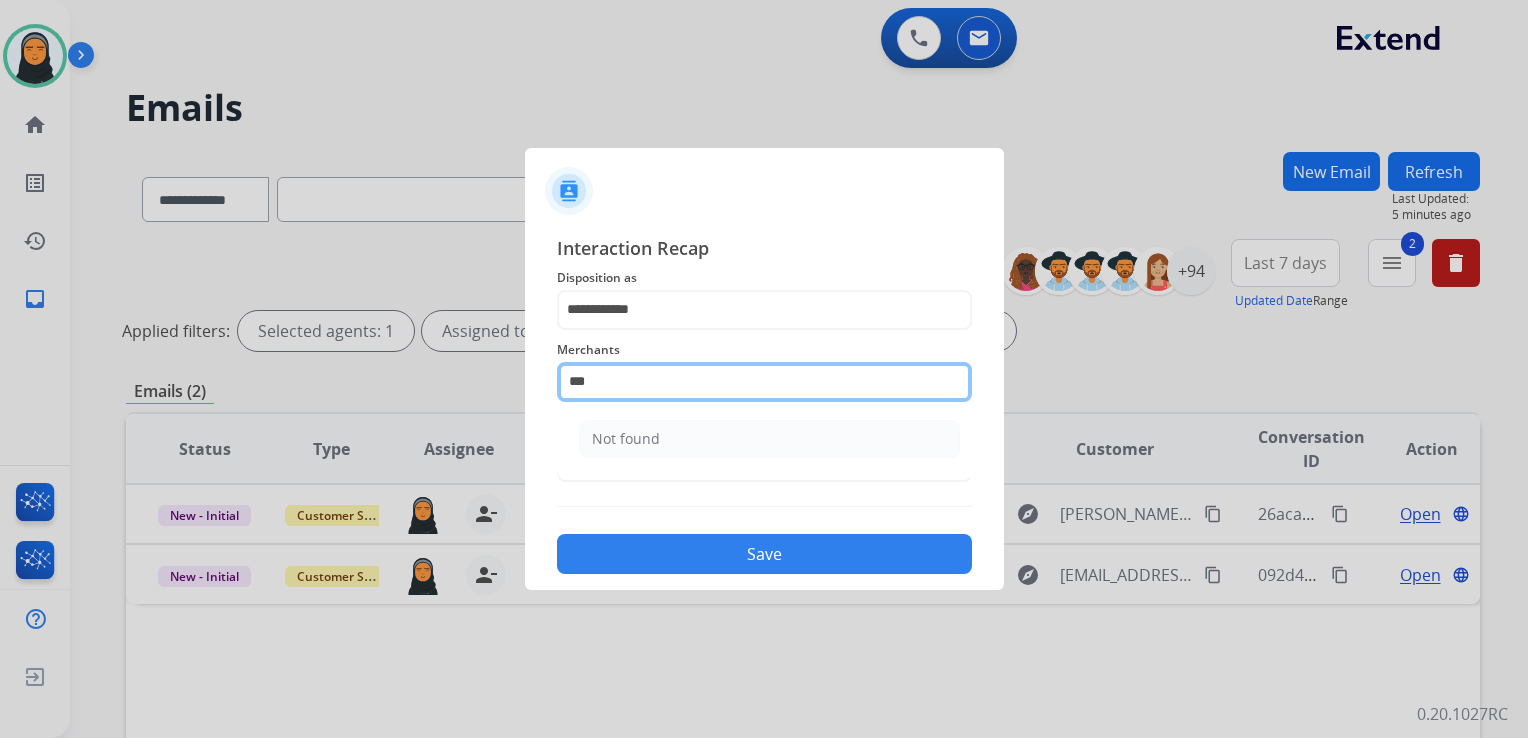 drag, startPoint x: 644, startPoint y: 387, endPoint x: 504, endPoint y: 382, distance: 140.08926 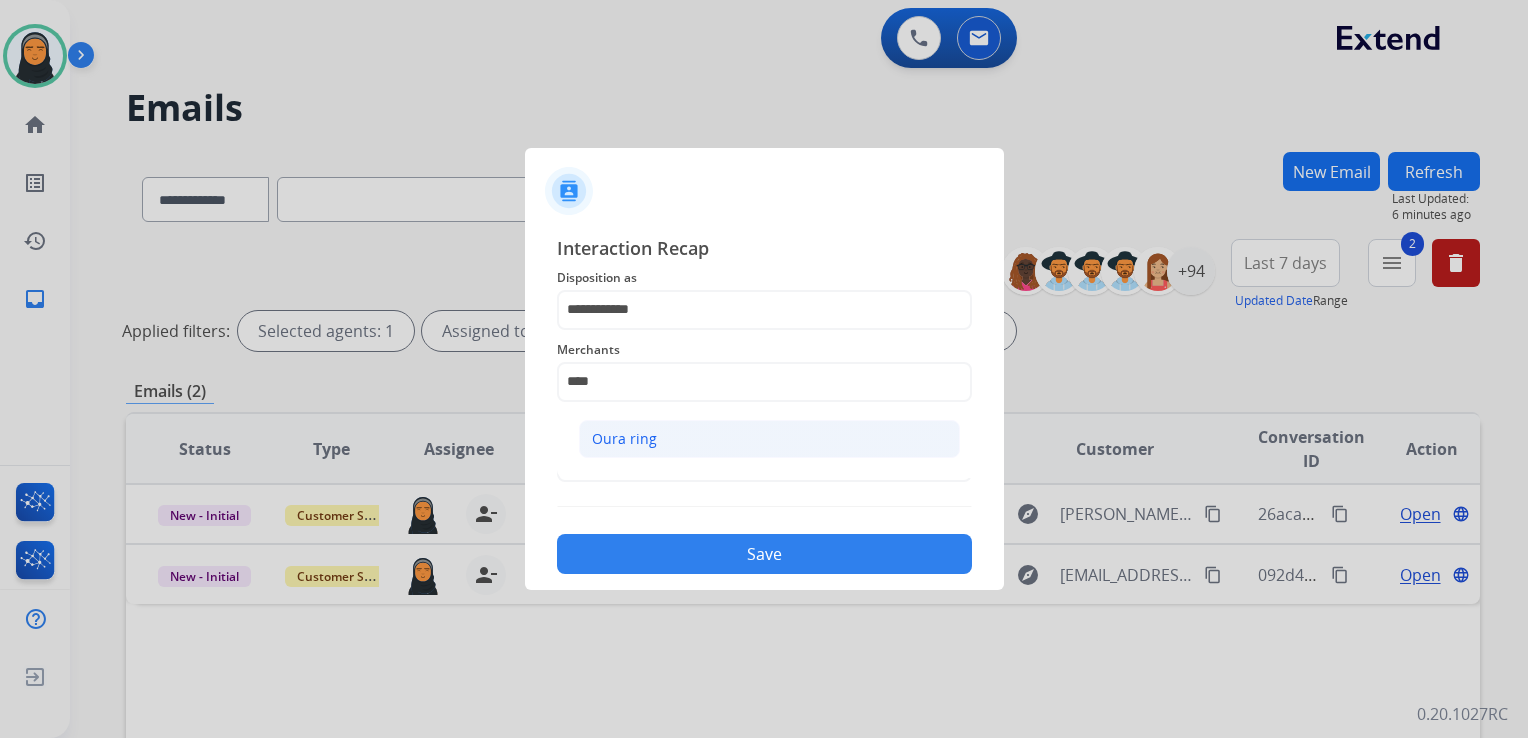 click on "Oura ring" 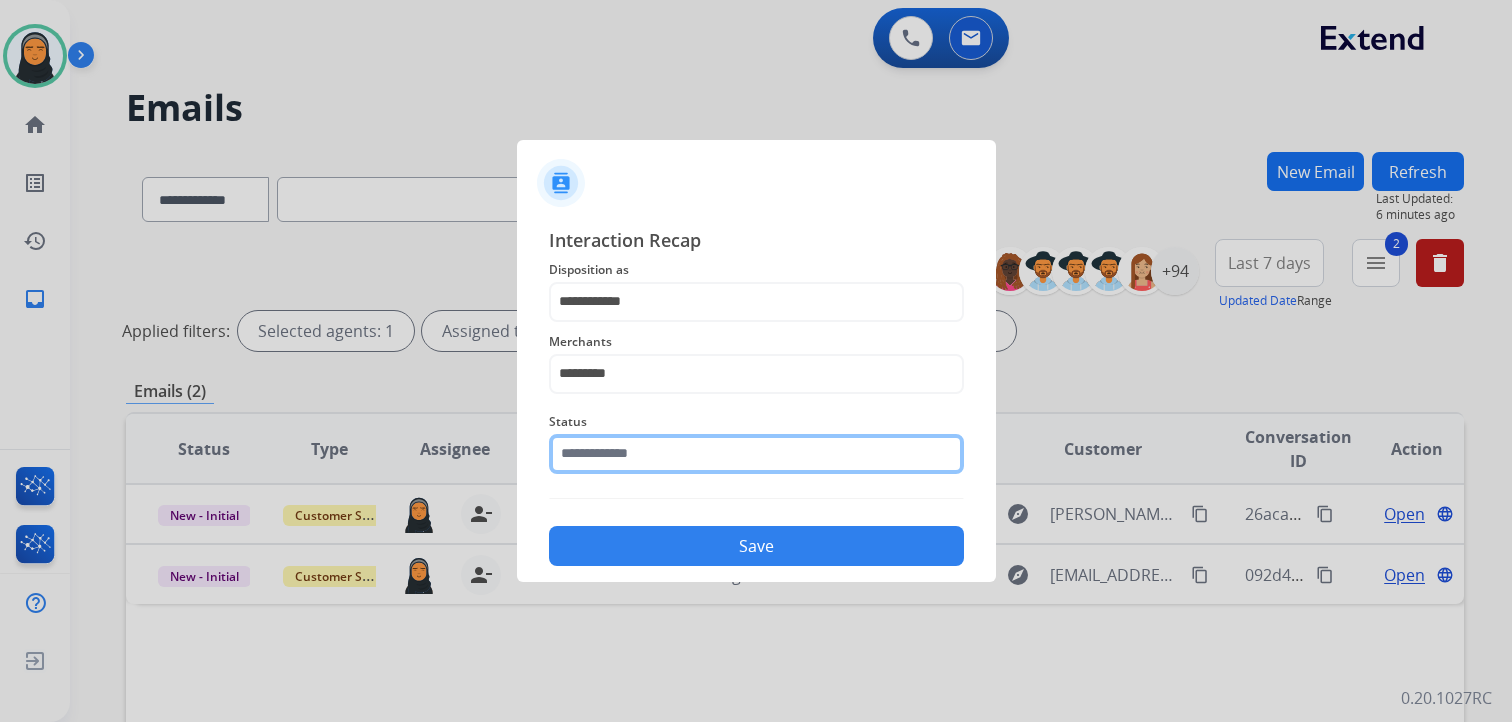 click 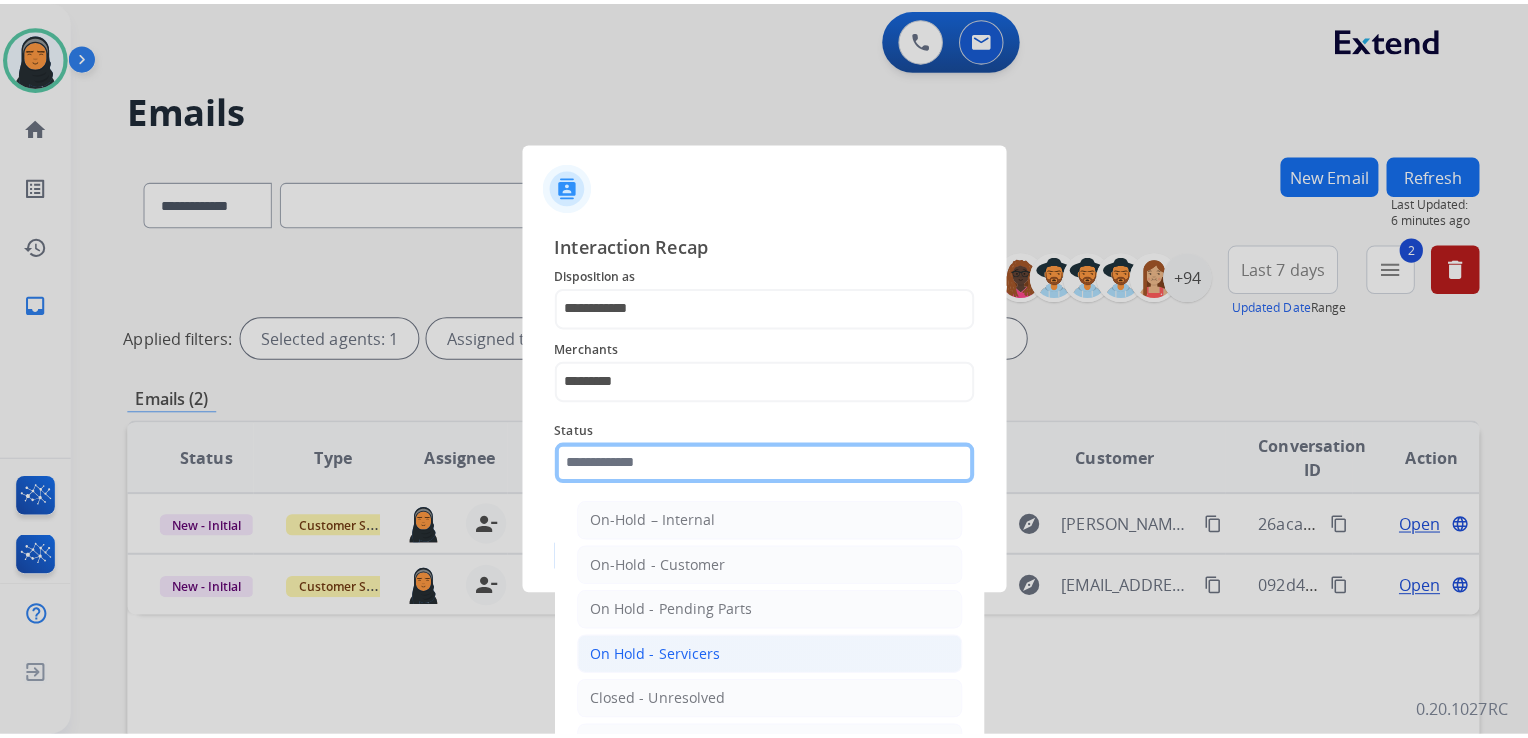 scroll, scrollTop: 100, scrollLeft: 0, axis: vertical 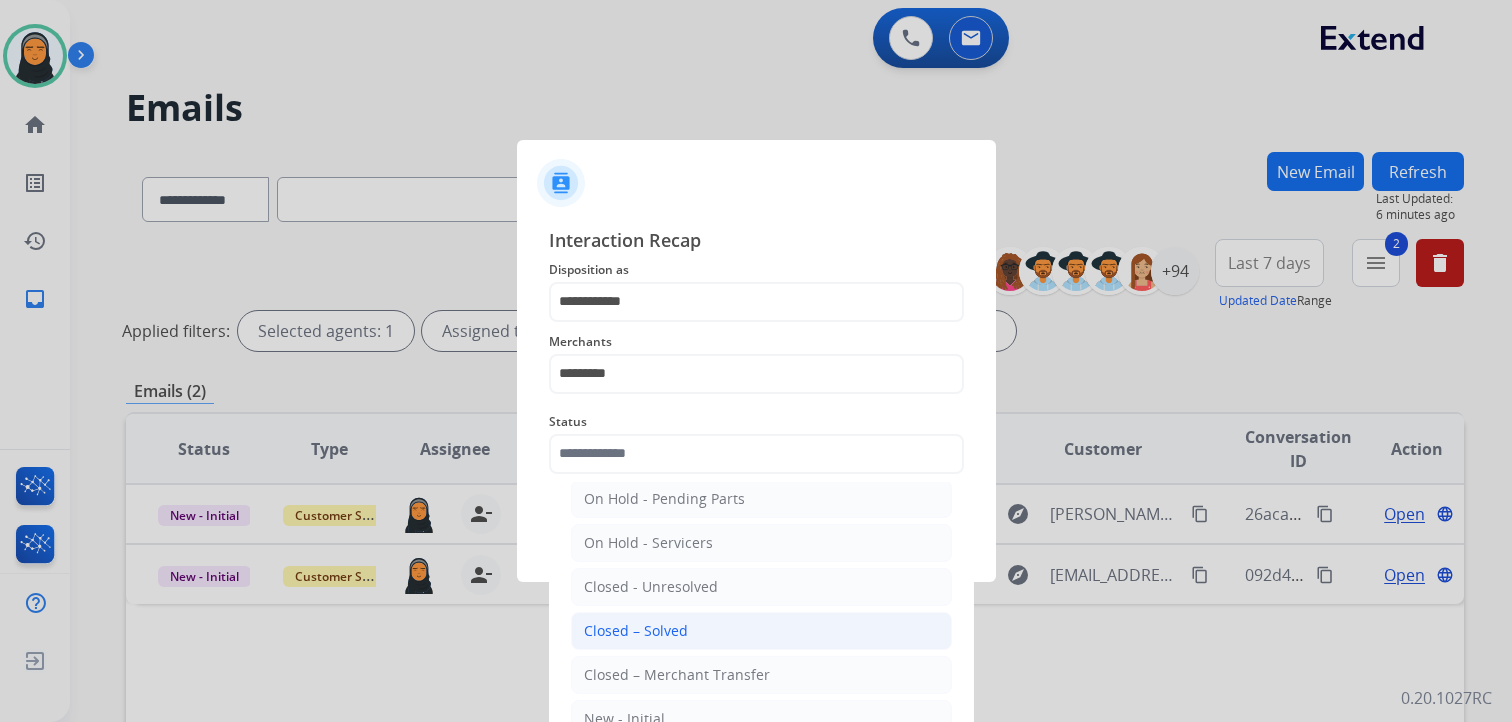 click on "Closed – Solved" 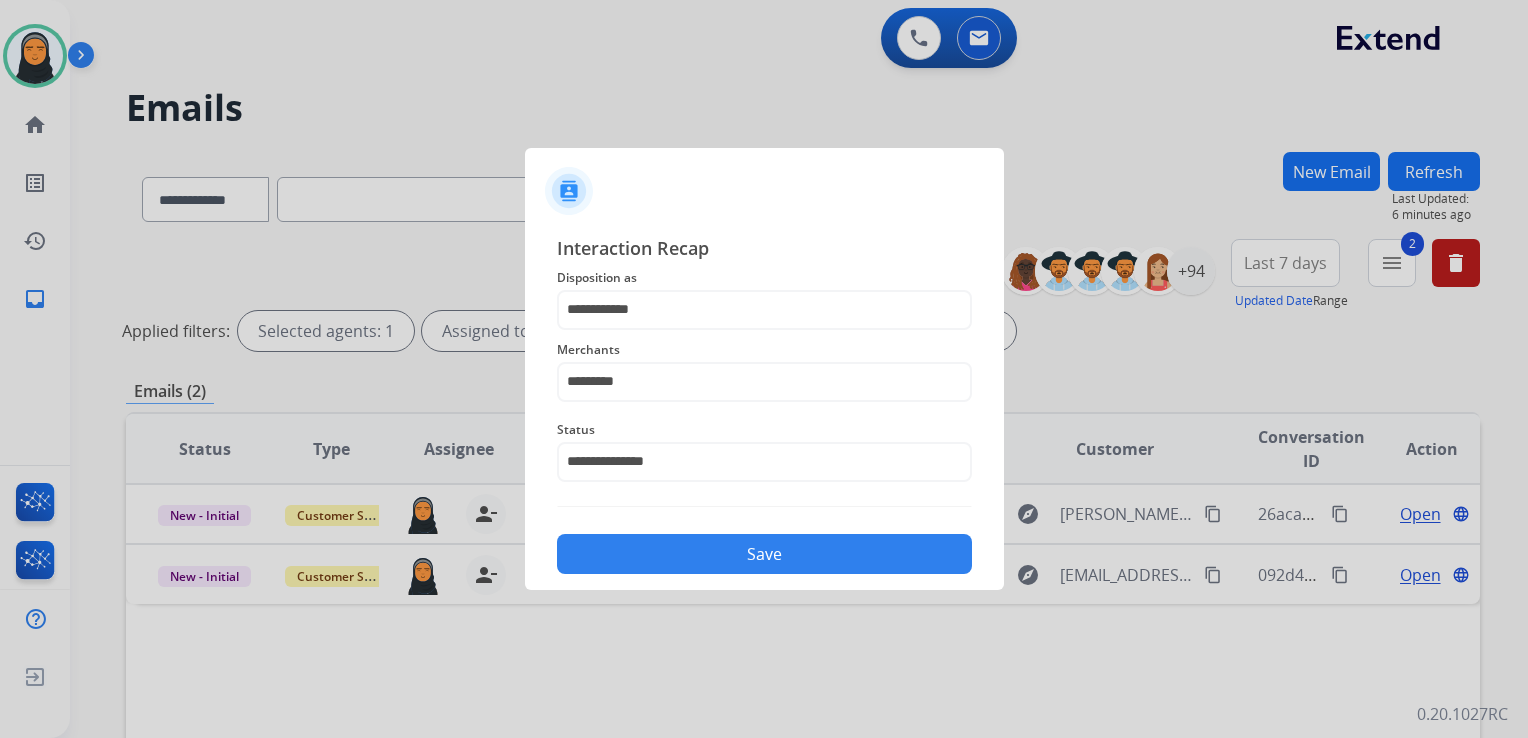 click on "Save" 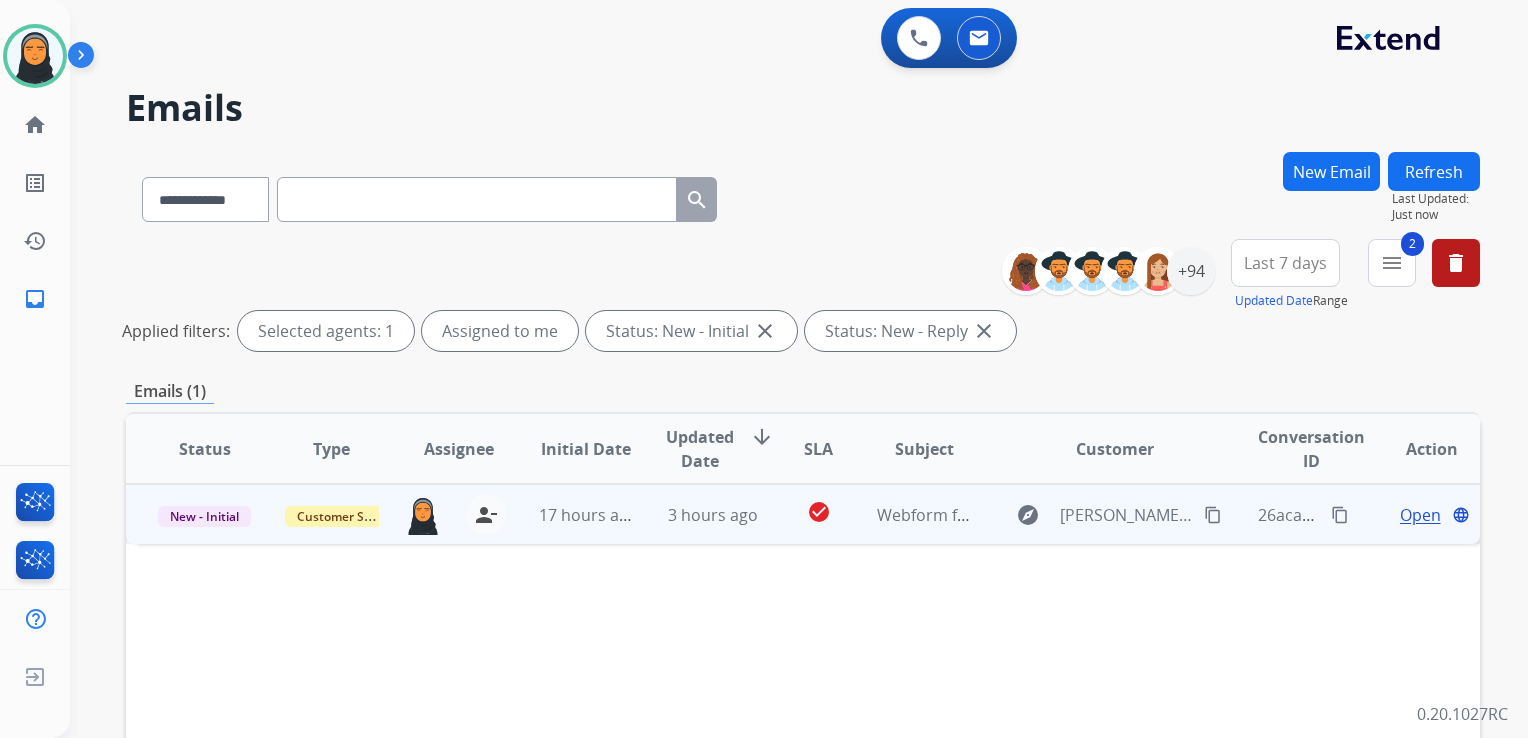click on "Open" at bounding box center [1420, 515] 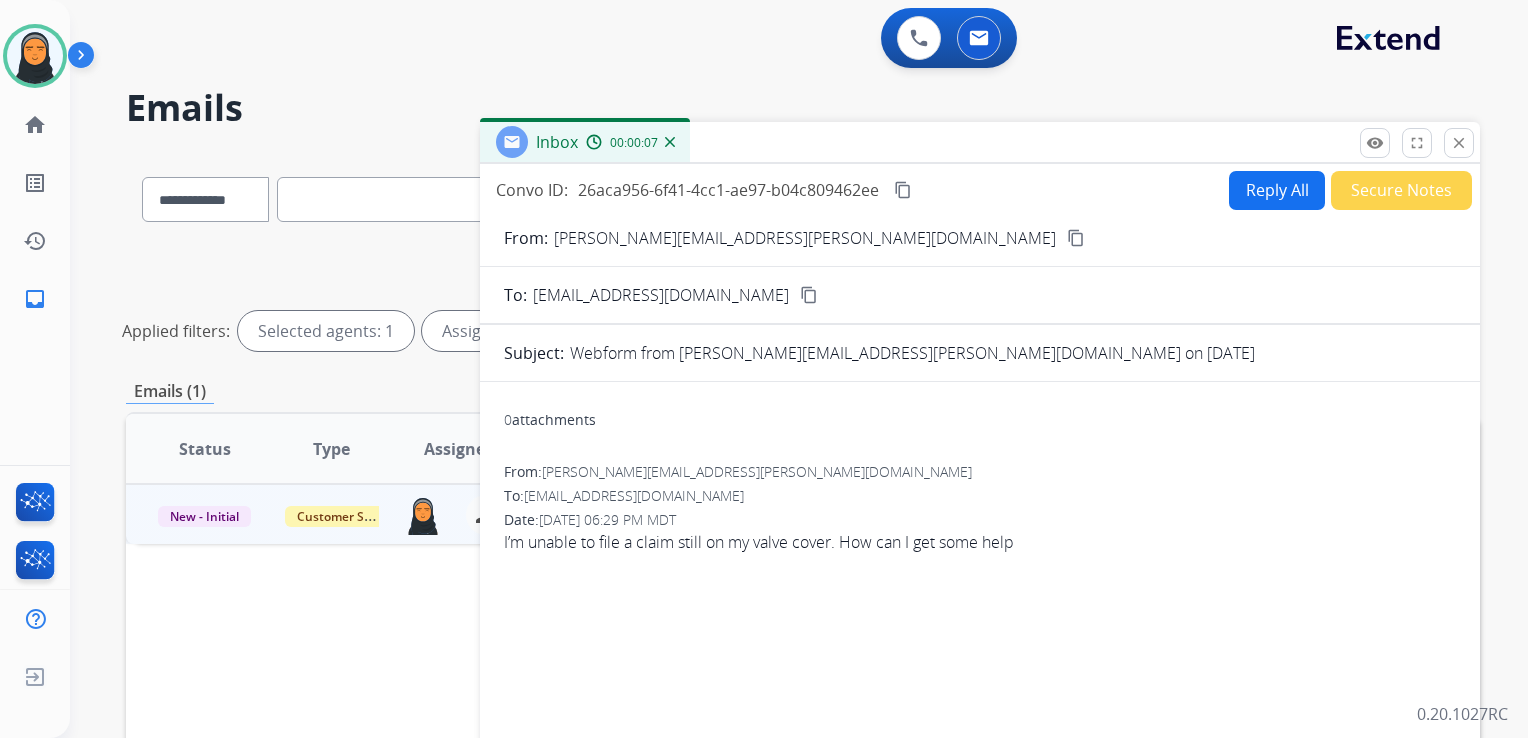 click on "content_copy" at bounding box center (1076, 238) 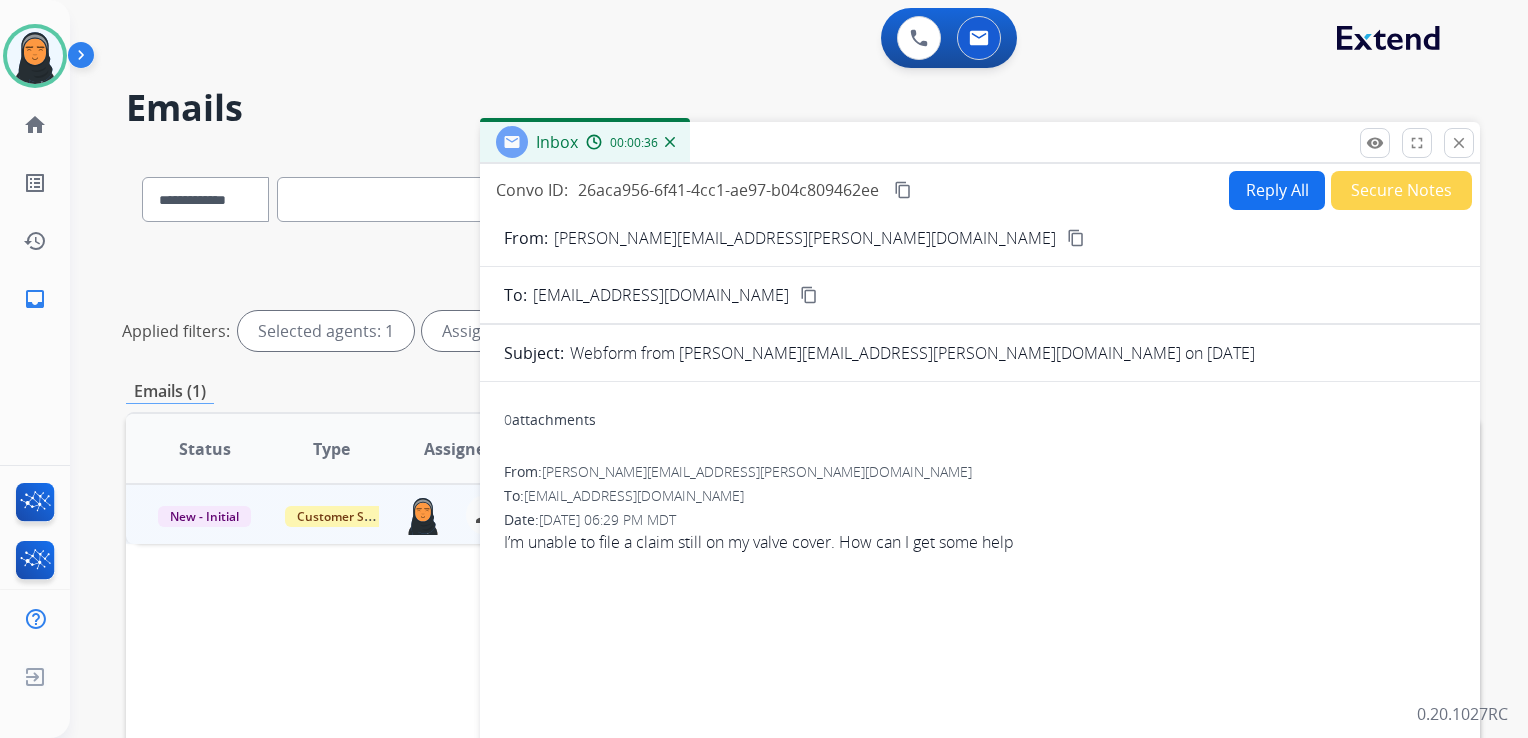 click on "Reply All" at bounding box center [1277, 190] 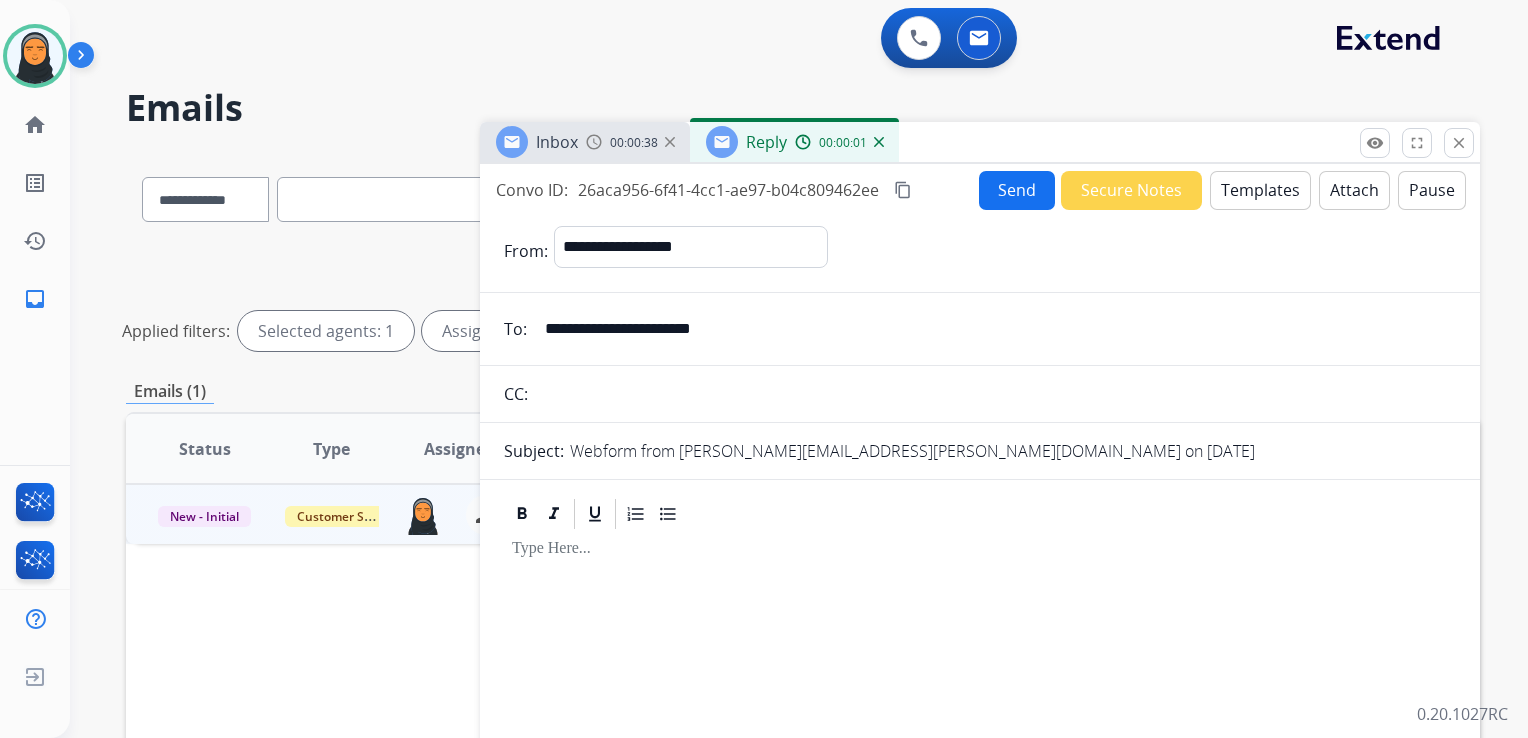 click on "Templates" at bounding box center [1260, 190] 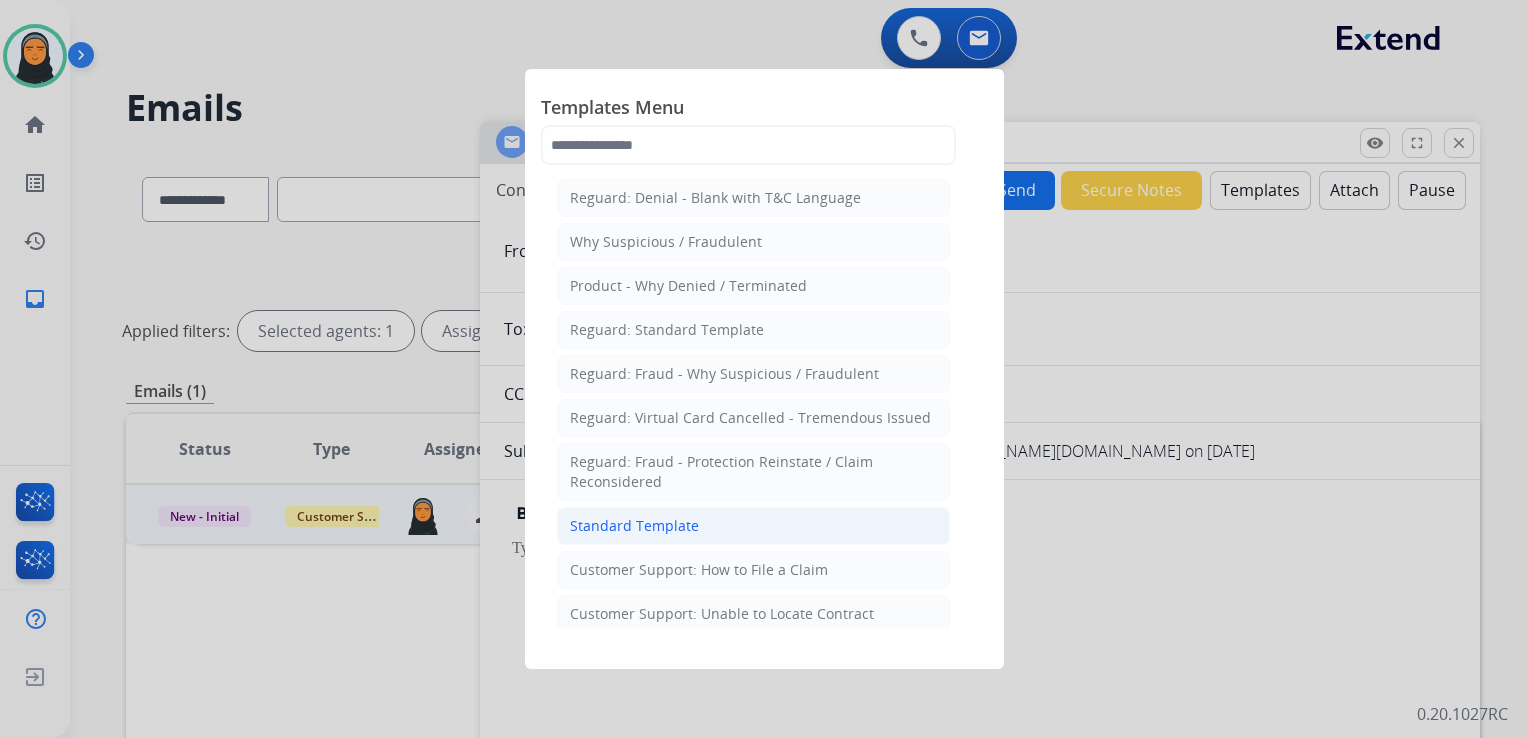 click on "Standard Template" 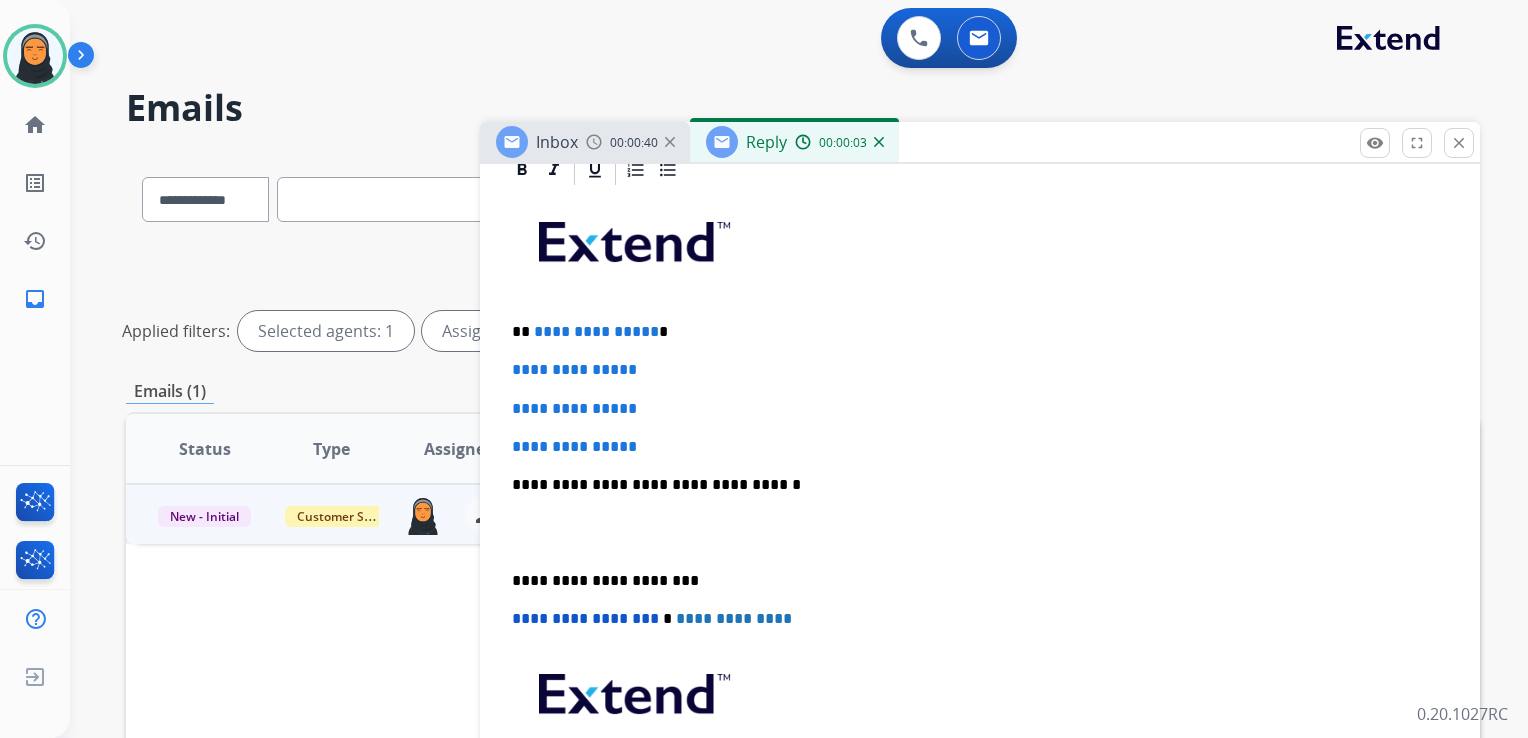 scroll, scrollTop: 513, scrollLeft: 0, axis: vertical 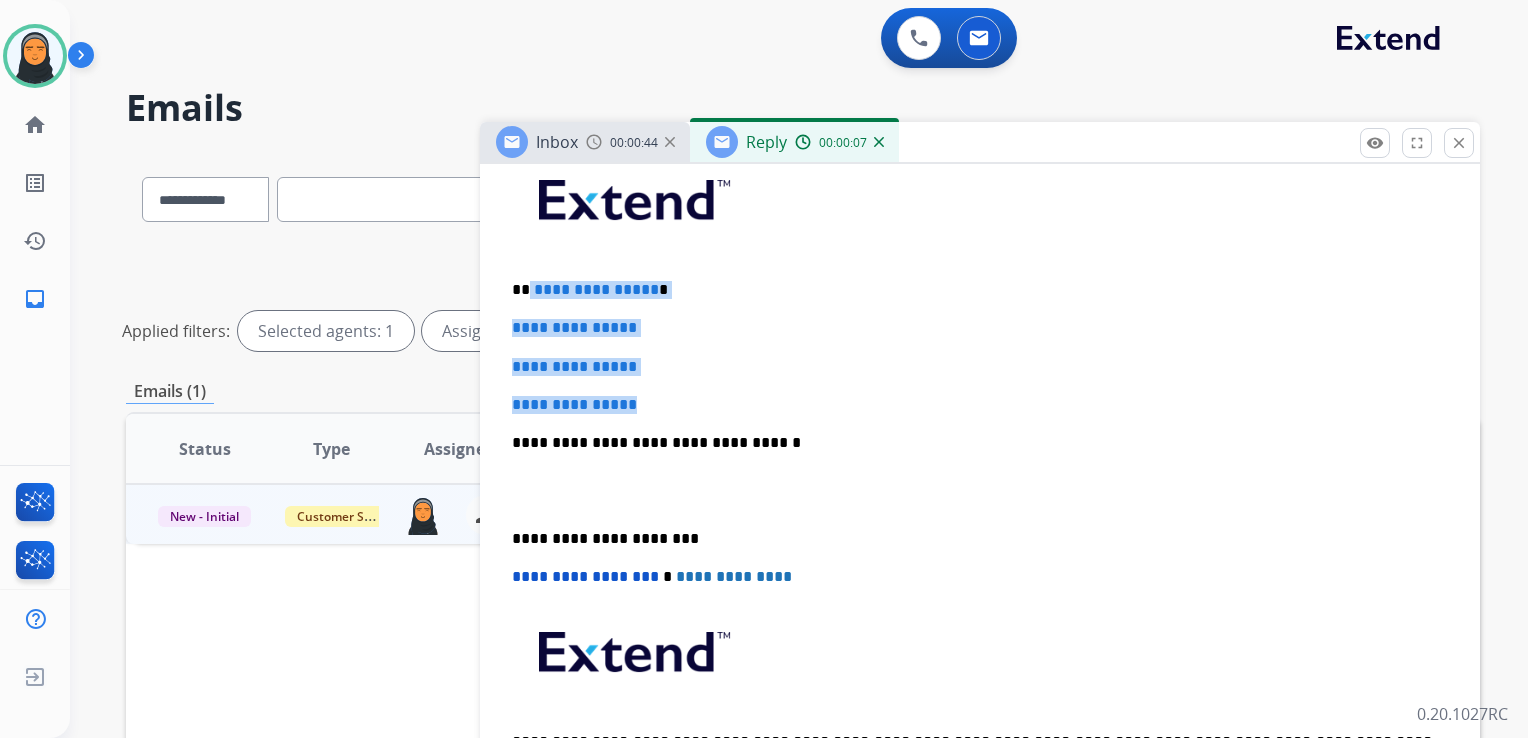 drag, startPoint x: 529, startPoint y: 291, endPoint x: 712, endPoint y: 387, distance: 206.65189 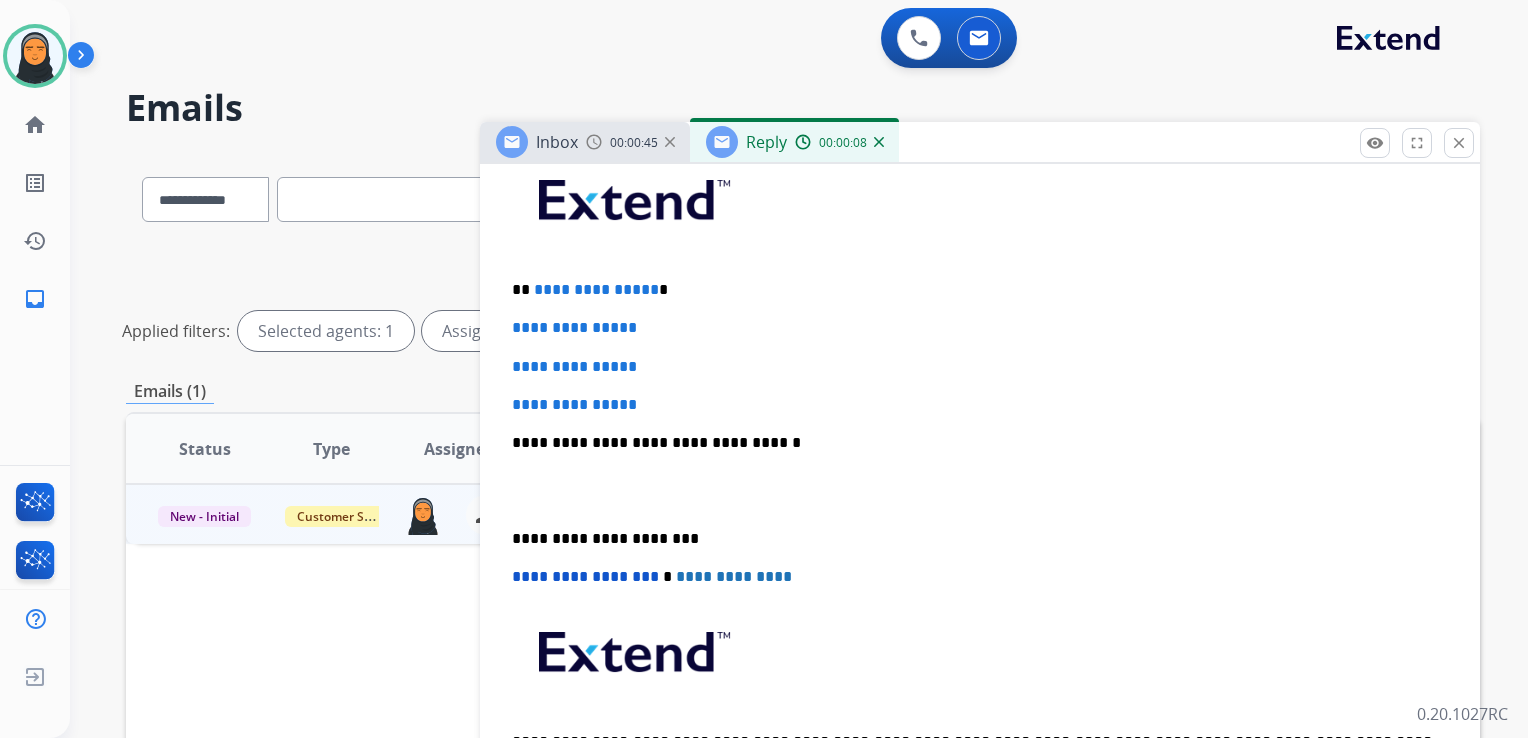 scroll, scrollTop: 398, scrollLeft: 0, axis: vertical 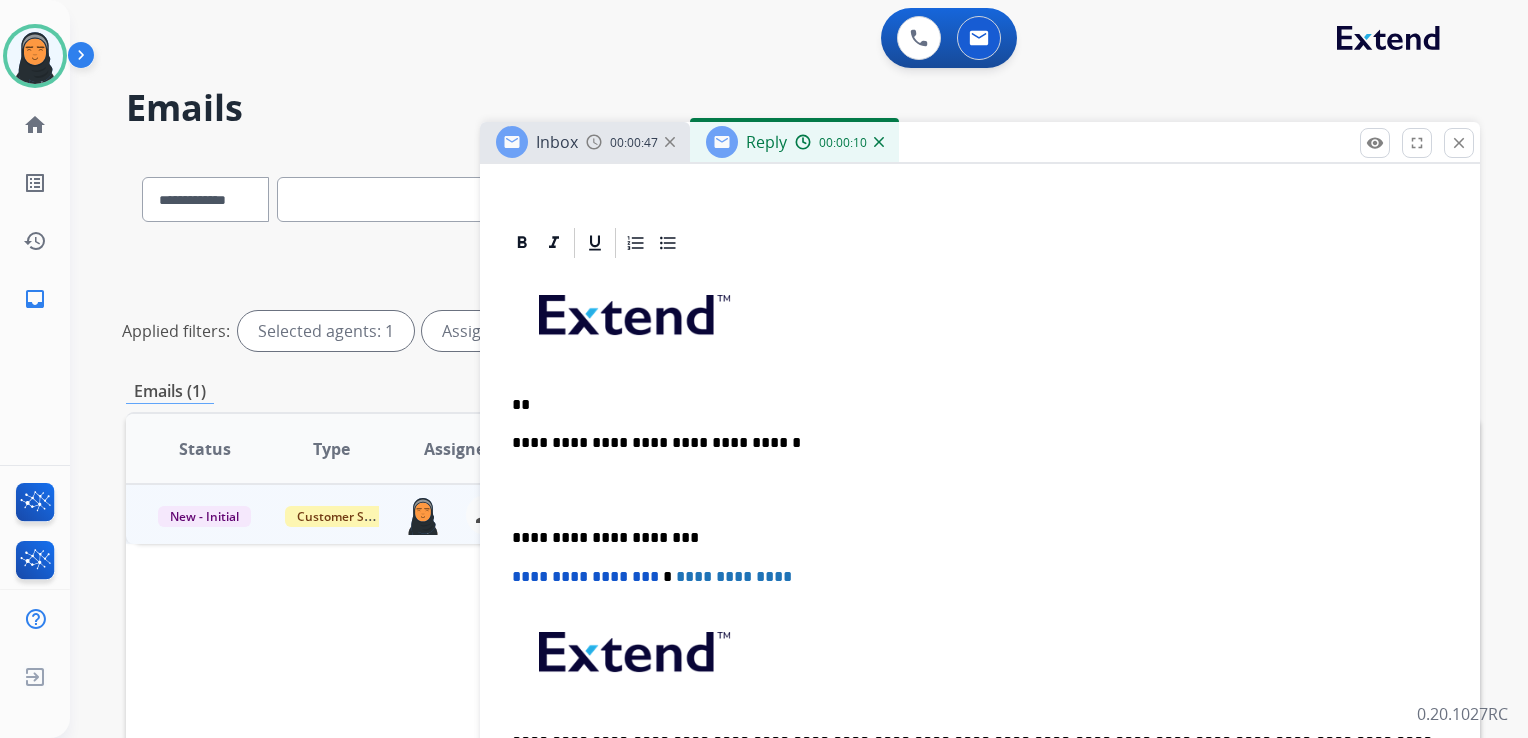 type 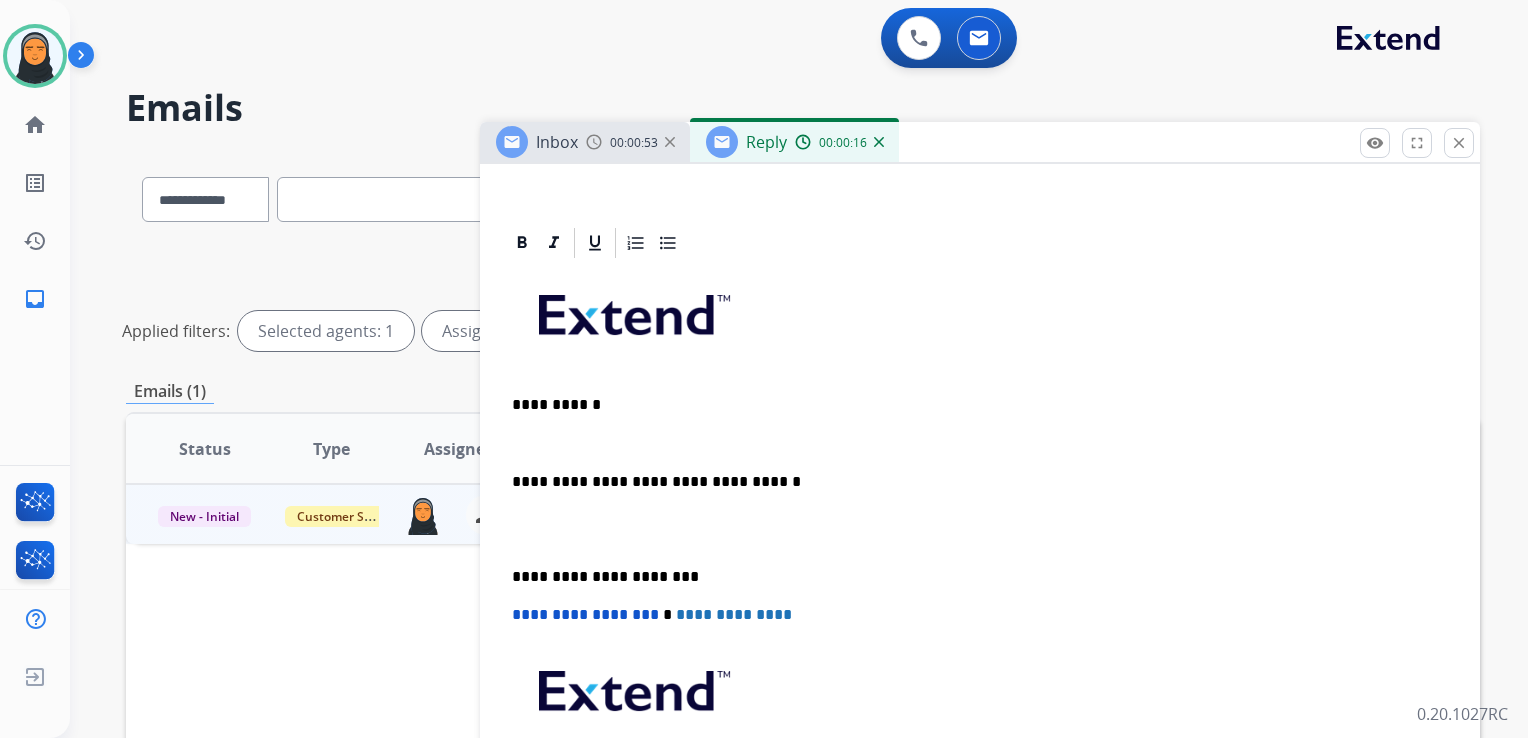 scroll, scrollTop: 436, scrollLeft: 0, axis: vertical 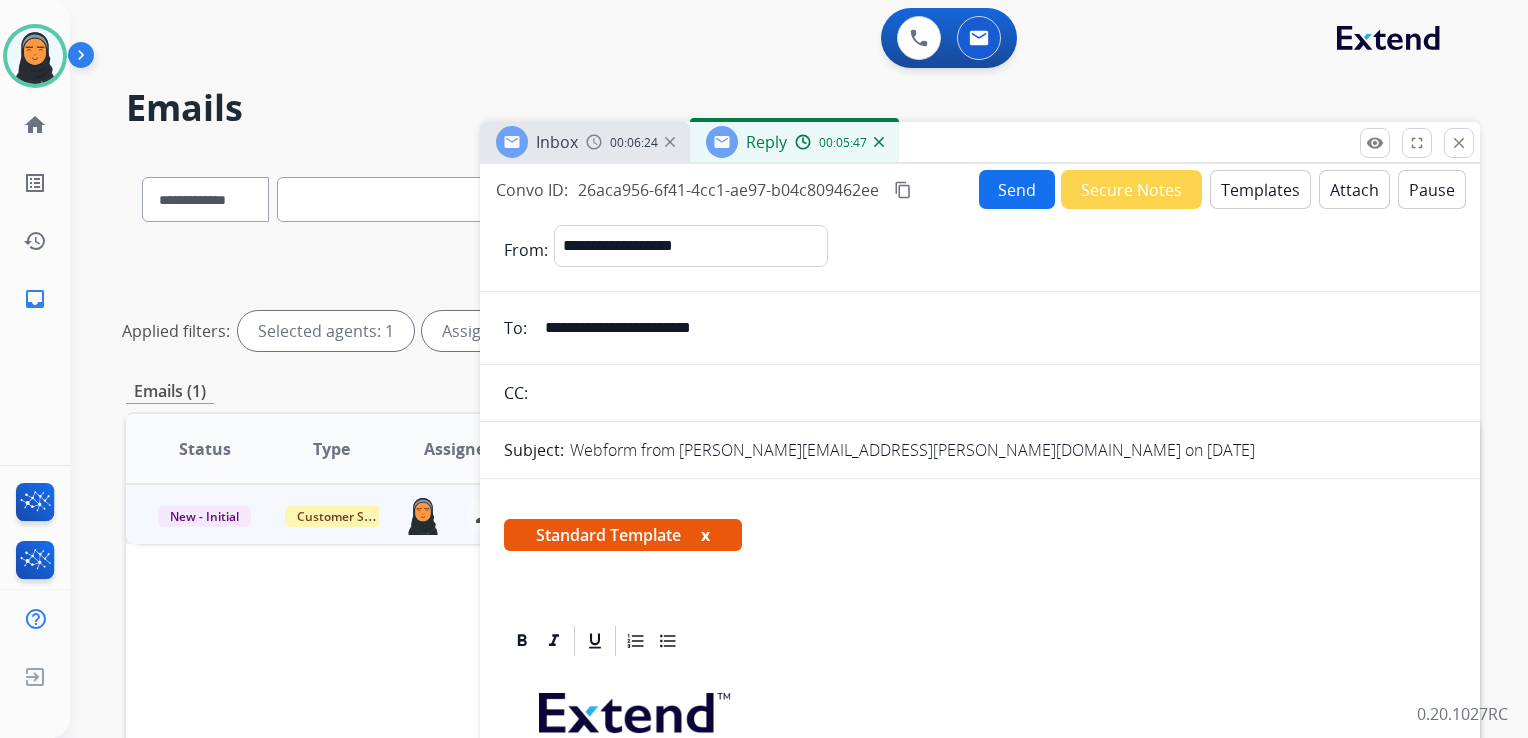 drag, startPoint x: 905, startPoint y: 186, endPoint x: 990, endPoint y: 186, distance: 85 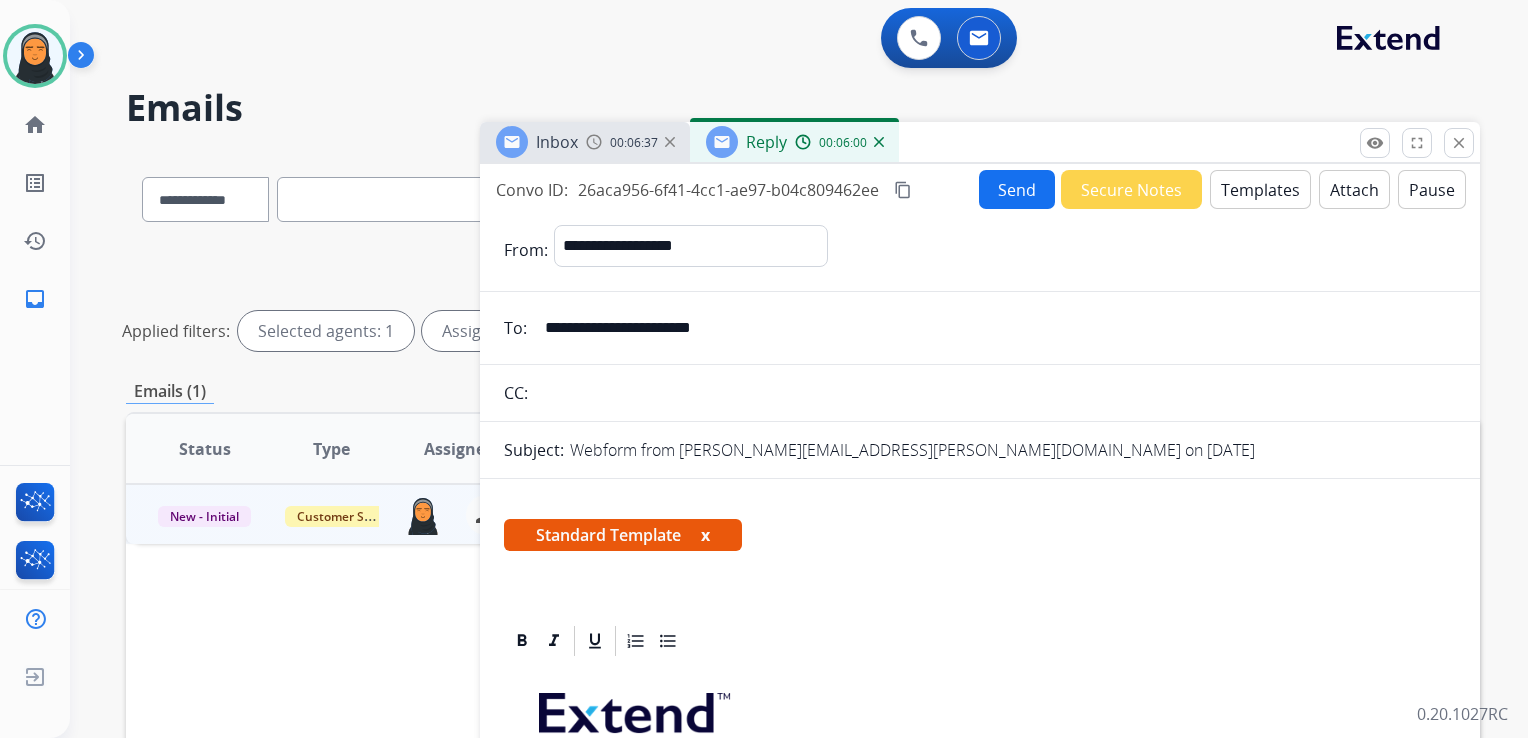 scroll, scrollTop: 436, scrollLeft: 0, axis: vertical 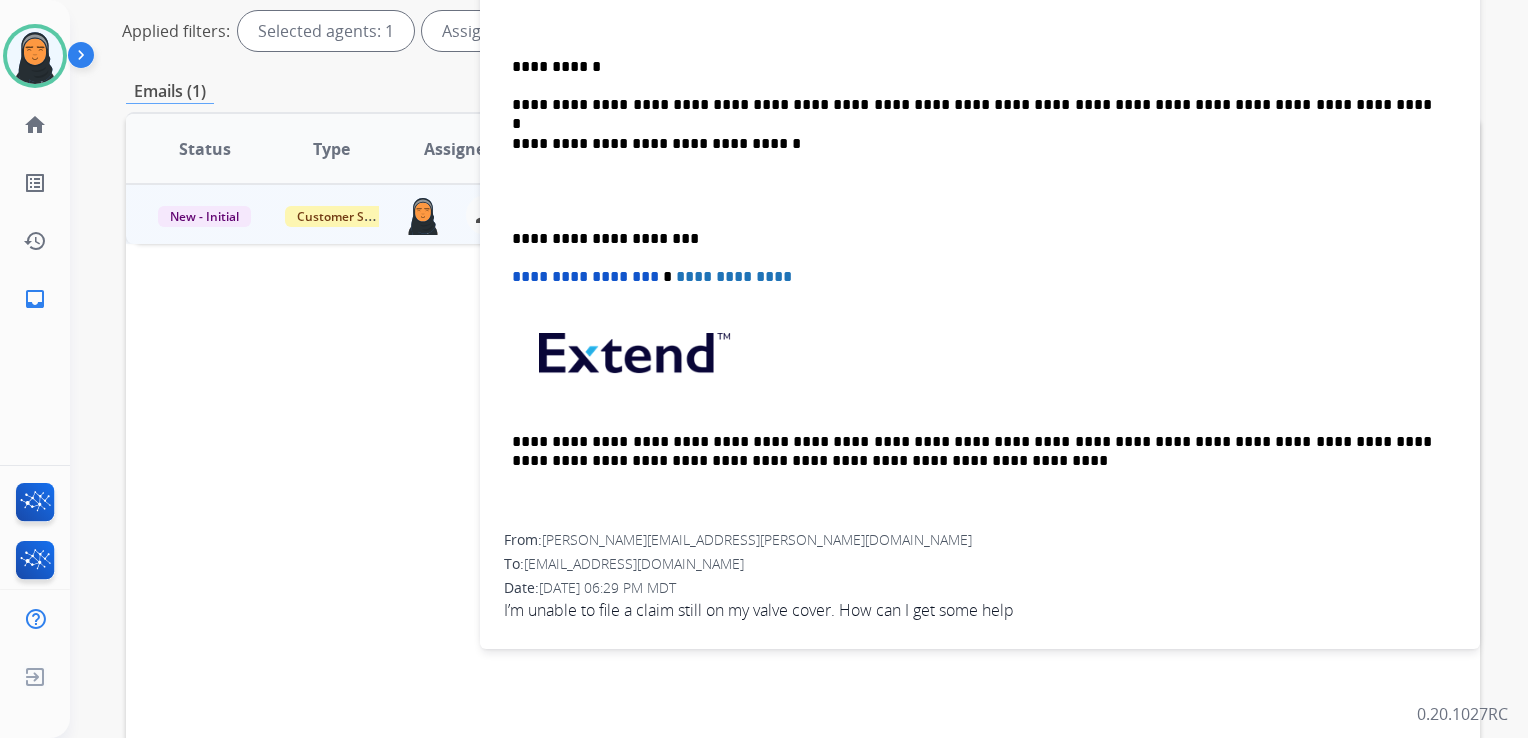 click on "I’m unable to file a claim still on my valve cover. How can I get some help" at bounding box center (980, 610) 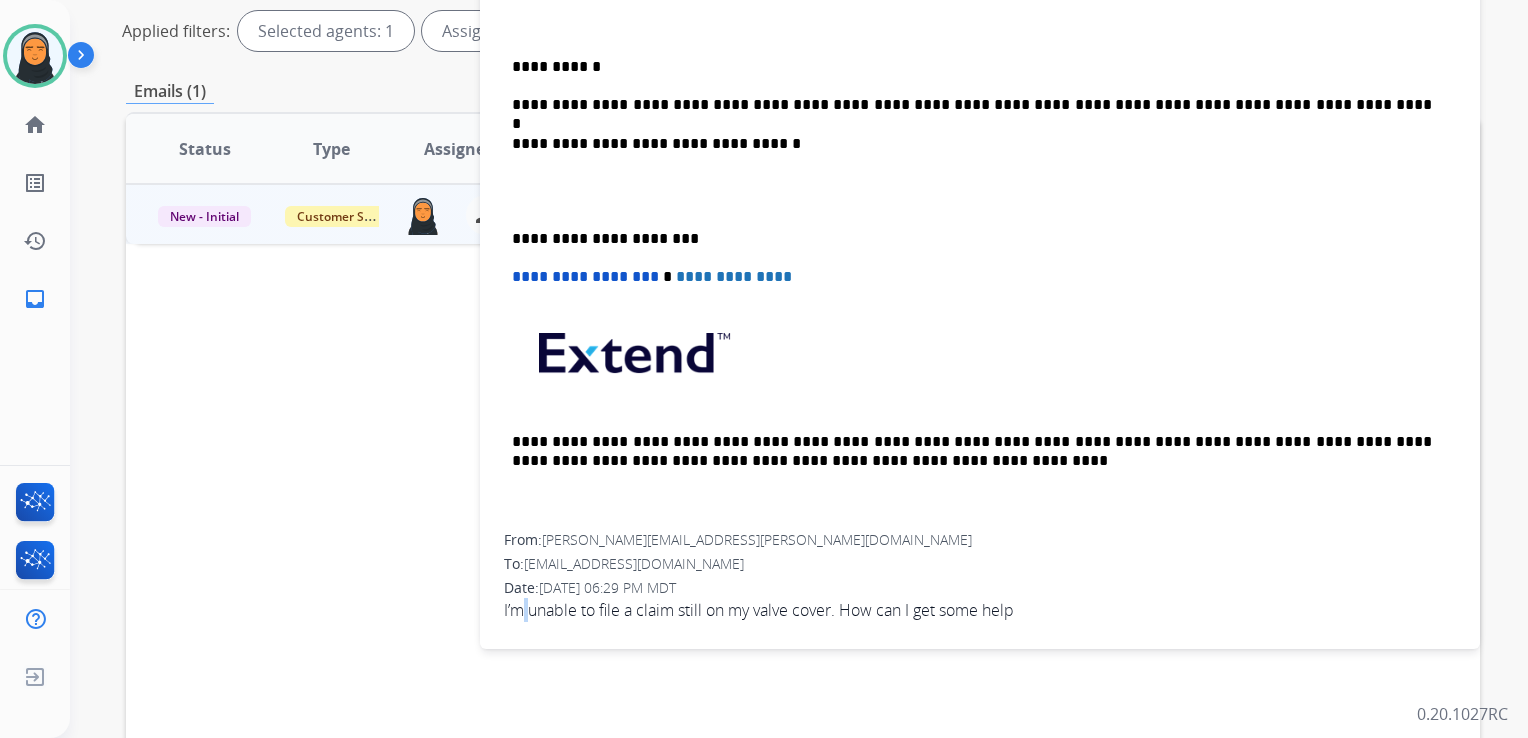 click on "I’m unable to file a claim still on my valve cover. How can I get some help" at bounding box center (980, 610) 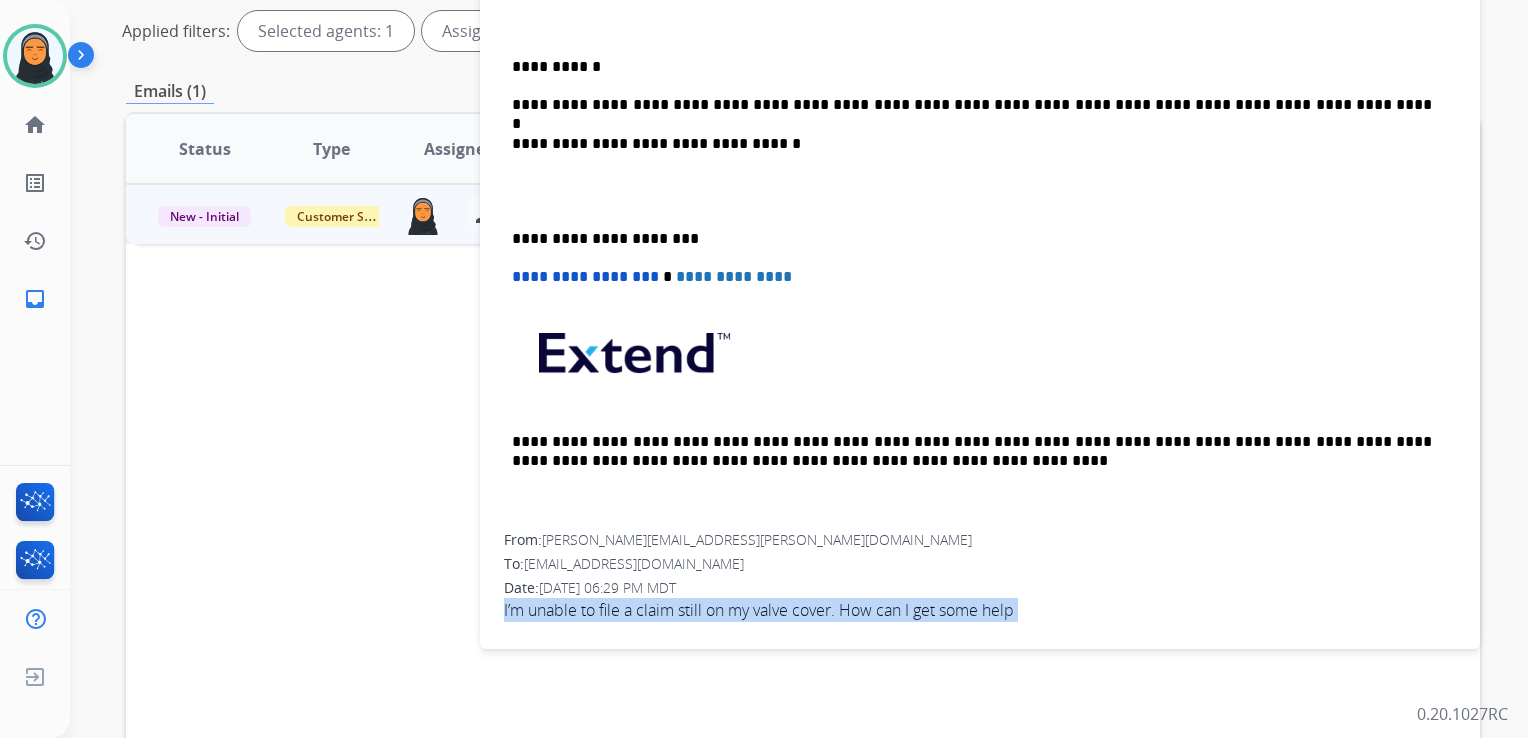 click on "I’m unable to file a claim still on my valve cover. How can I get some help" at bounding box center [980, 610] 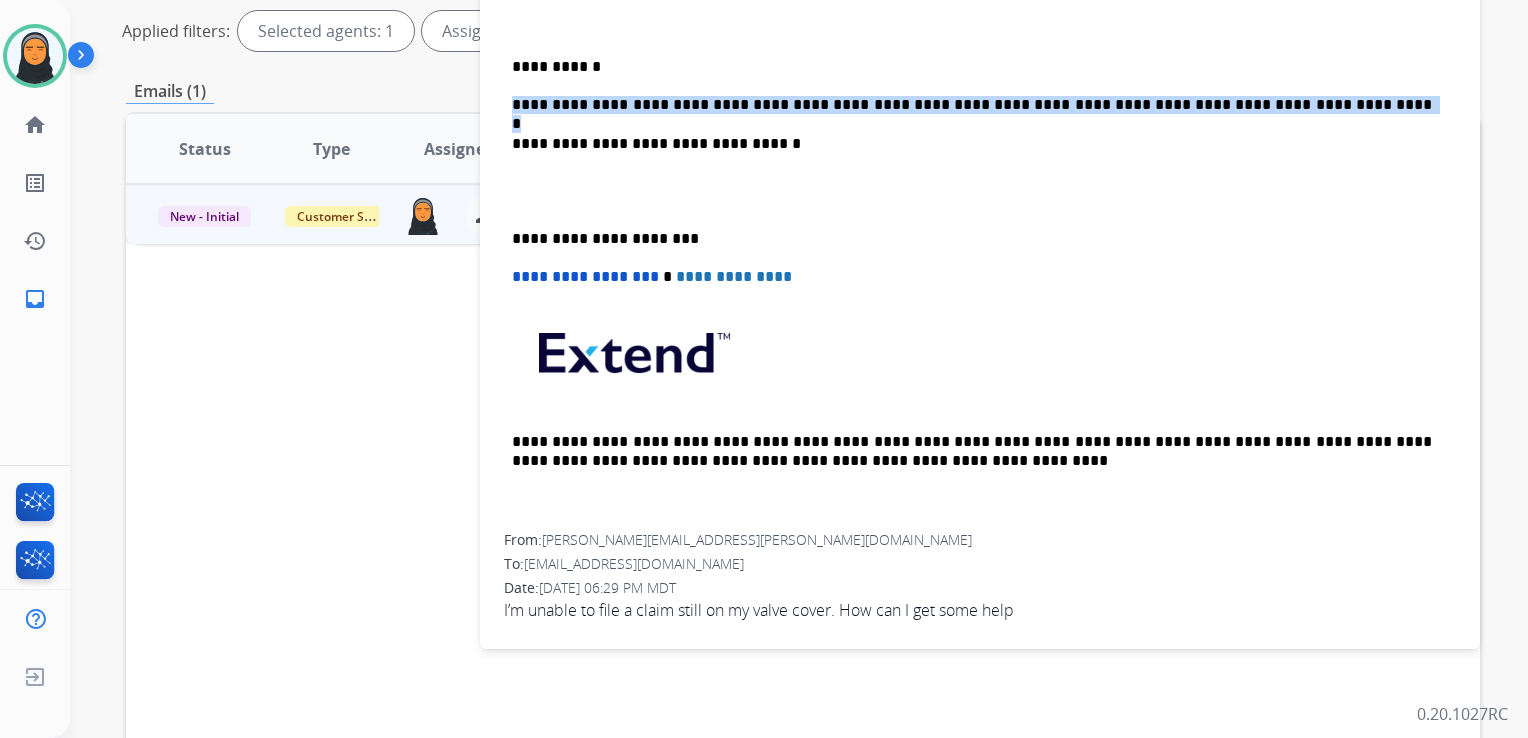 drag, startPoint x: 512, startPoint y: 99, endPoint x: 1252, endPoint y: 106, distance: 740.0331 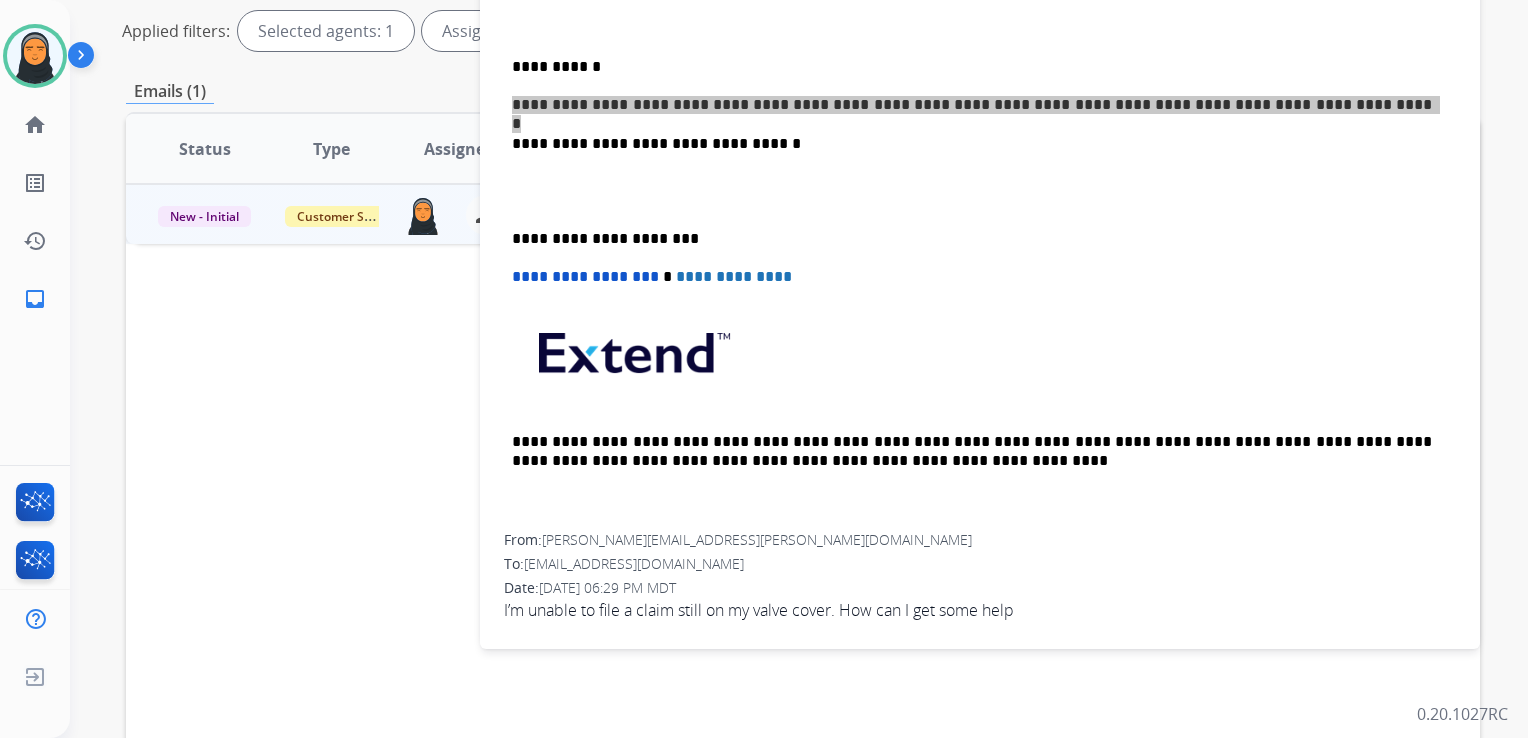 scroll, scrollTop: 0, scrollLeft: 0, axis: both 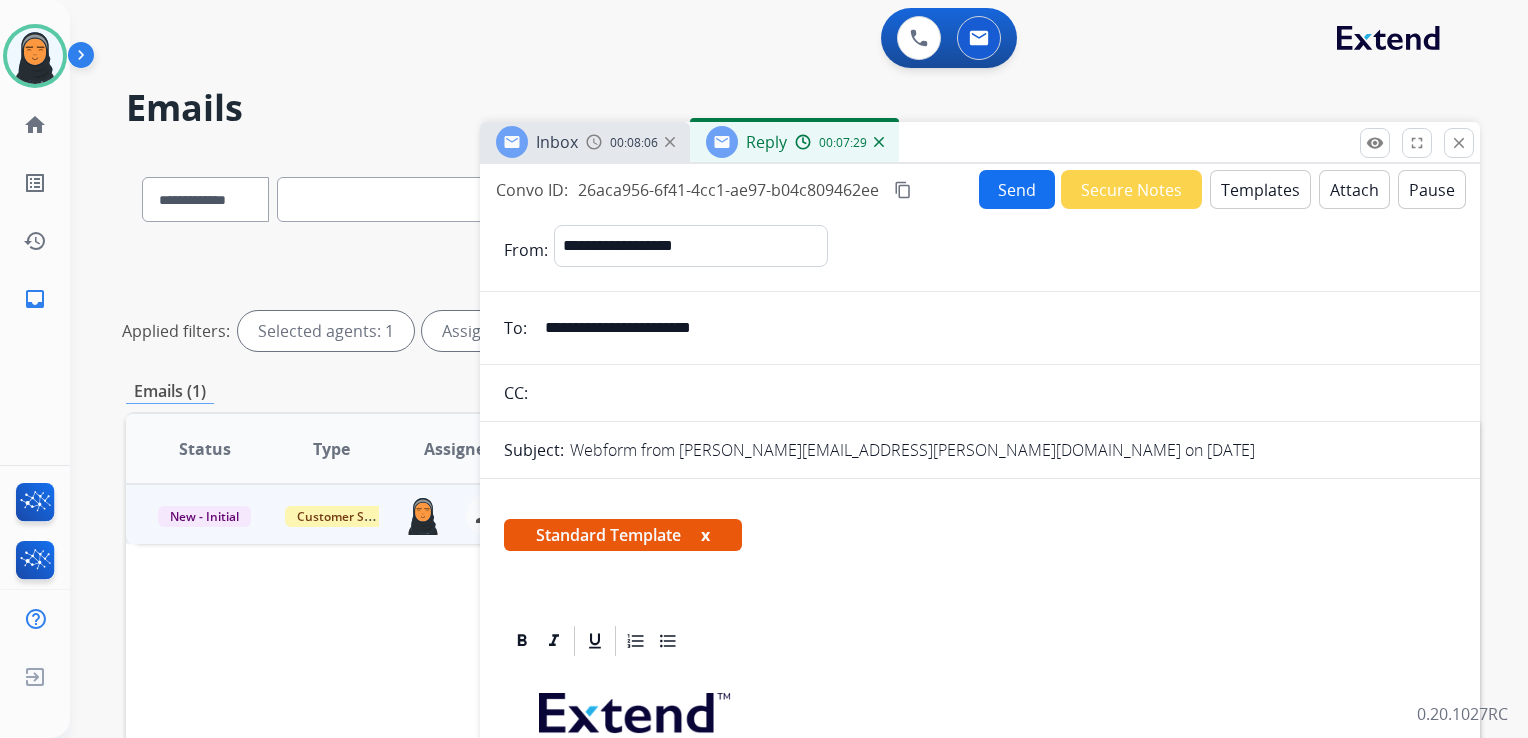 click on "Send" at bounding box center (1017, 189) 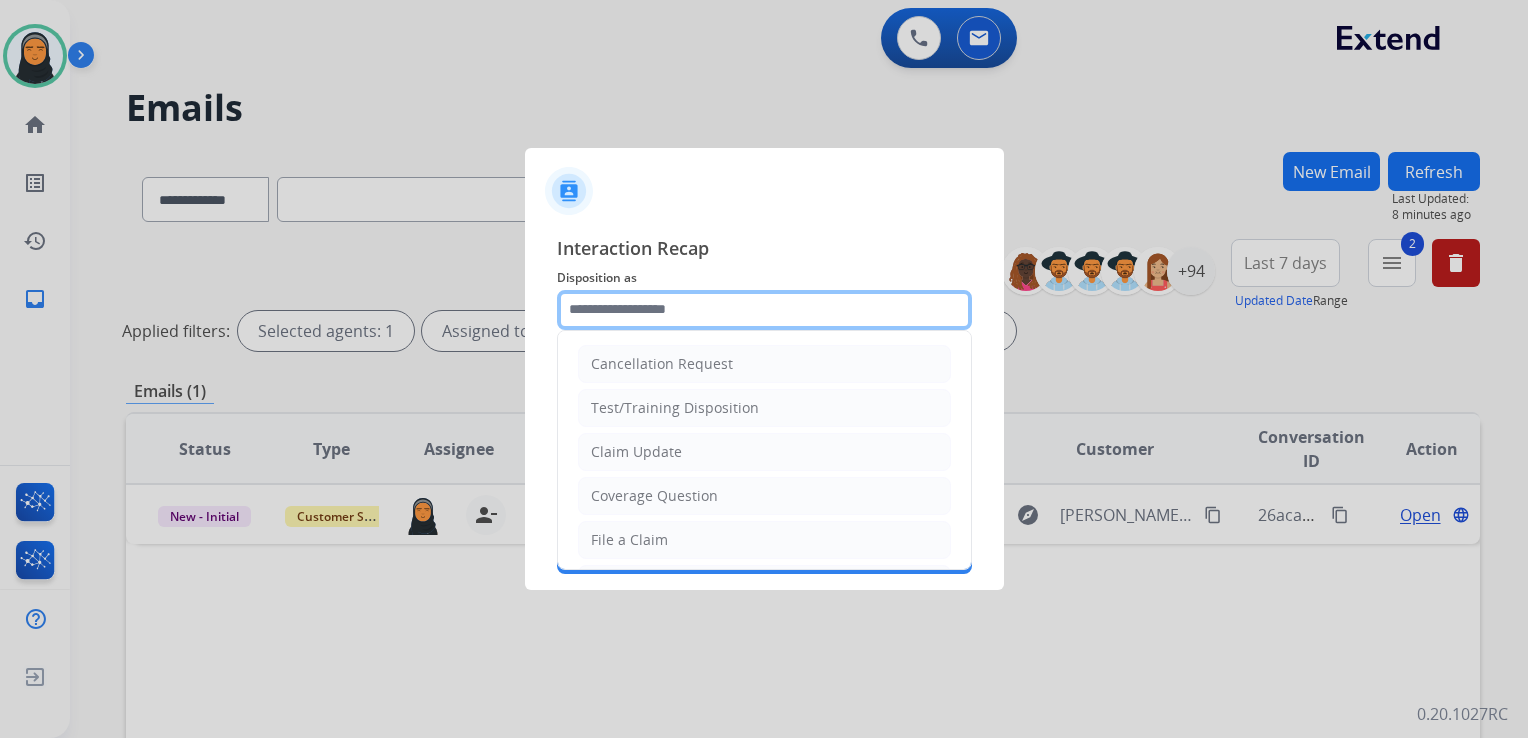 click 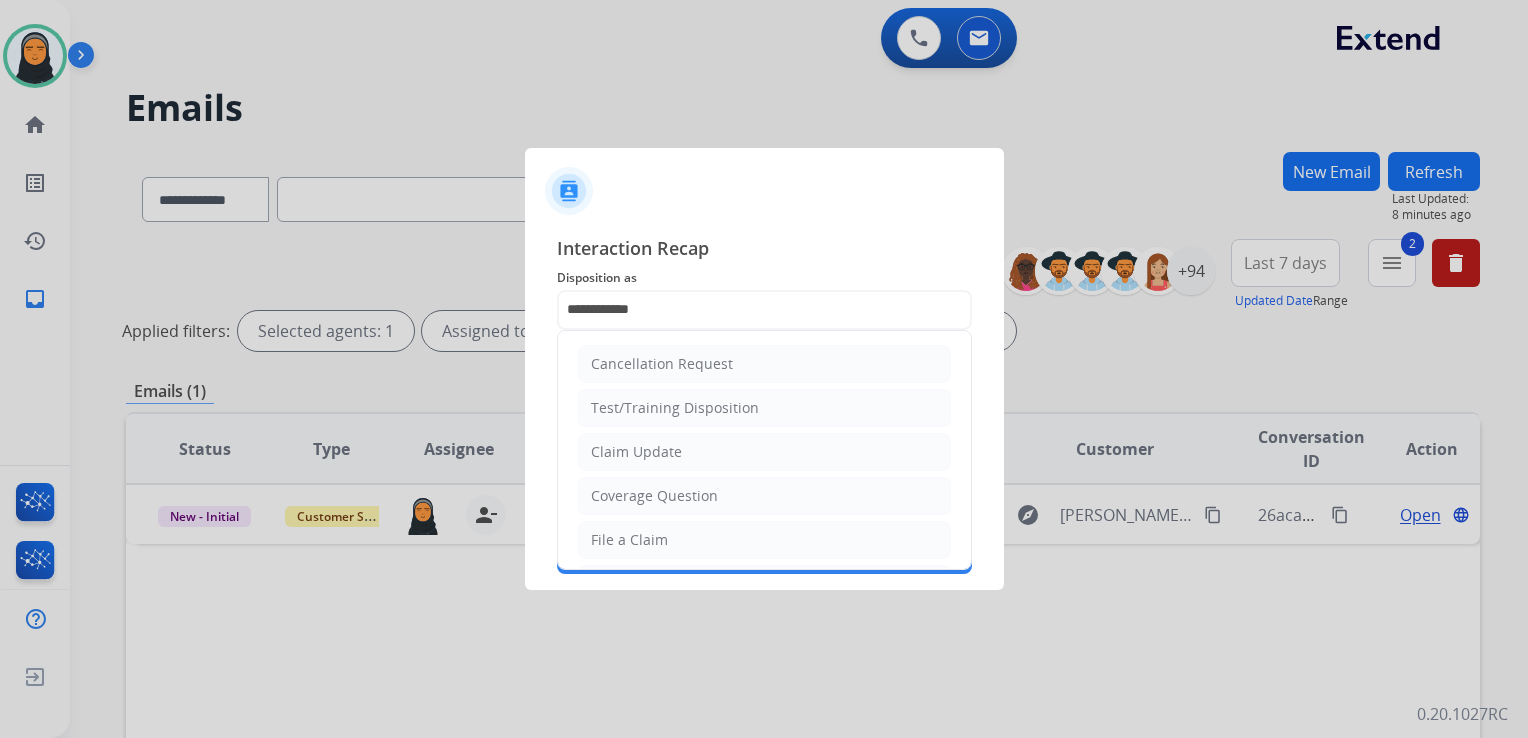 type on "***" 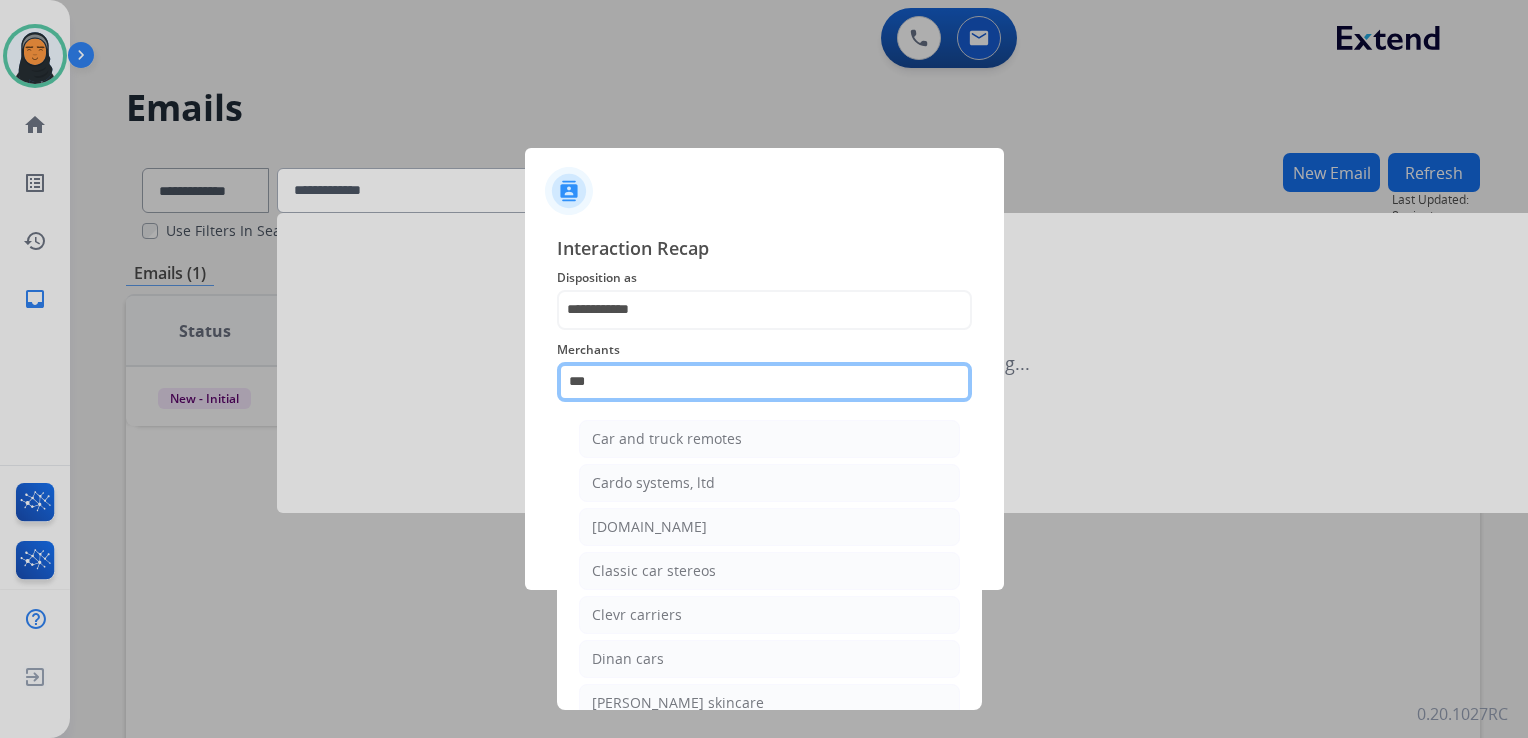 click on "***" 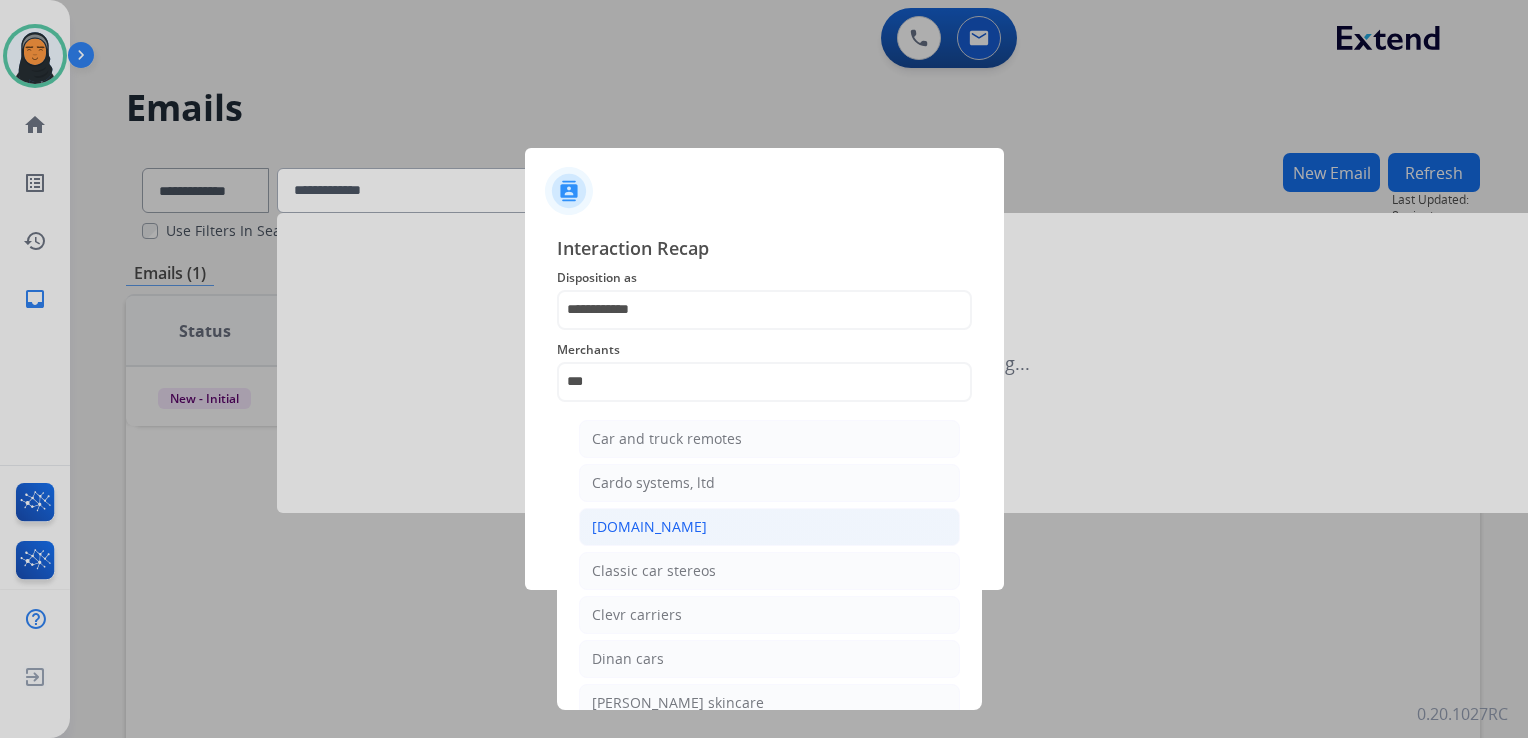 click on "[DOMAIN_NAME]" 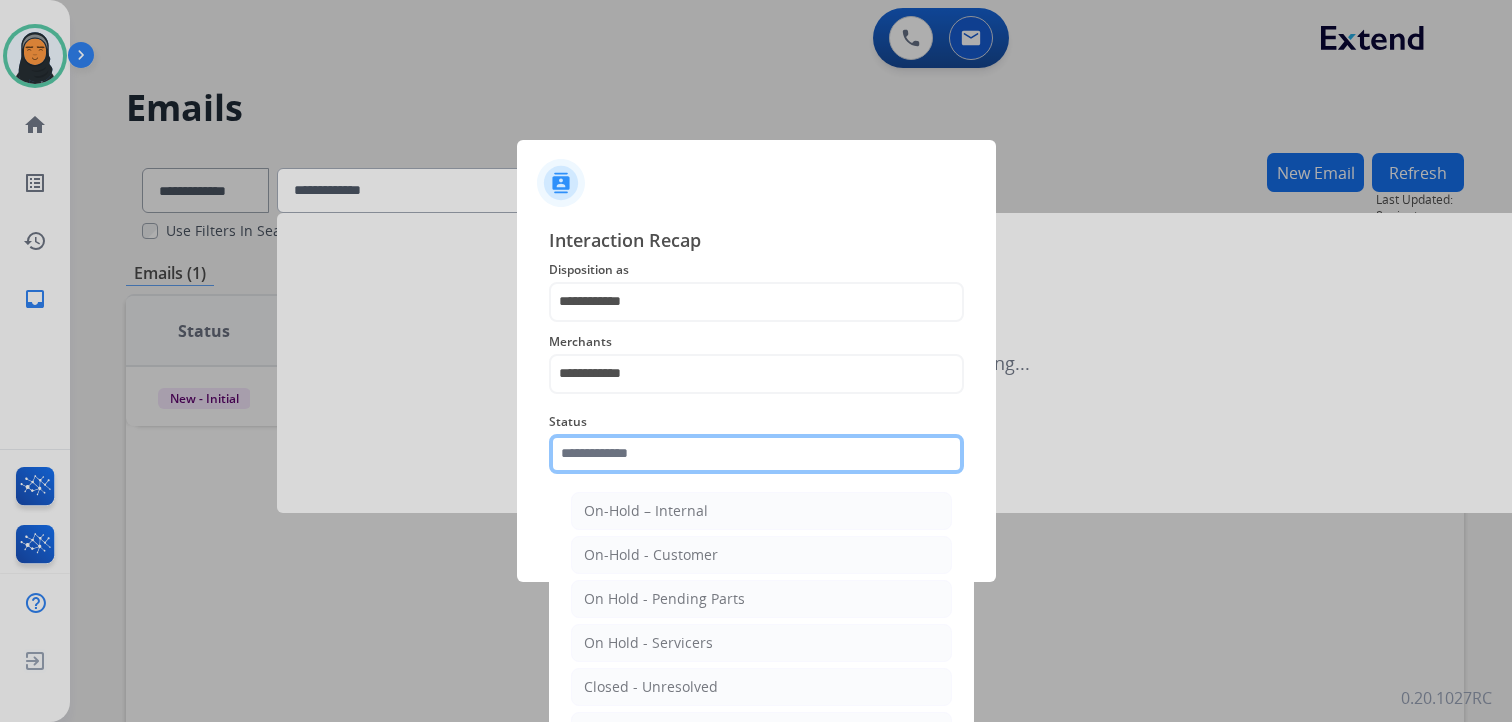 click 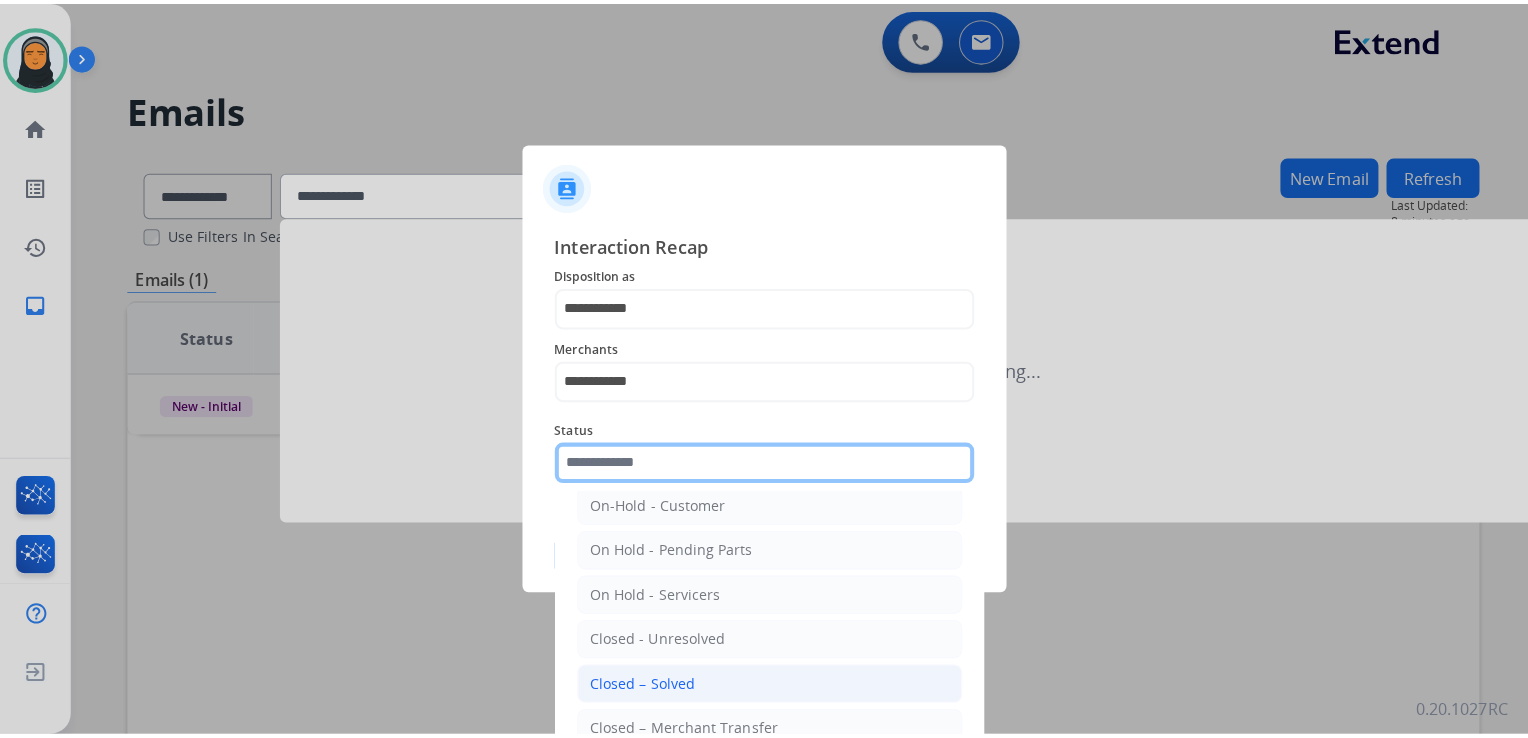 scroll, scrollTop: 116, scrollLeft: 0, axis: vertical 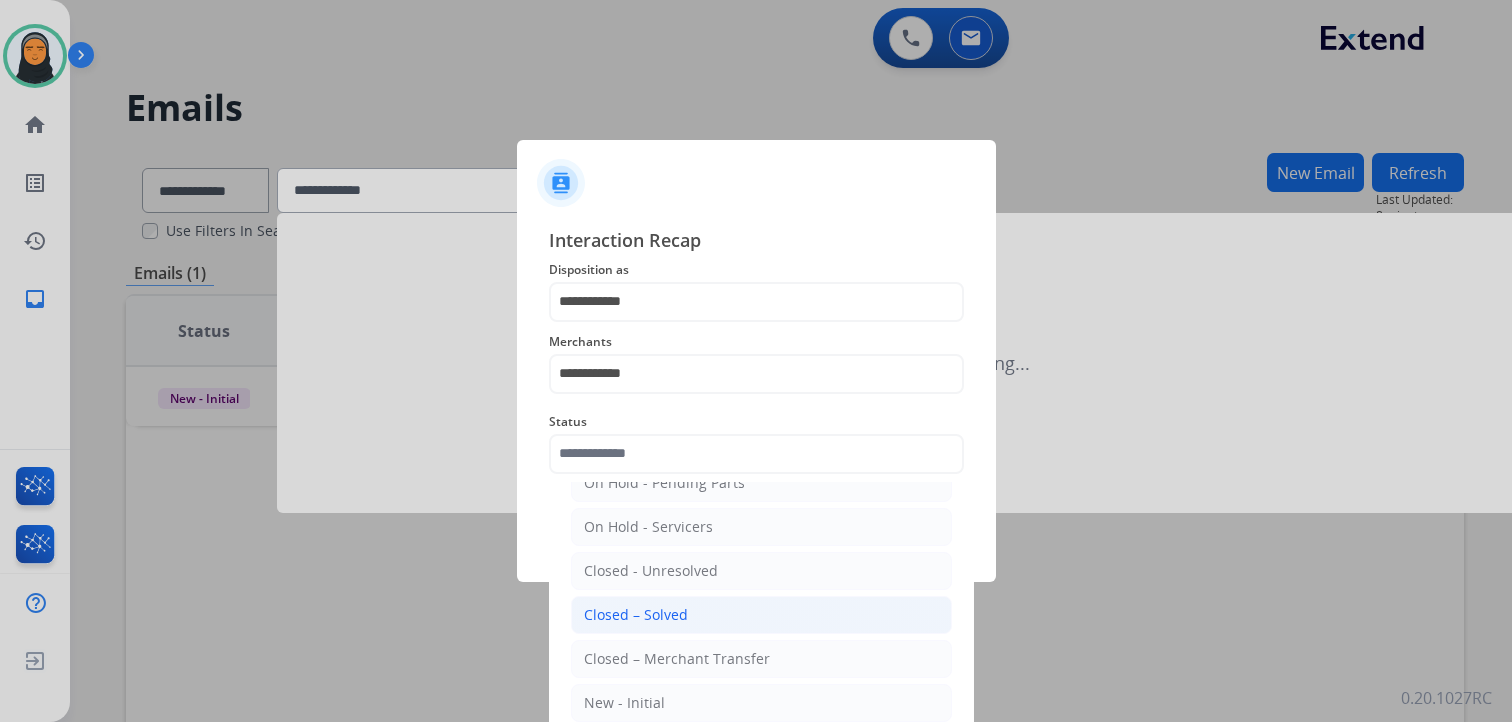 click on "Closed – Solved" 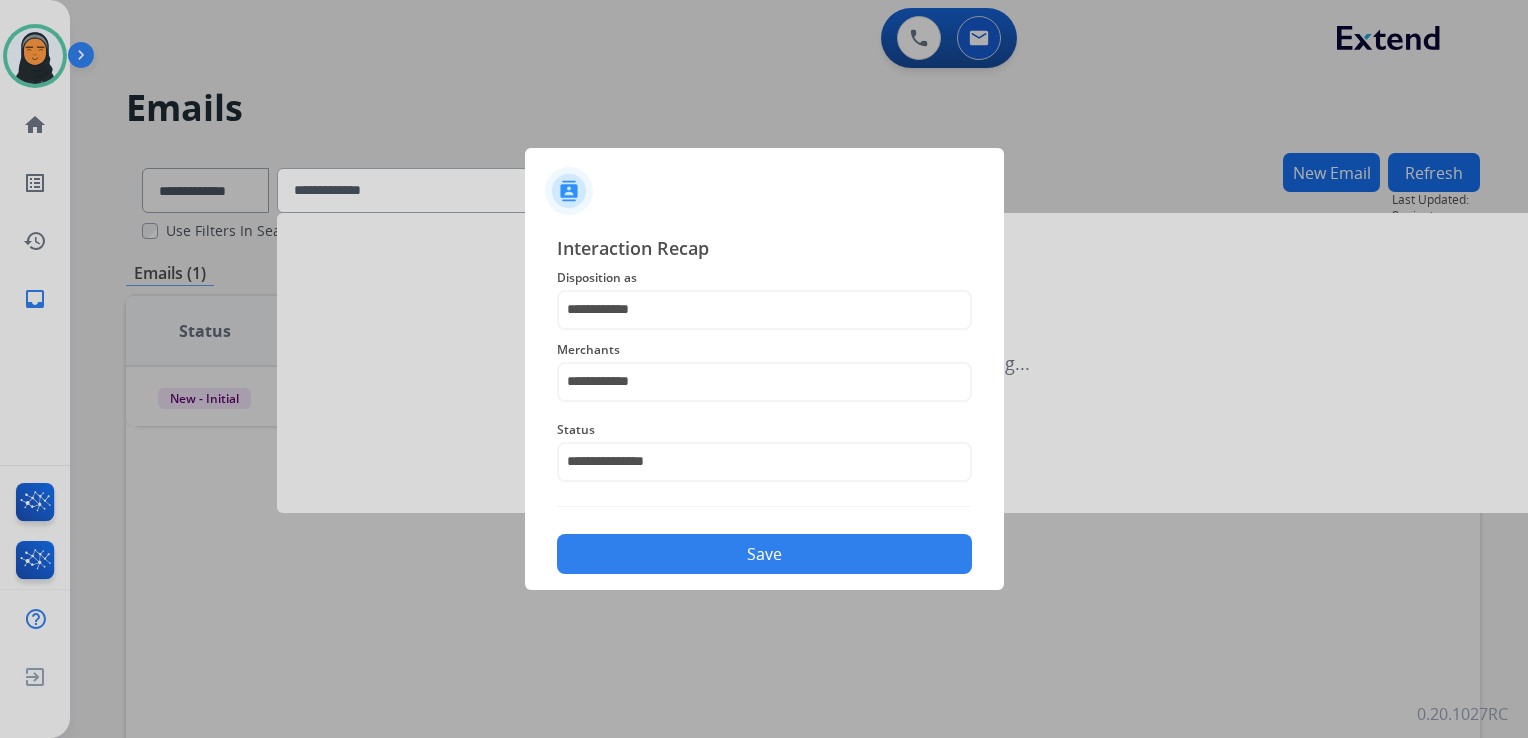 click on "Save" 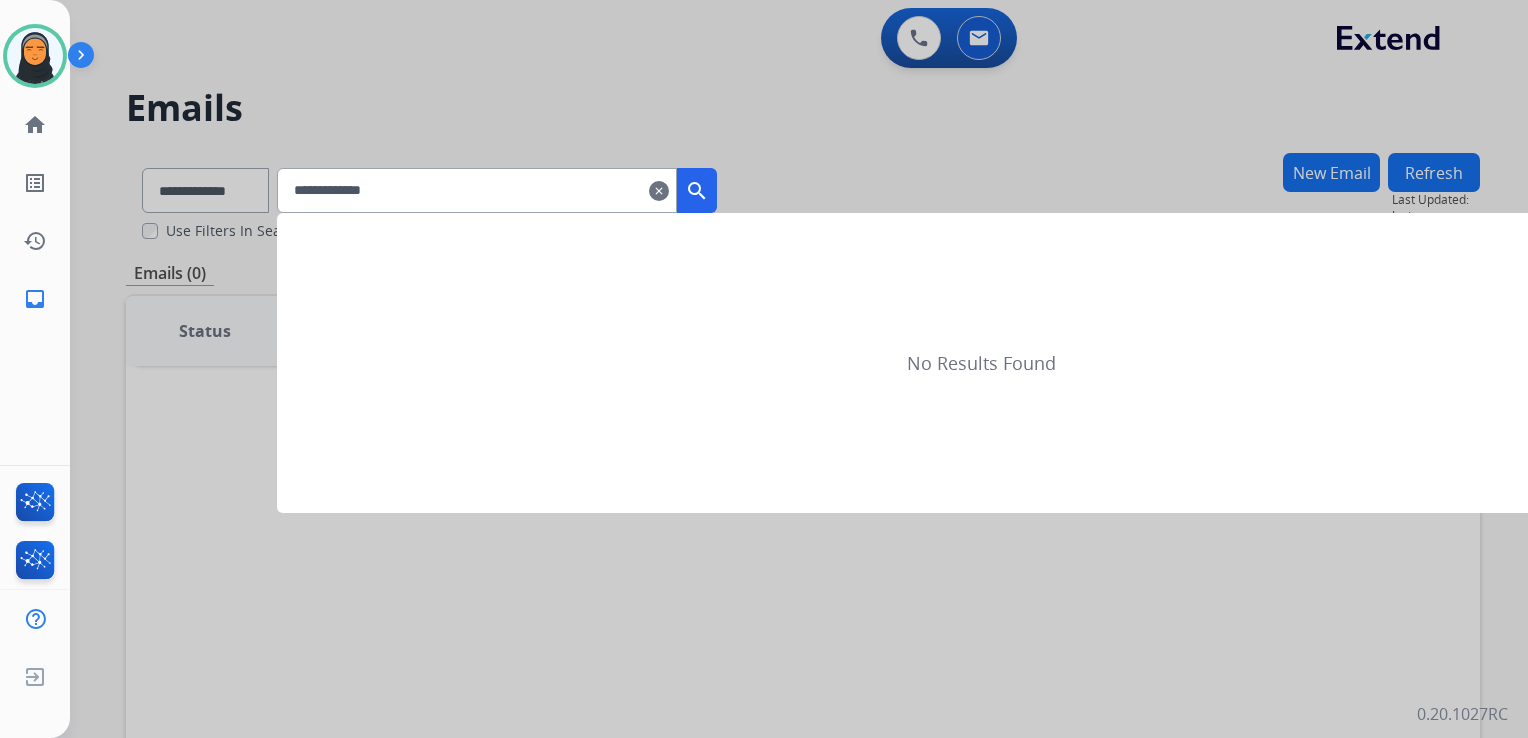 click on "clear" at bounding box center (659, 191) 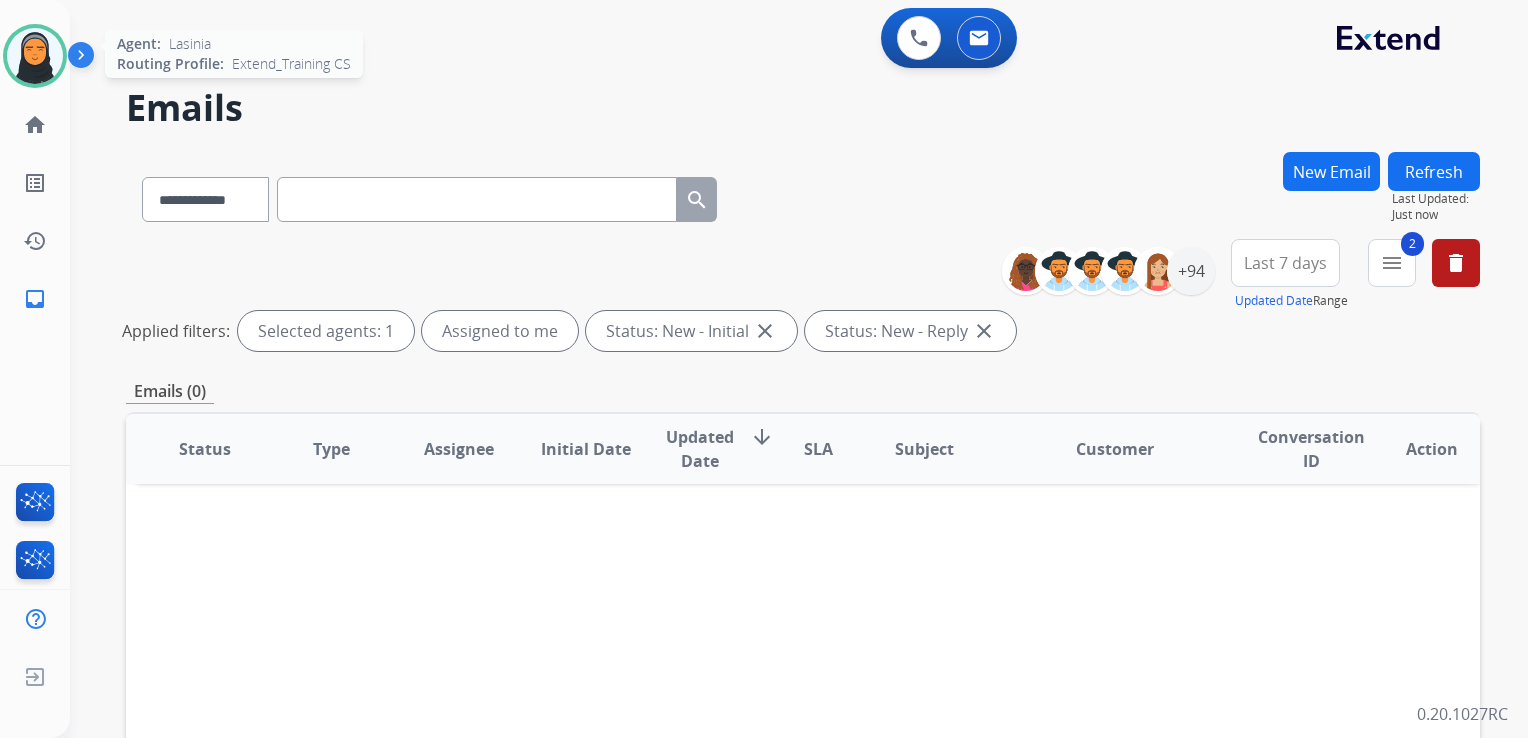 click at bounding box center [35, 56] 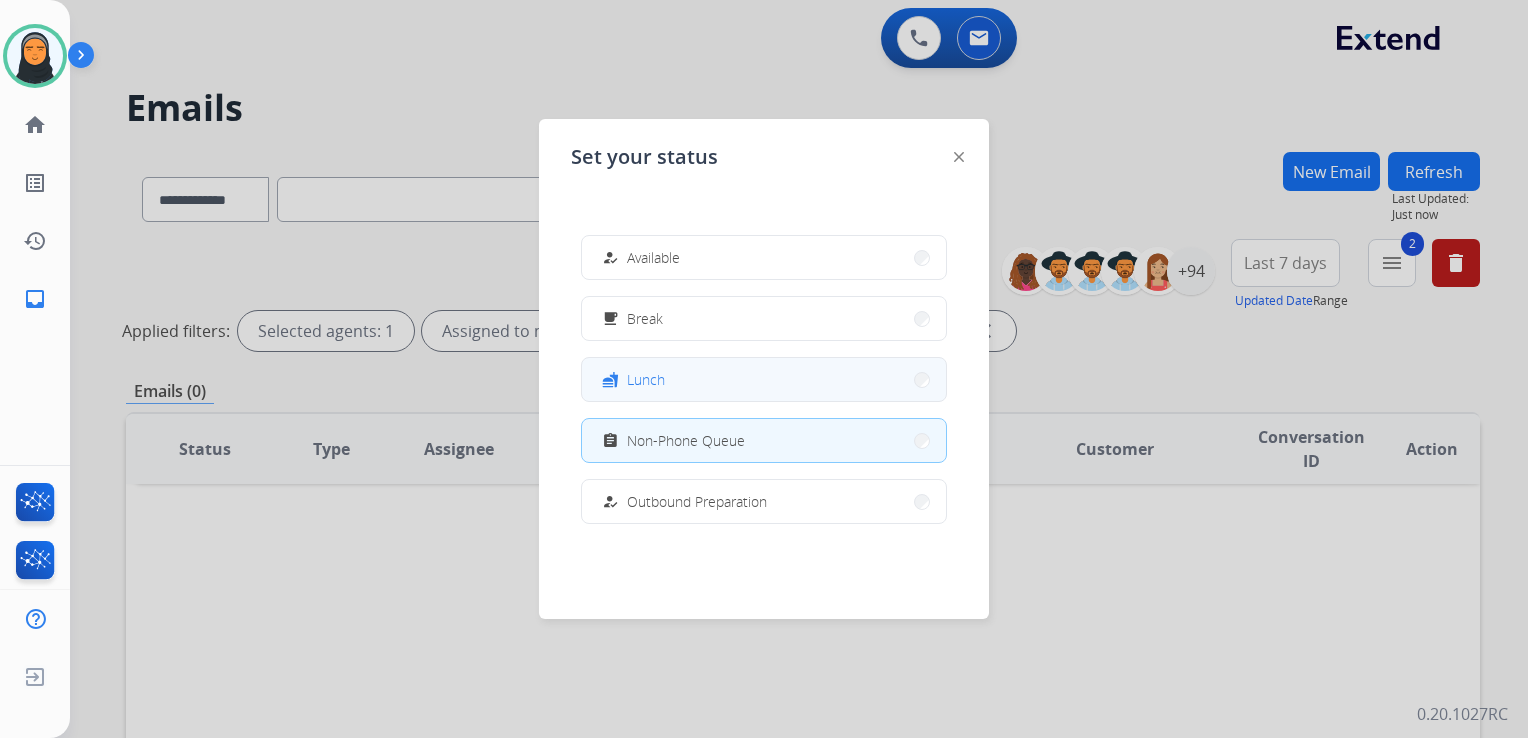 click on "fastfood Lunch" at bounding box center (764, 379) 